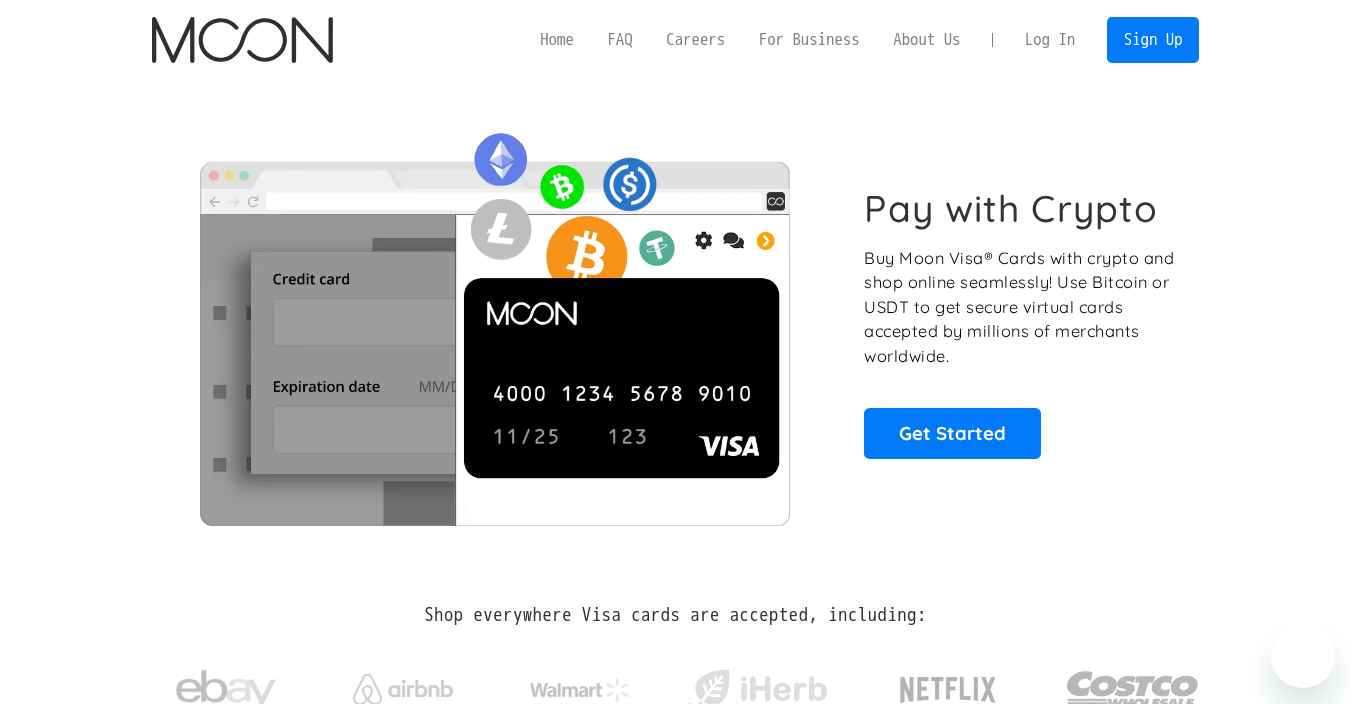 scroll, scrollTop: 0, scrollLeft: 0, axis: both 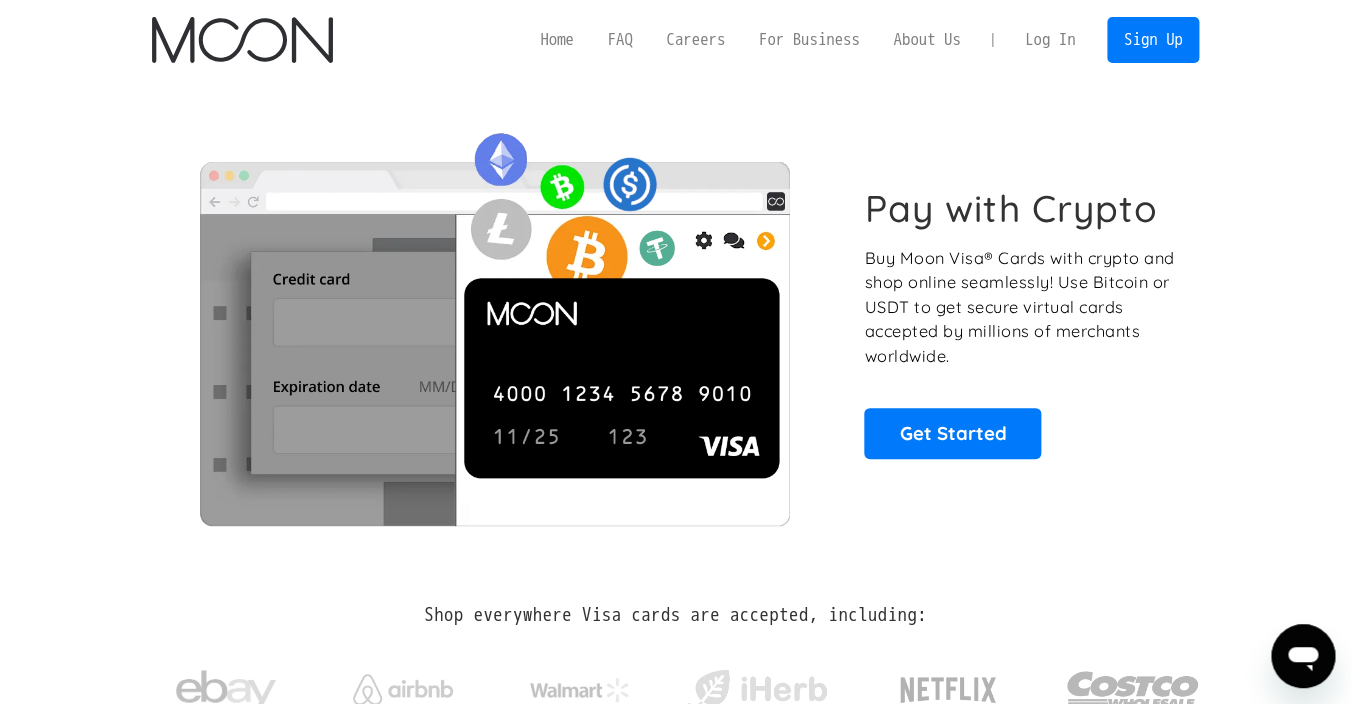 click on "Log In" at bounding box center [1050, 40] 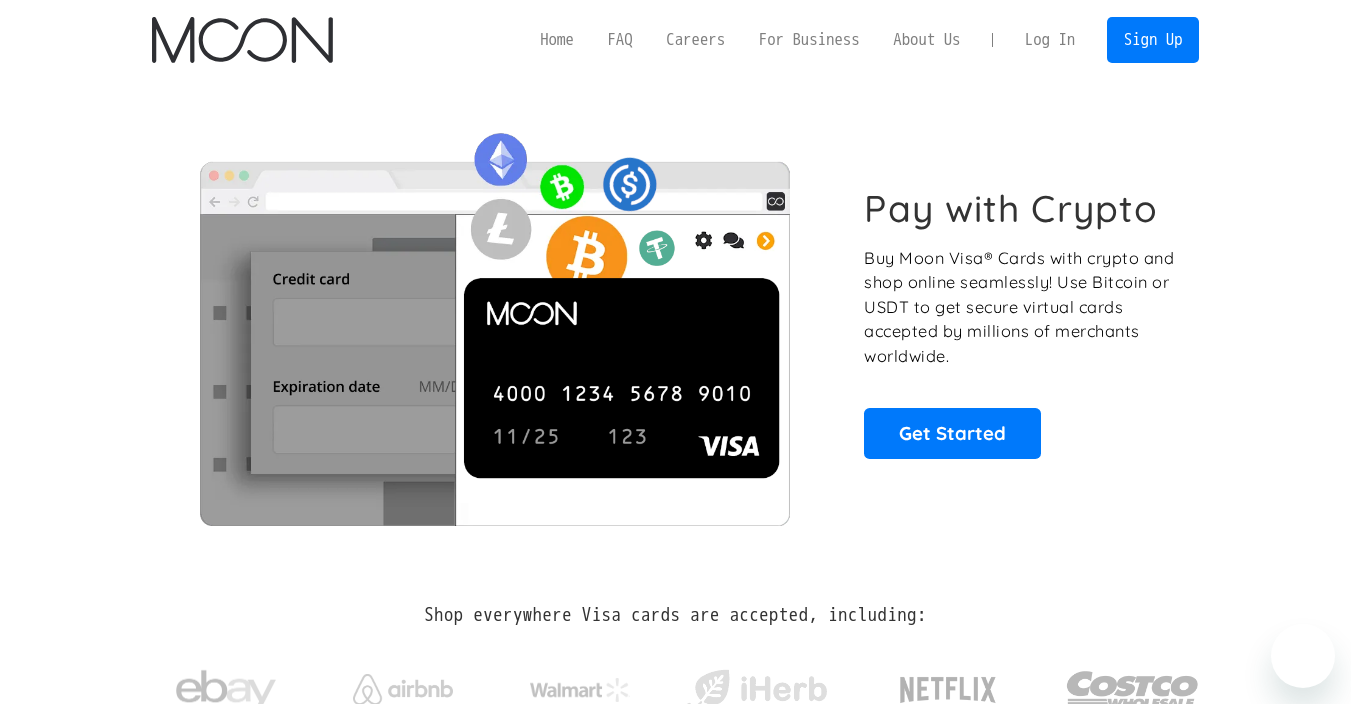 scroll, scrollTop: 0, scrollLeft: 0, axis: both 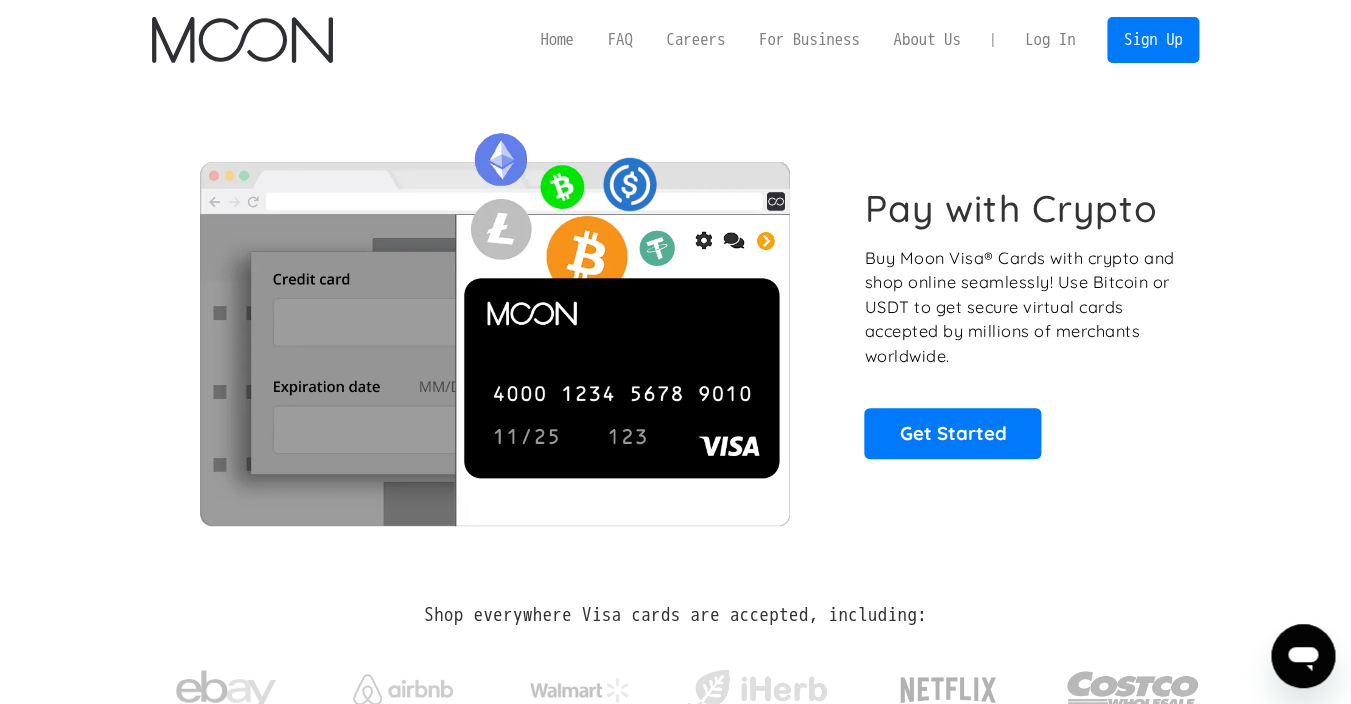 click on "Log In" at bounding box center [1050, 40] 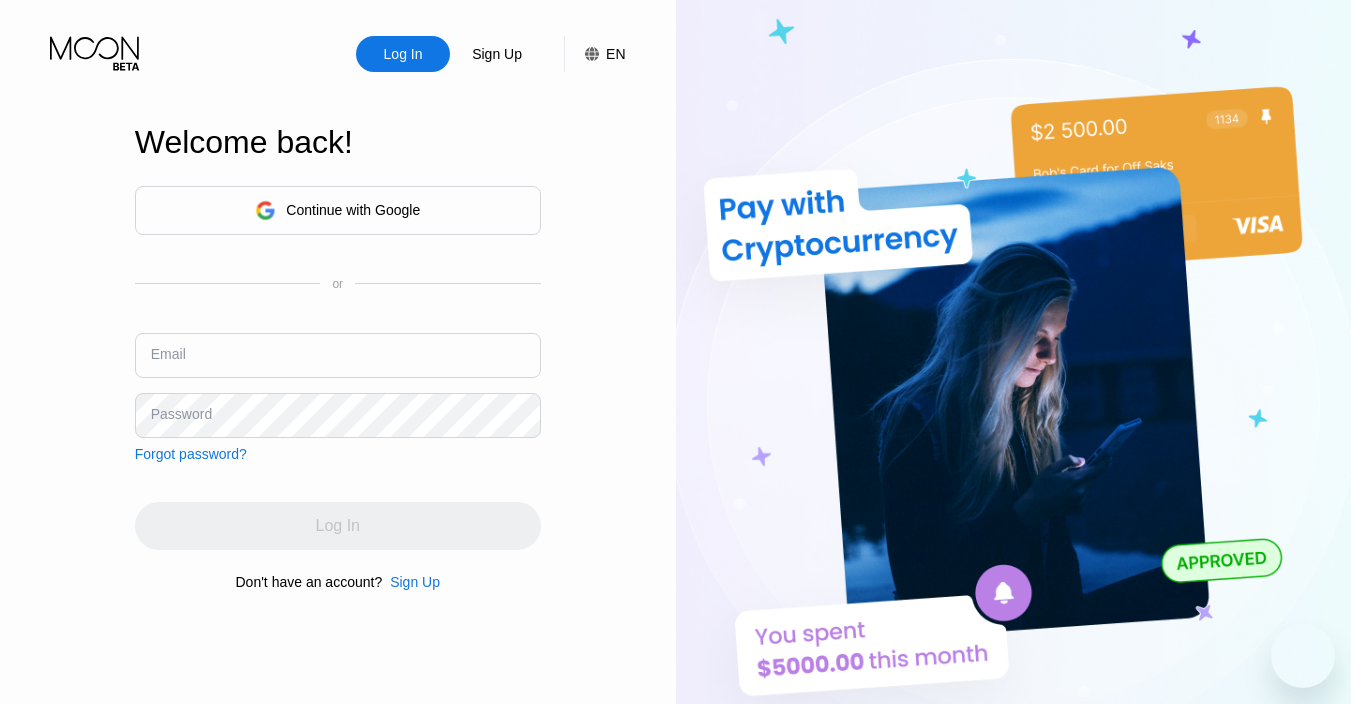 scroll, scrollTop: 0, scrollLeft: 0, axis: both 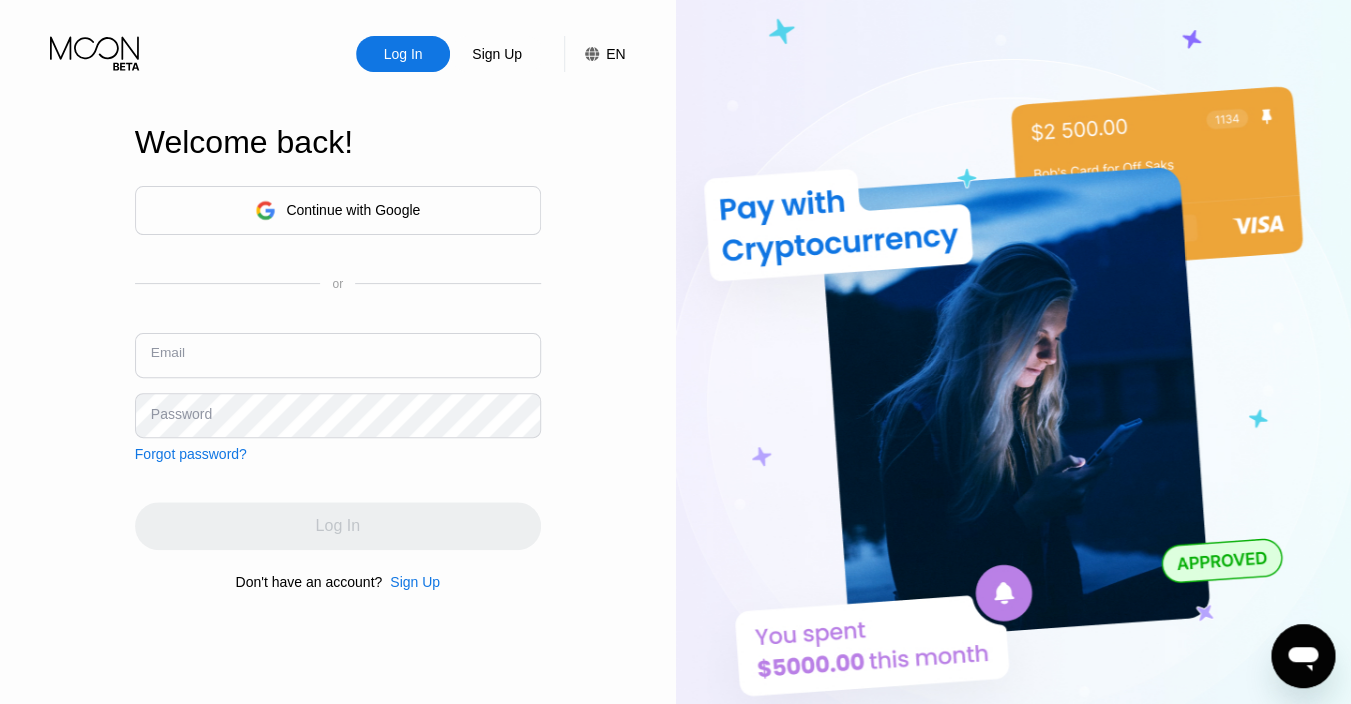 click at bounding box center (338, 355) 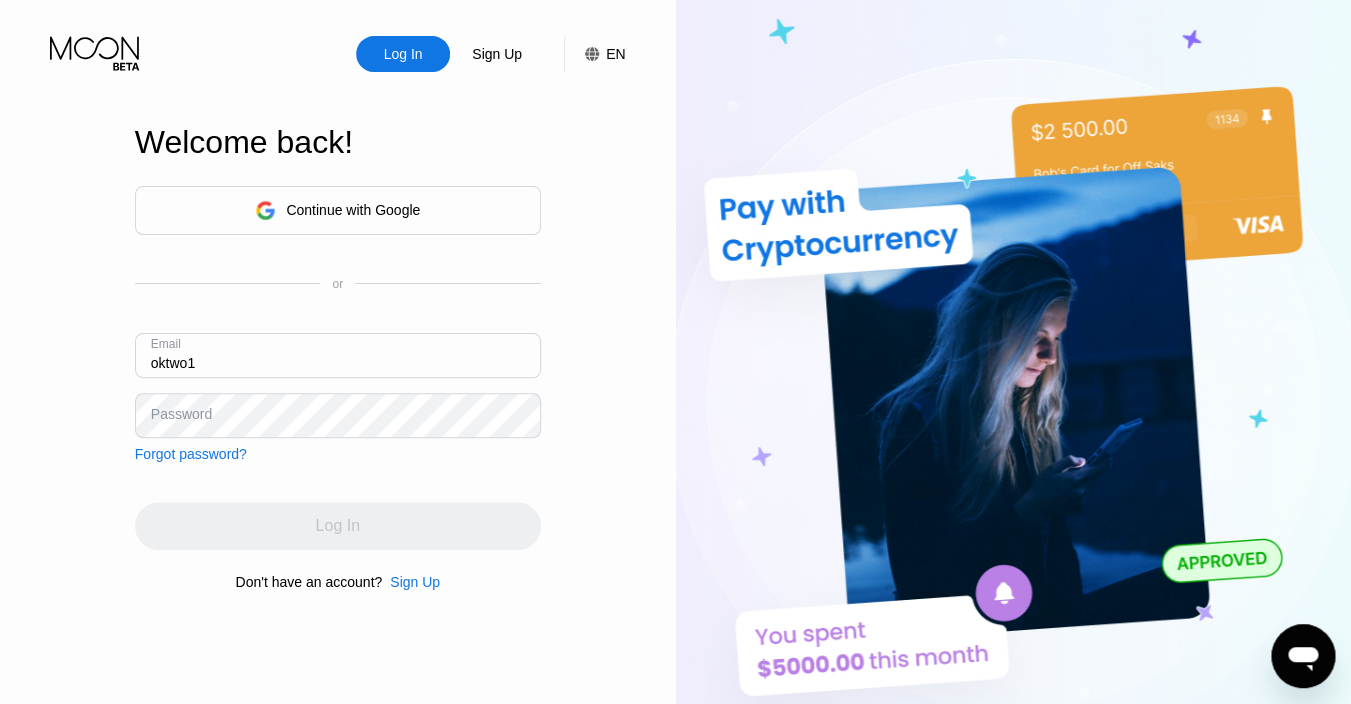 paste on "45@gmail.com" 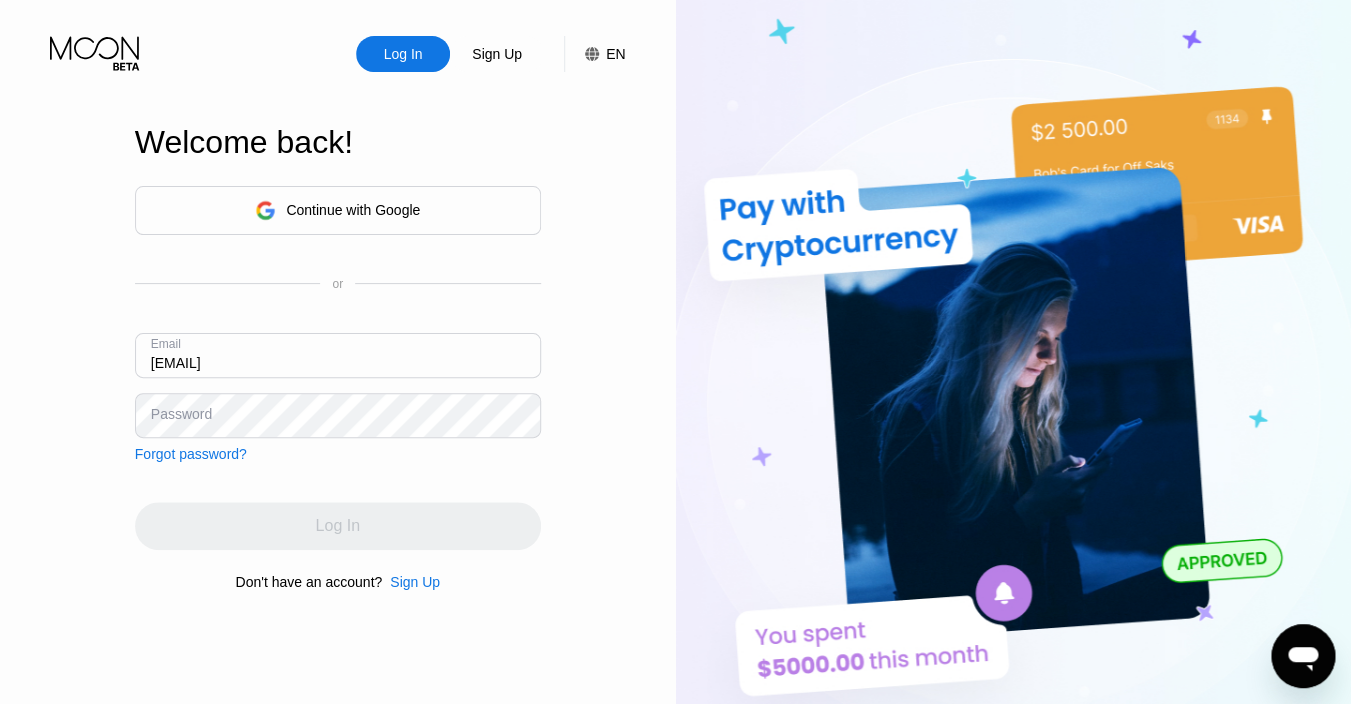 type on "[EMAIL]" 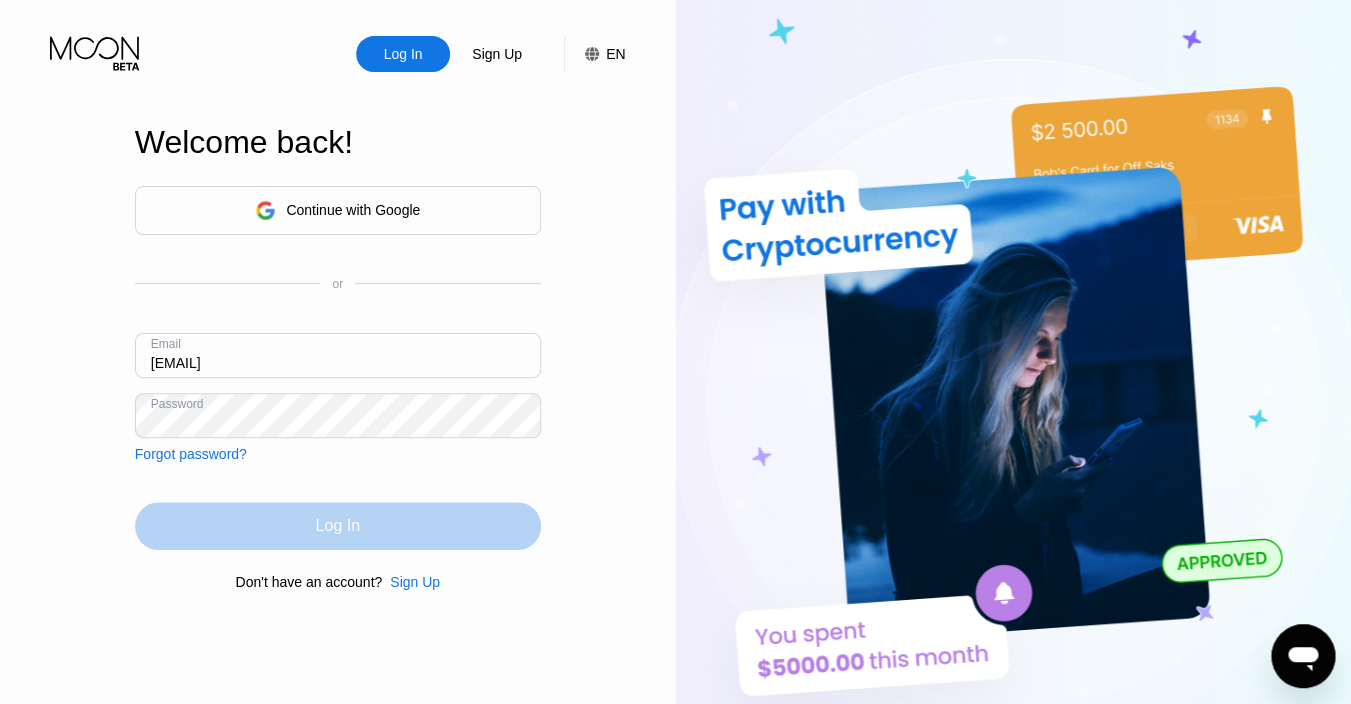 click on "Log In" at bounding box center [338, 526] 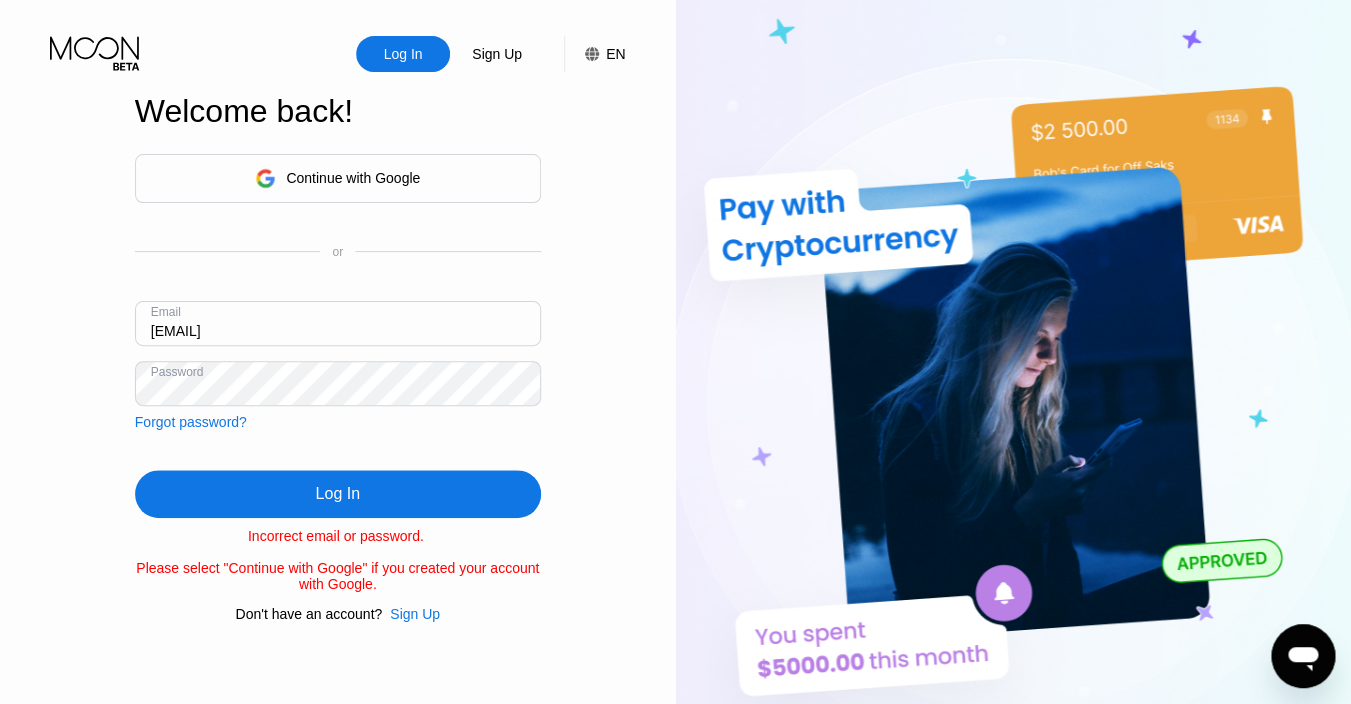 click on "Forgot password?" at bounding box center (191, 422) 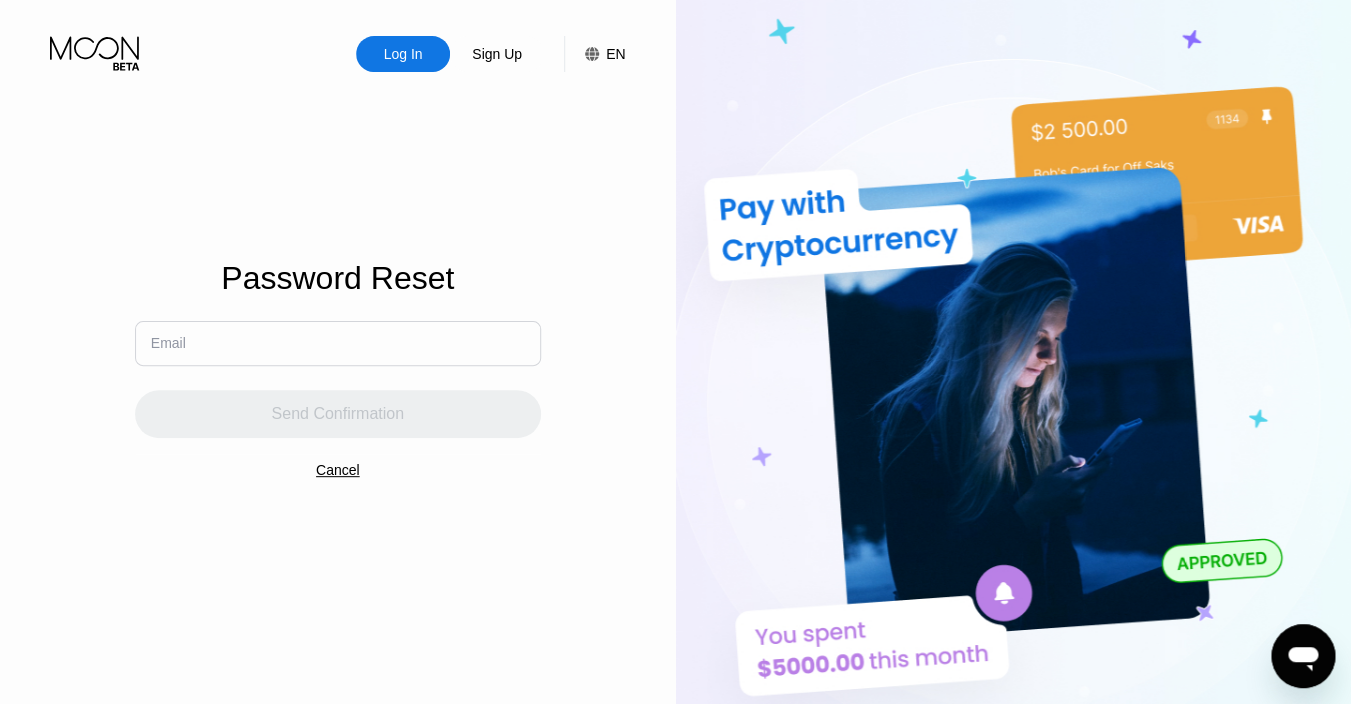 click at bounding box center [338, 343] 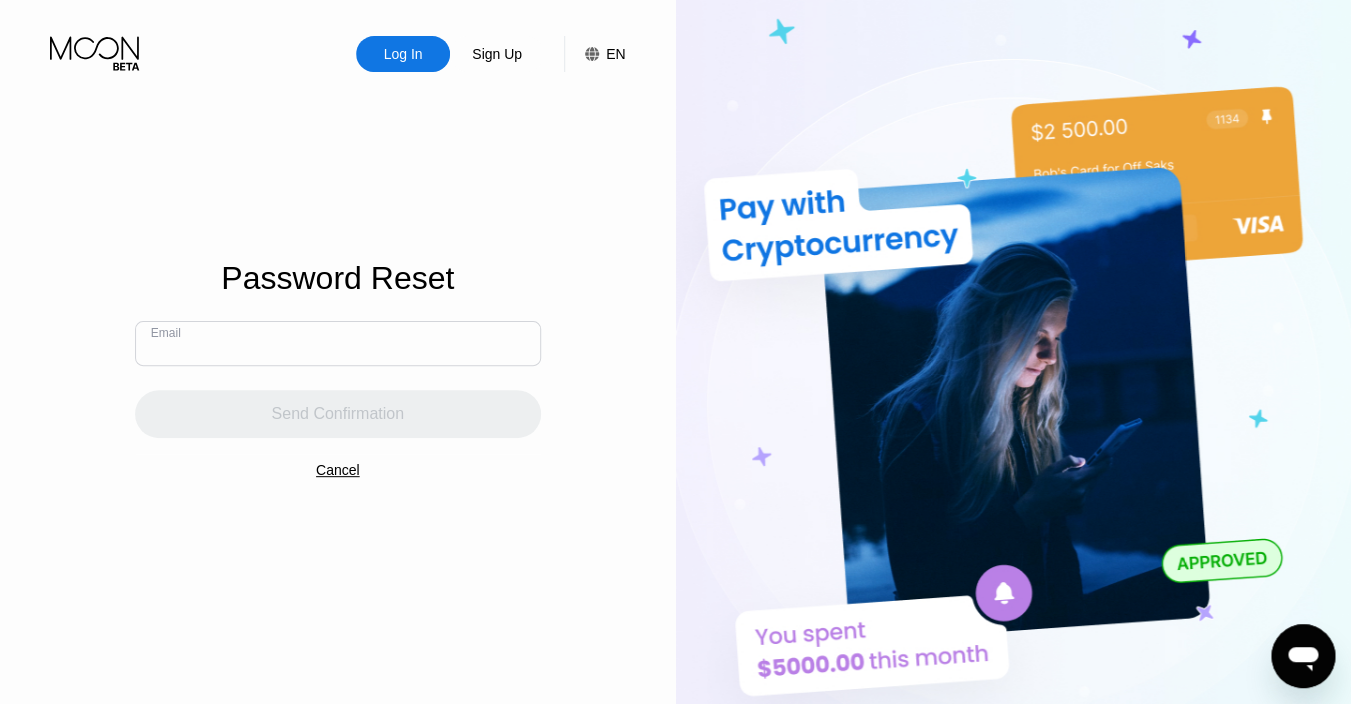 click at bounding box center (338, 343) 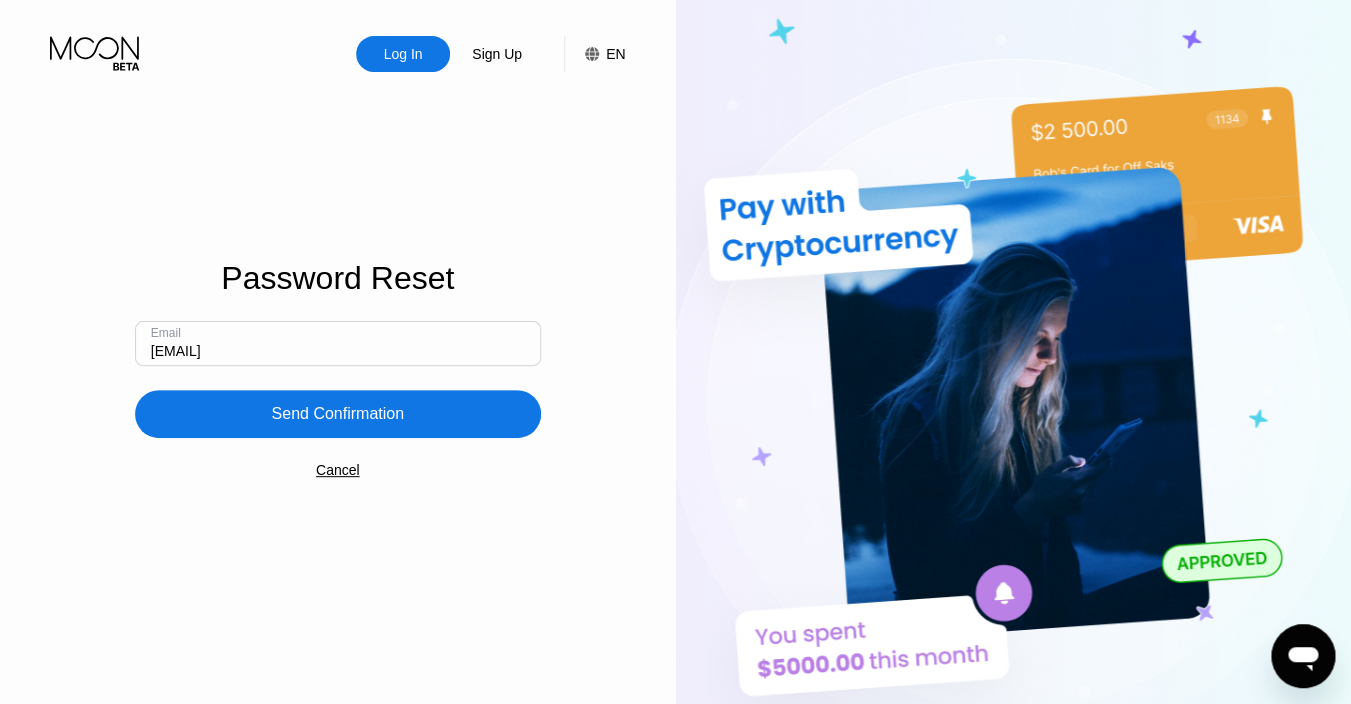 type on "[USERNAME]@[example.com]" 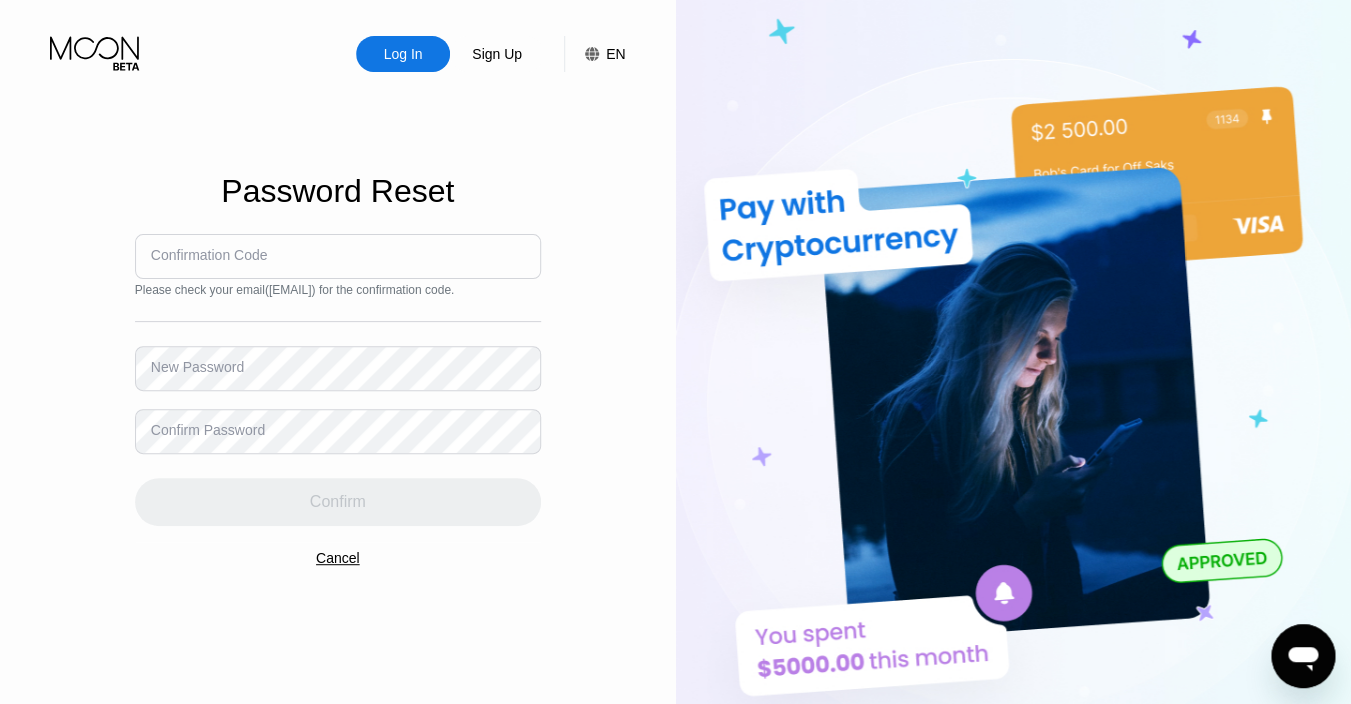 click on "Confirmation Code" at bounding box center [209, 255] 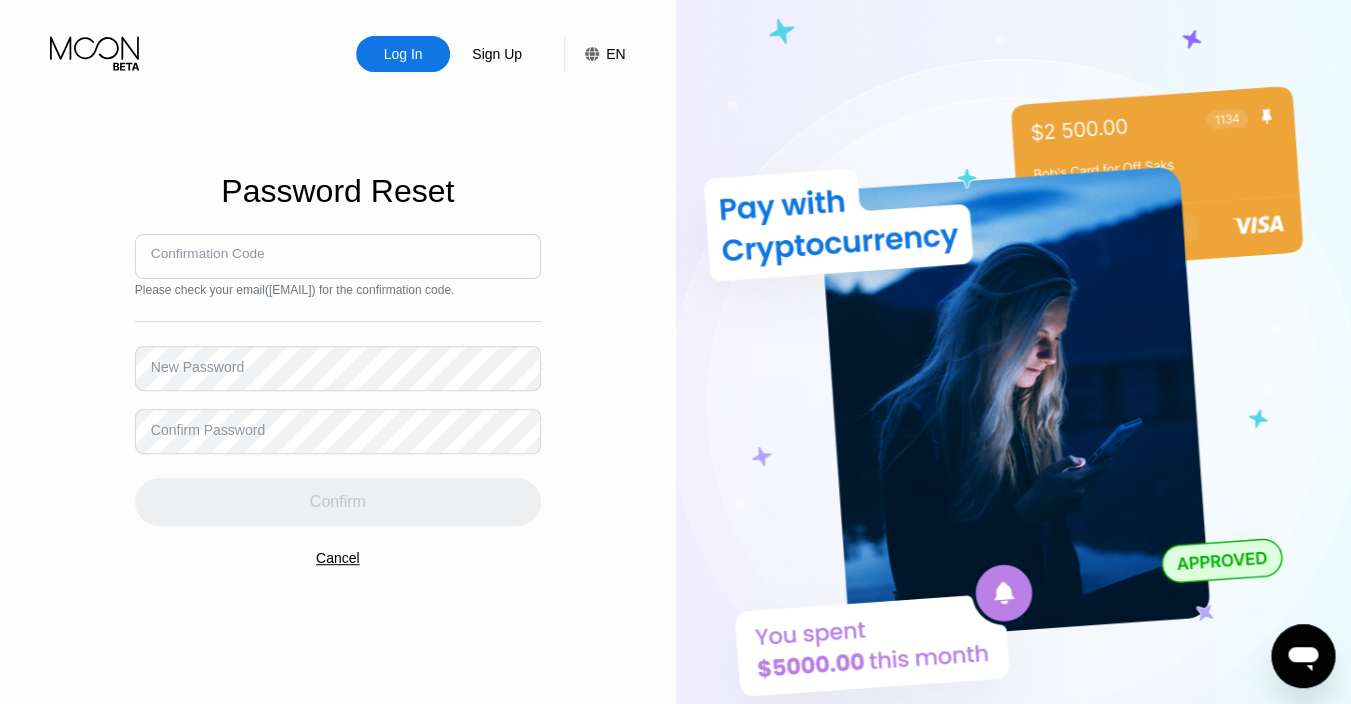 click at bounding box center (338, 256) 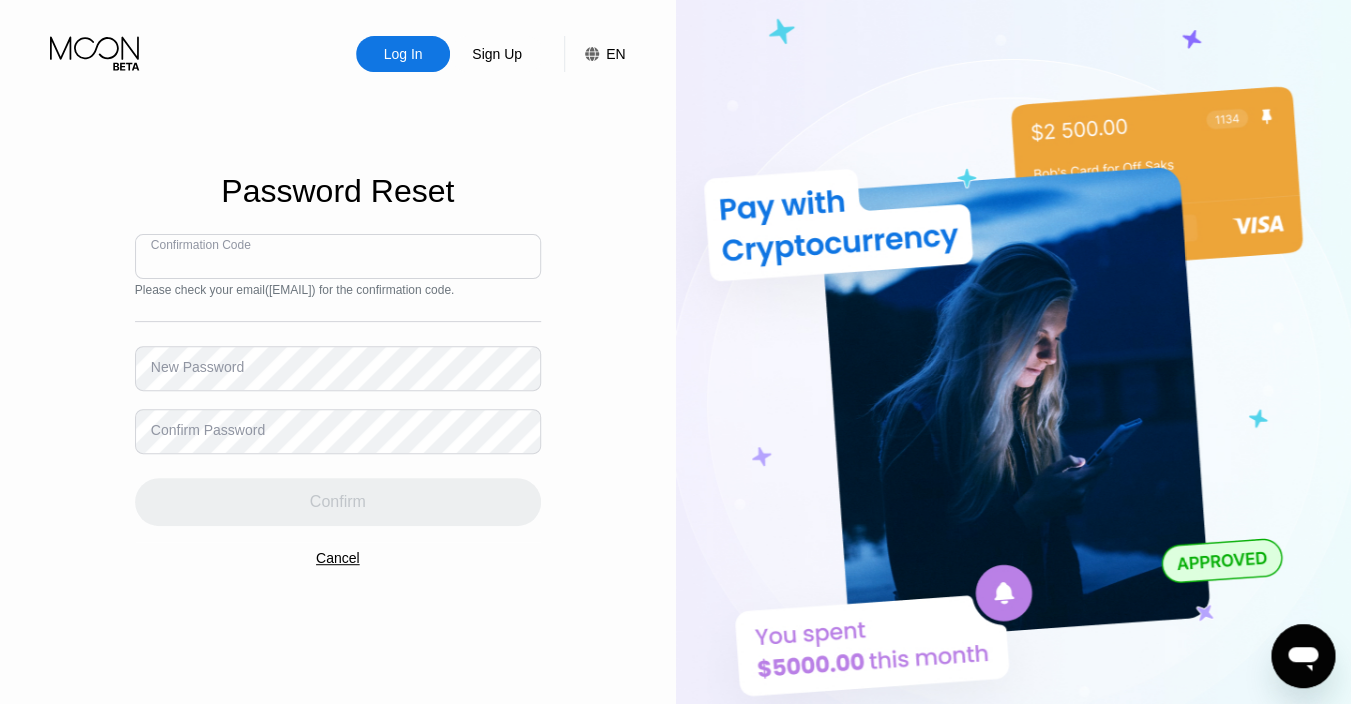 paste on "274657" 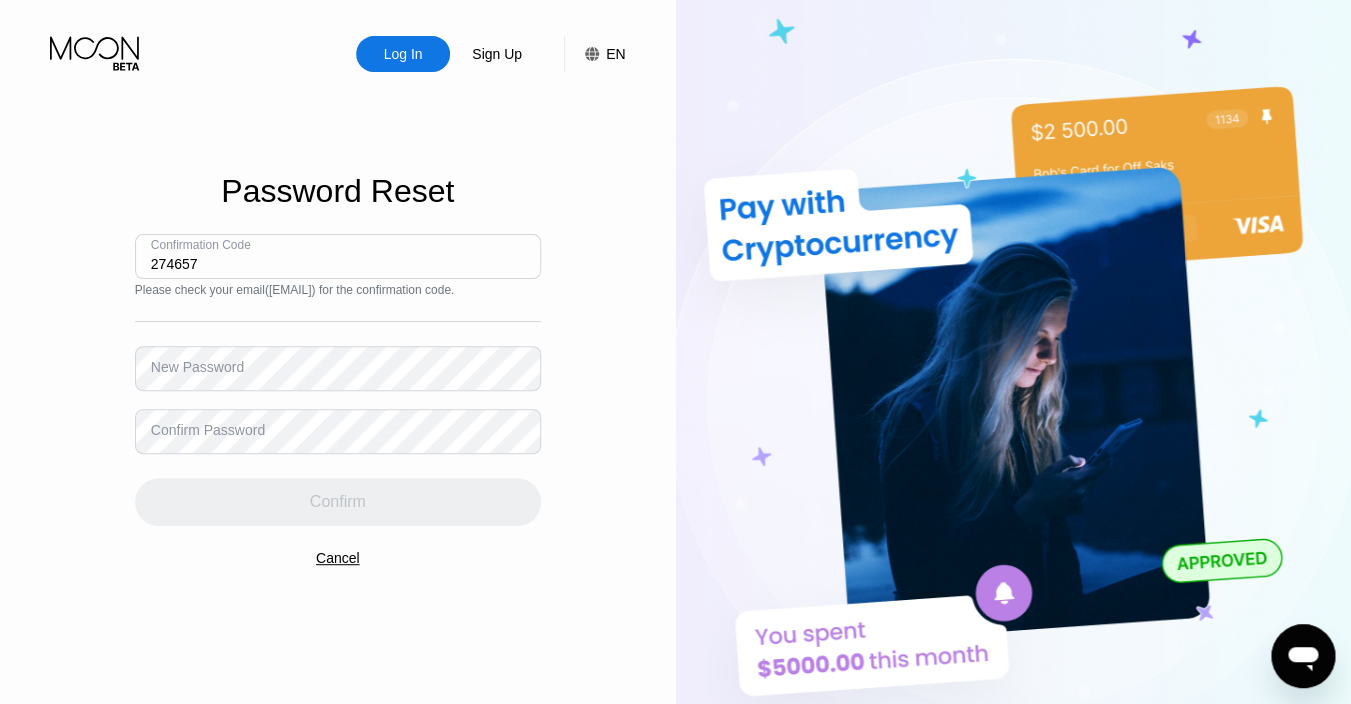 type on "274657" 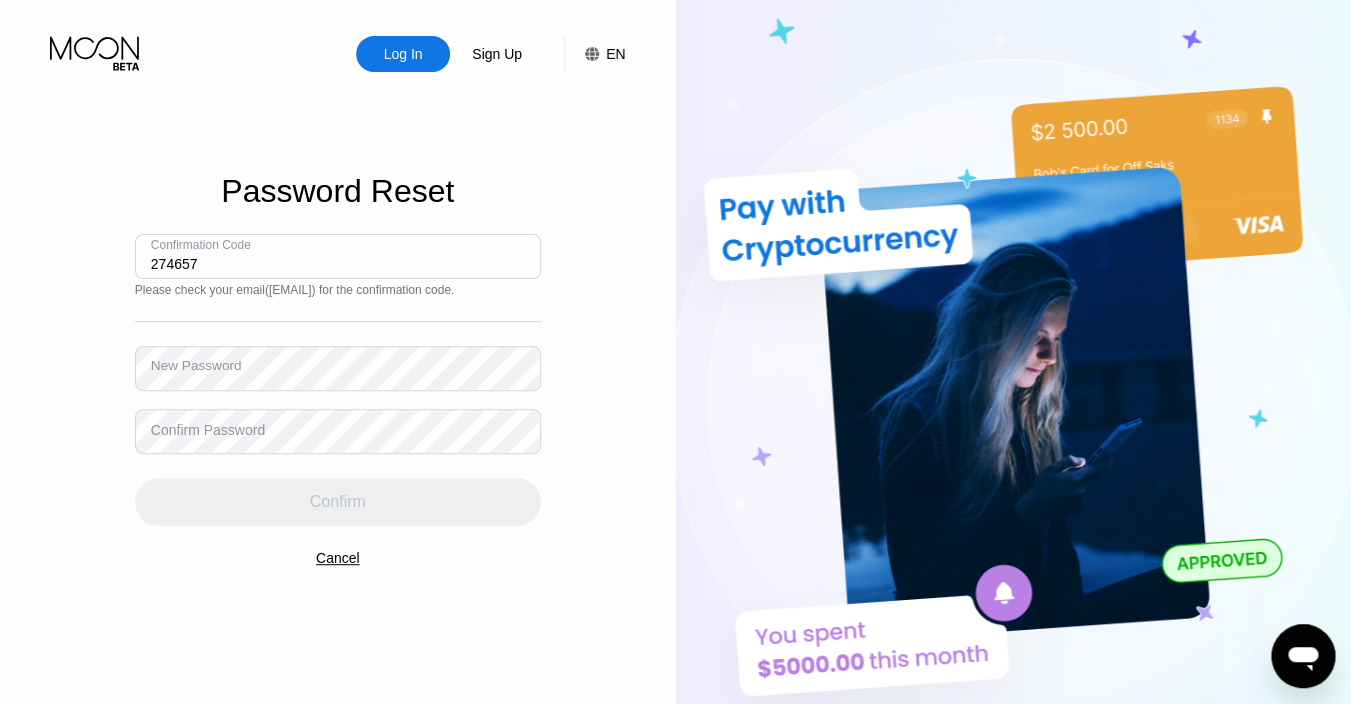 click on "New Password" at bounding box center [338, 368] 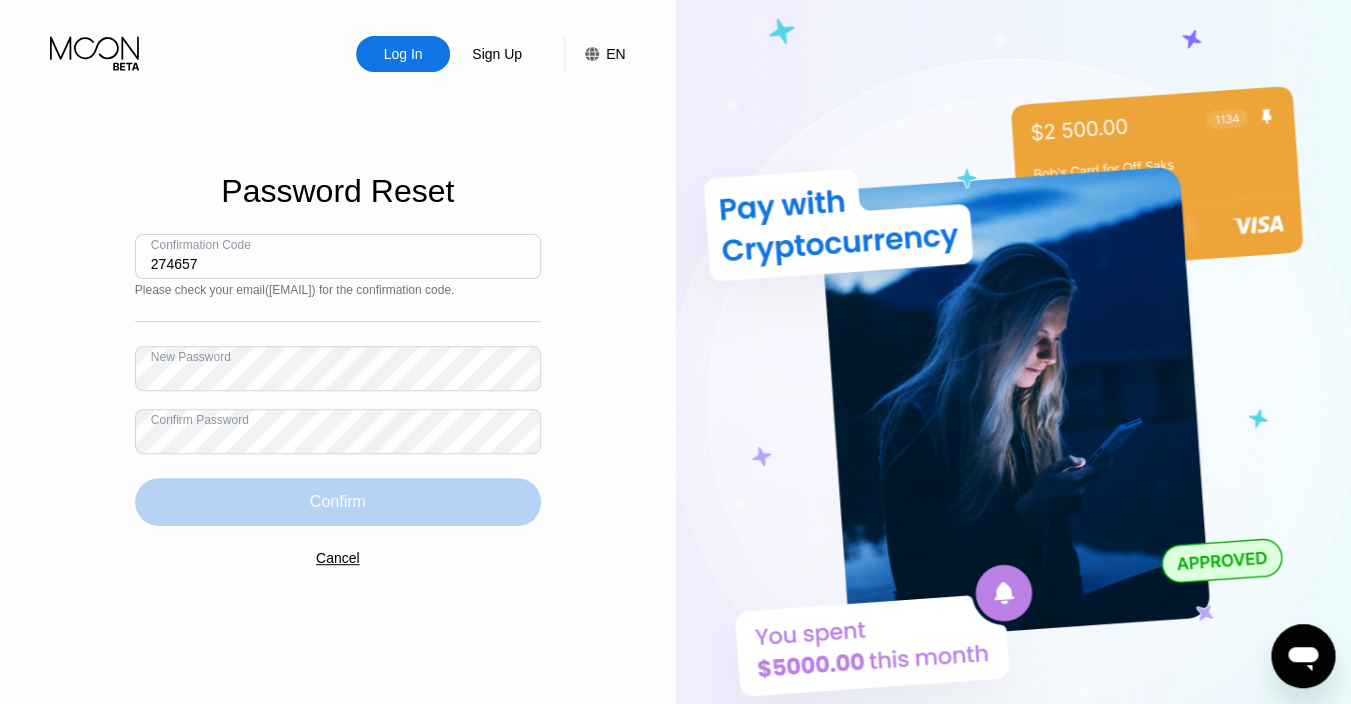 click on "Confirm" at bounding box center (338, 502) 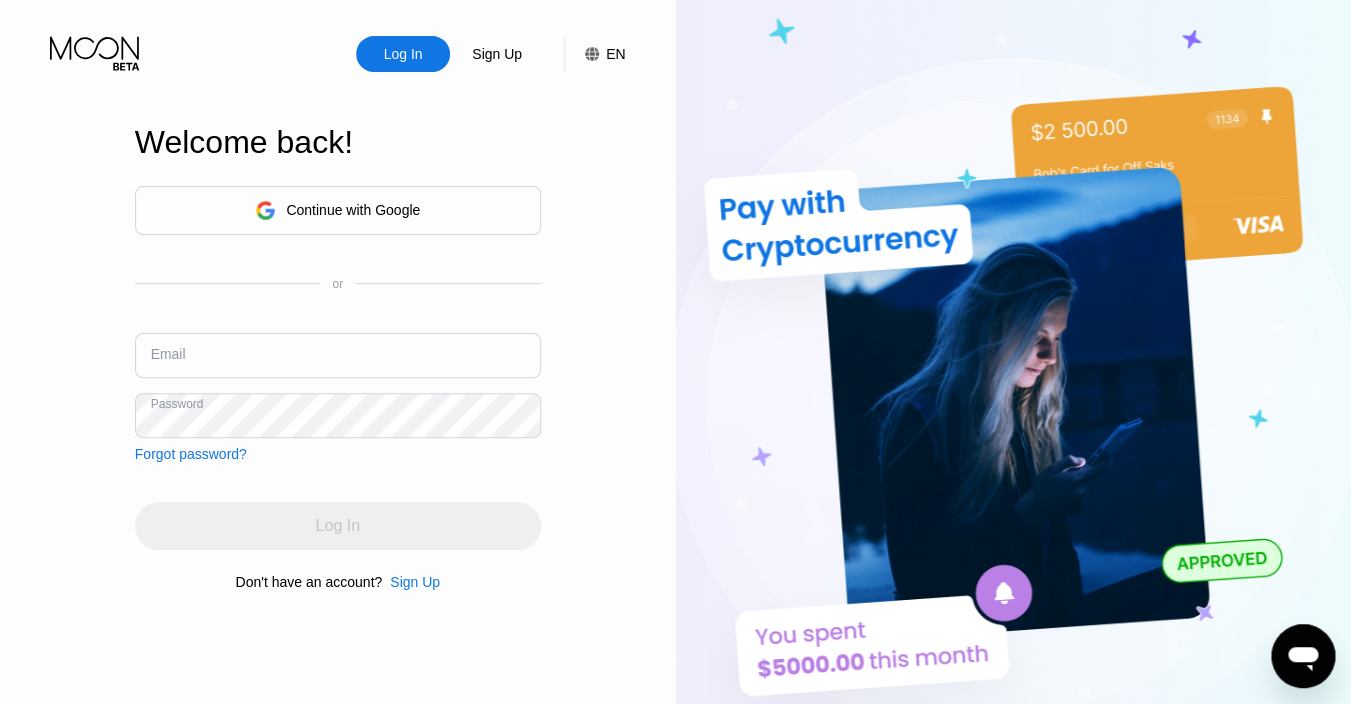 click at bounding box center (338, 355) 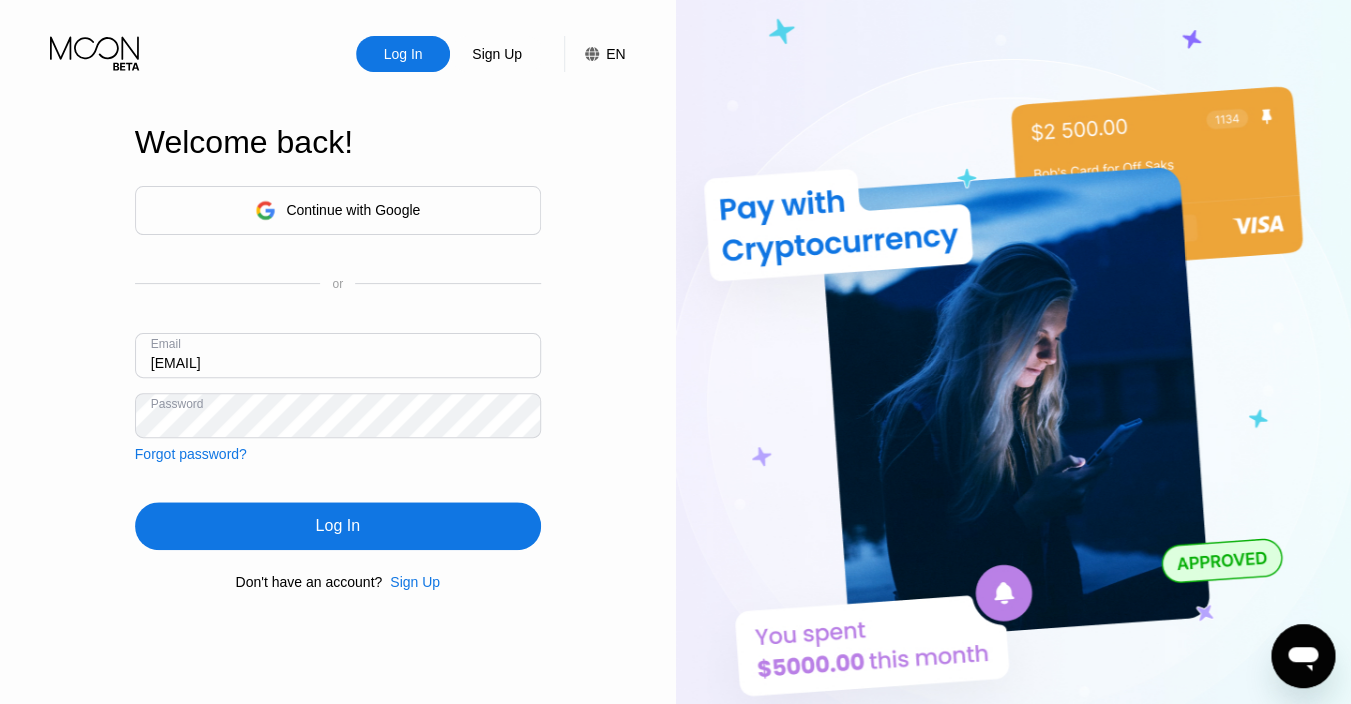 type on "[EMAIL]" 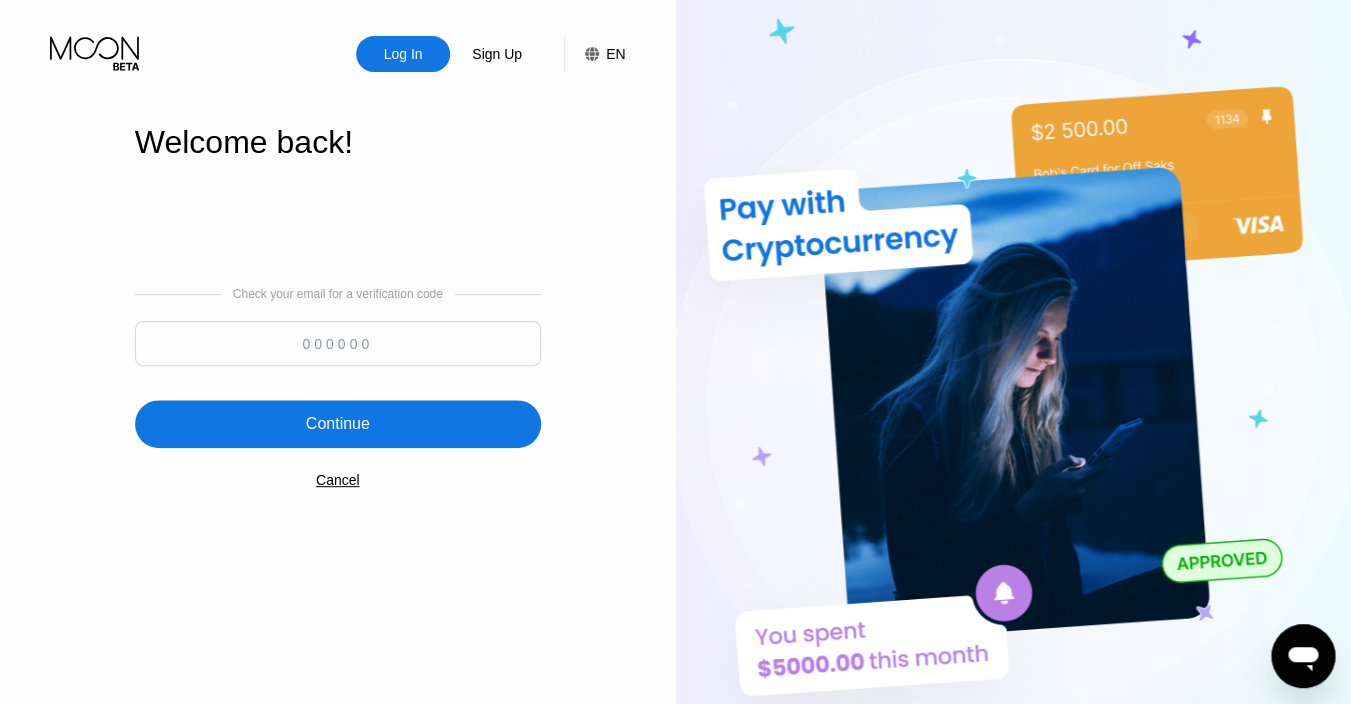 click at bounding box center [338, 343] 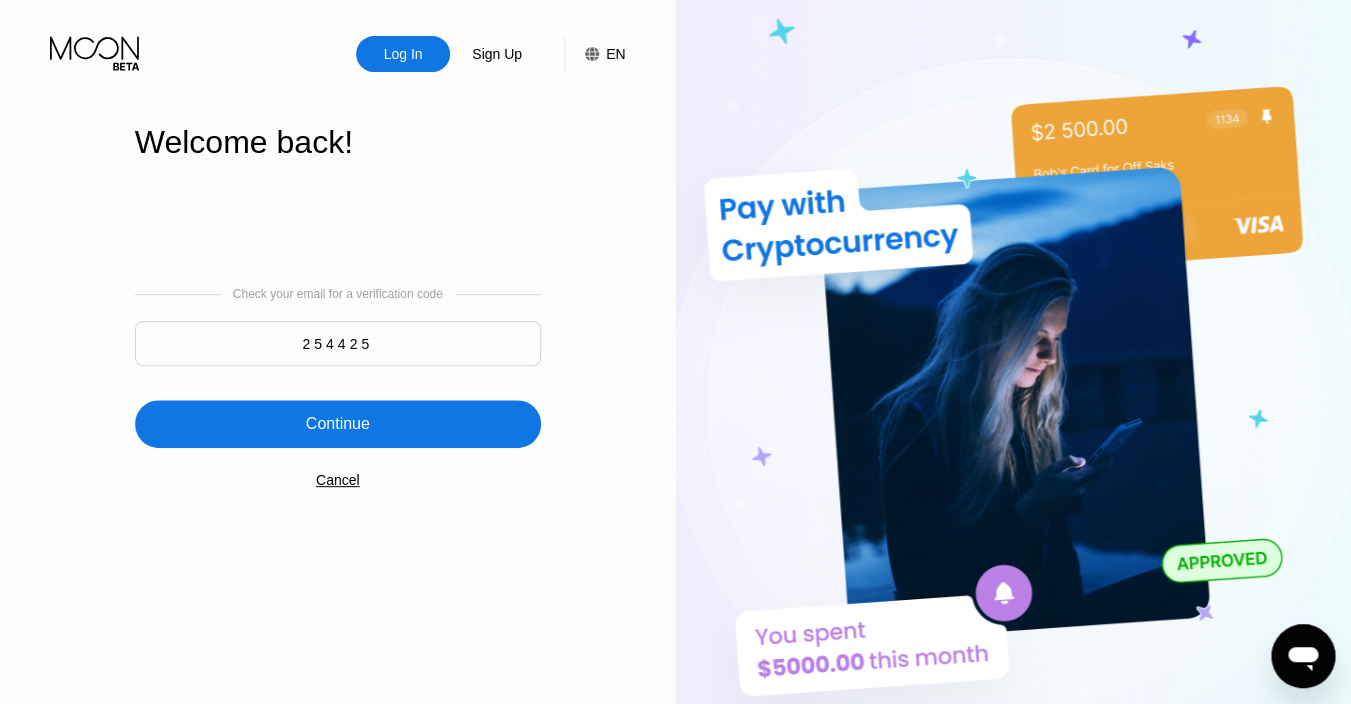 type on "254425" 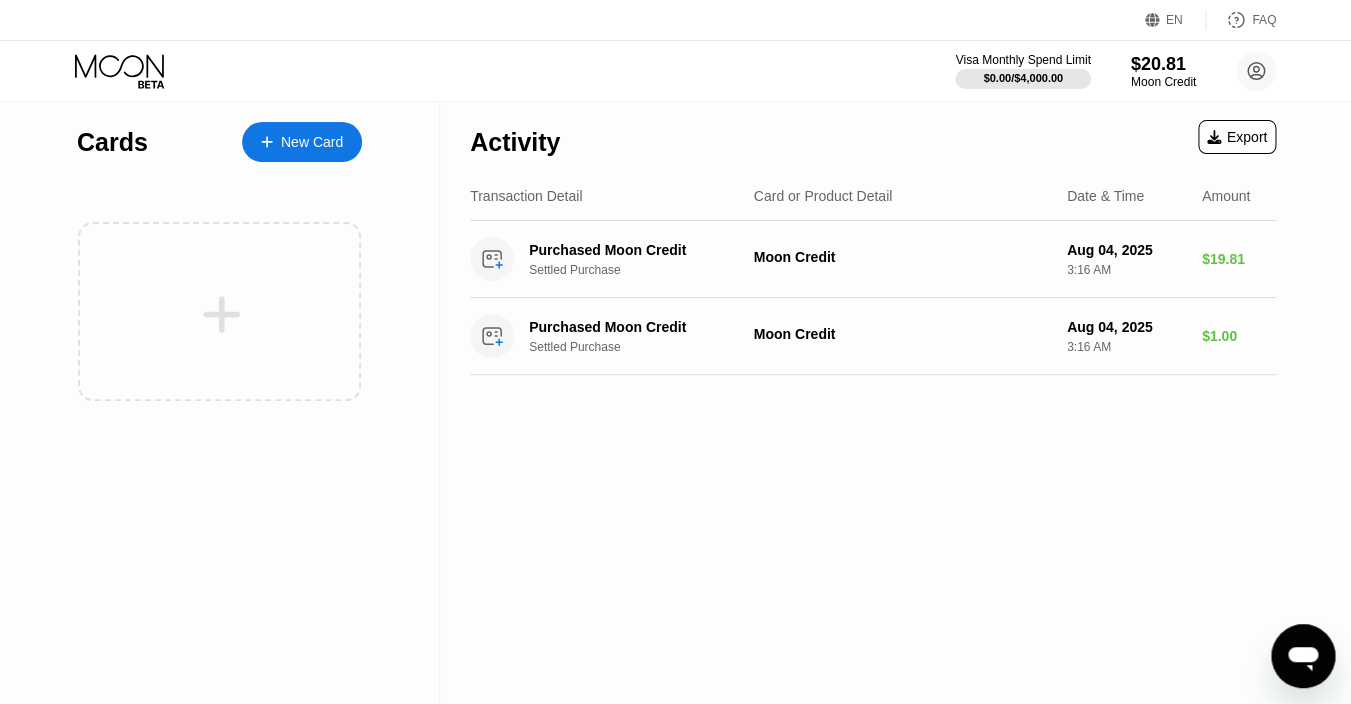 click on "New Card" at bounding box center [312, 142] 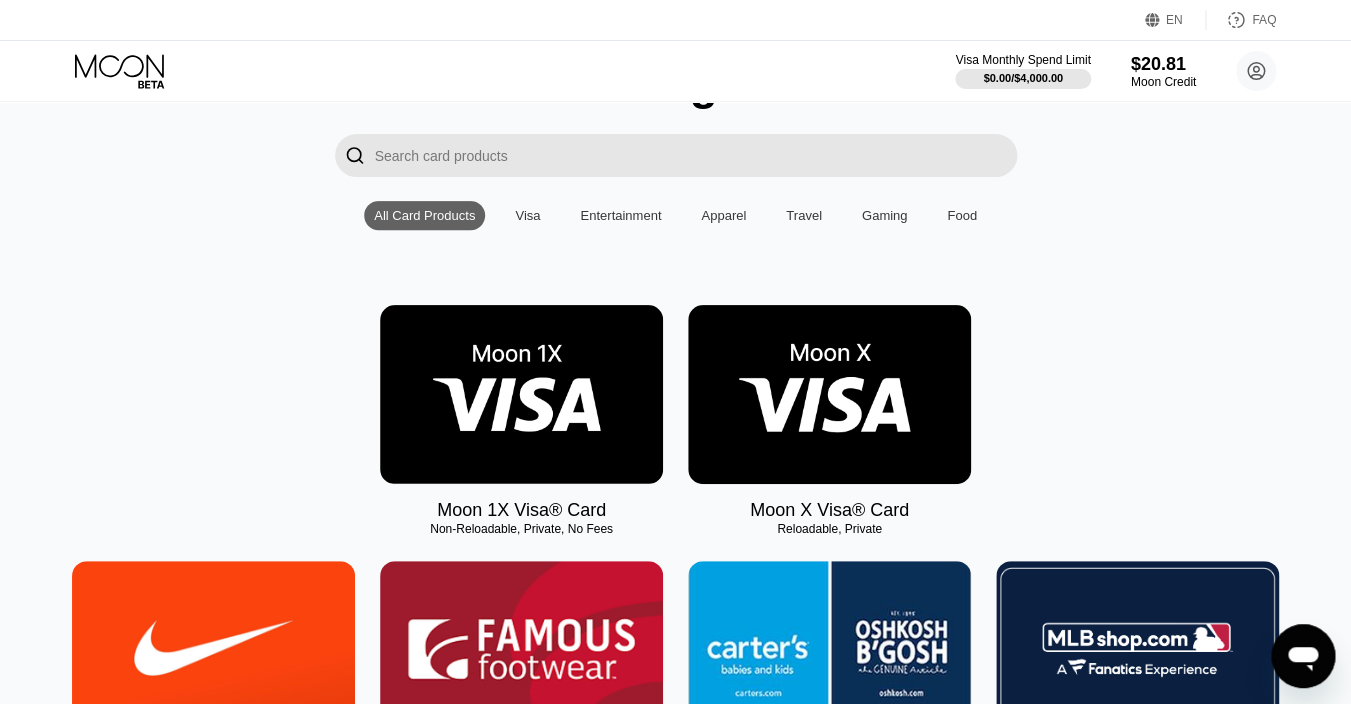 scroll, scrollTop: 124, scrollLeft: 0, axis: vertical 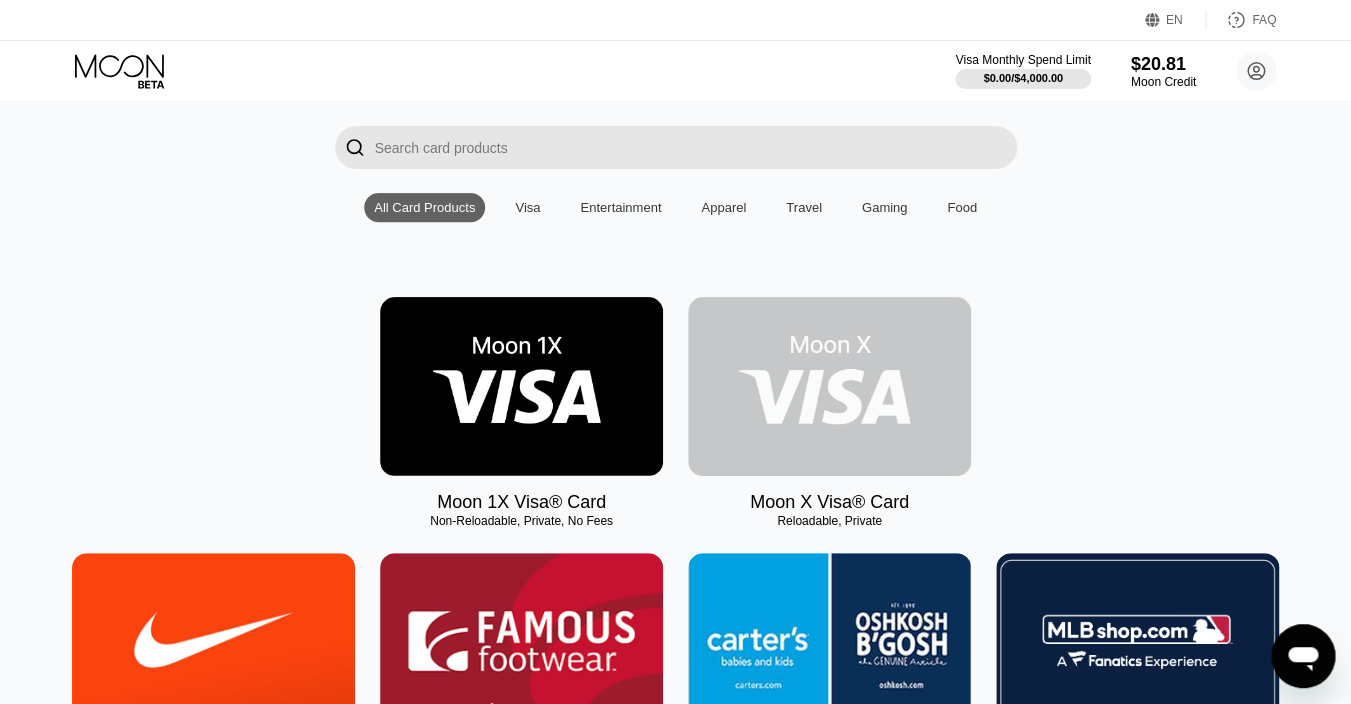 click at bounding box center (829, 386) 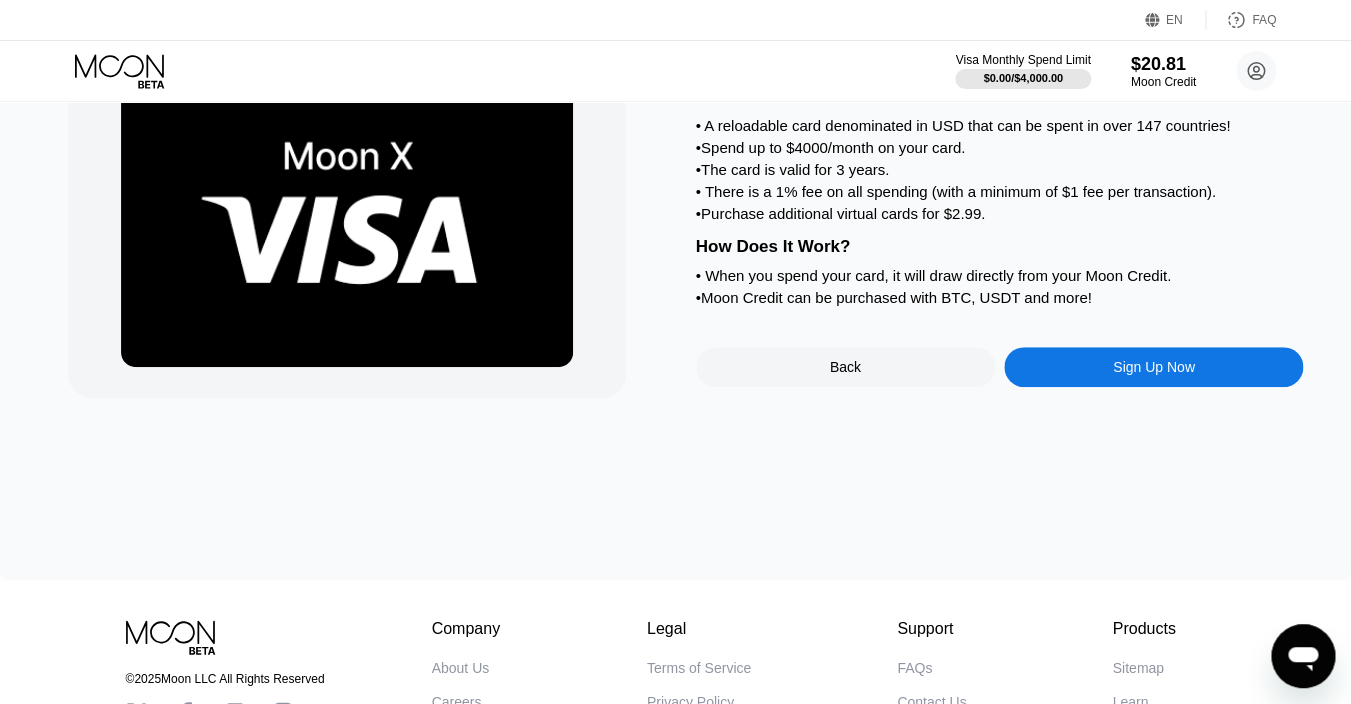 scroll, scrollTop: 0, scrollLeft: 0, axis: both 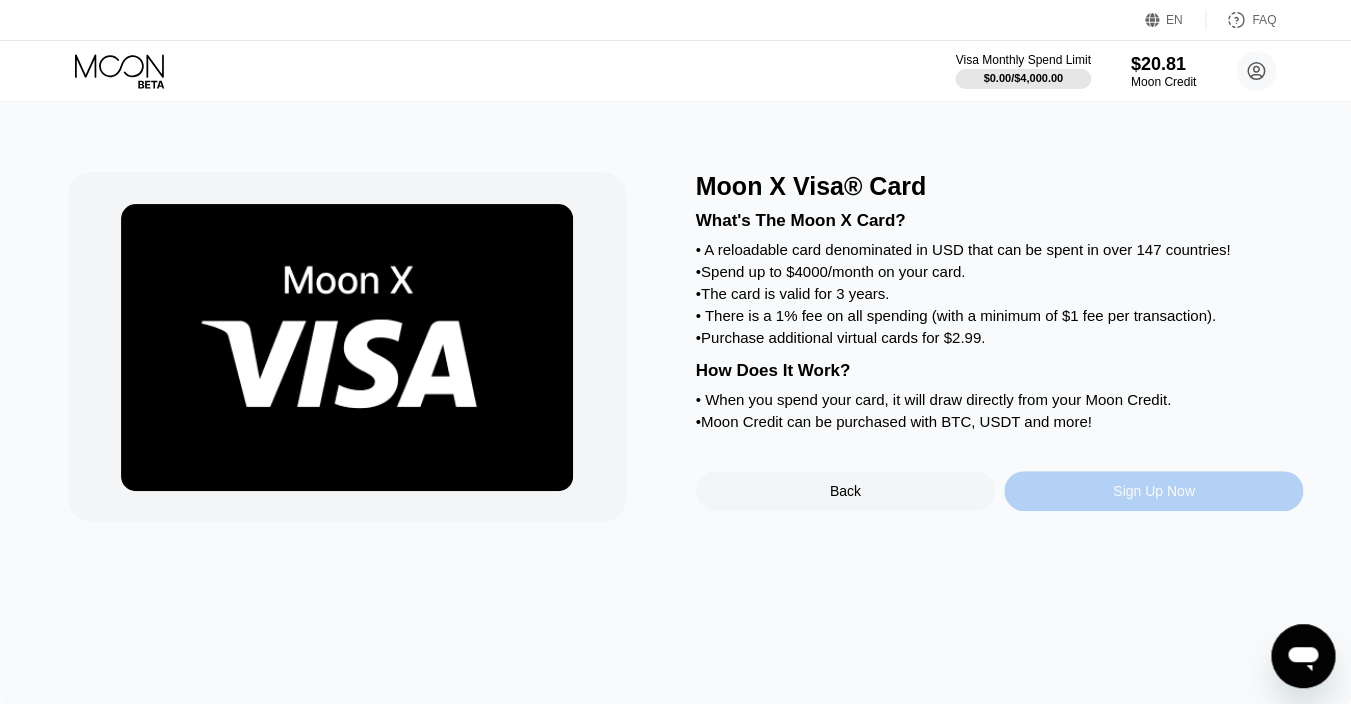click on "Sign Up Now" at bounding box center [1153, 491] 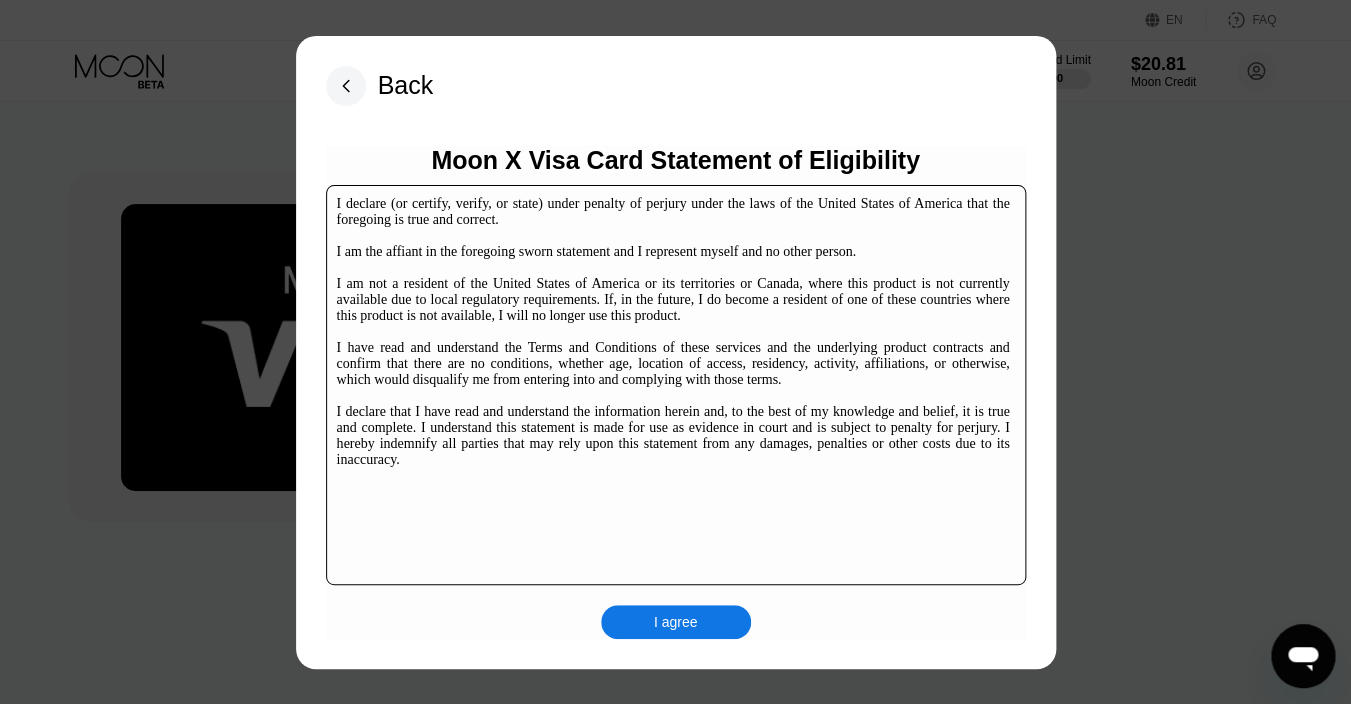 click on "I agree" at bounding box center (676, 622) 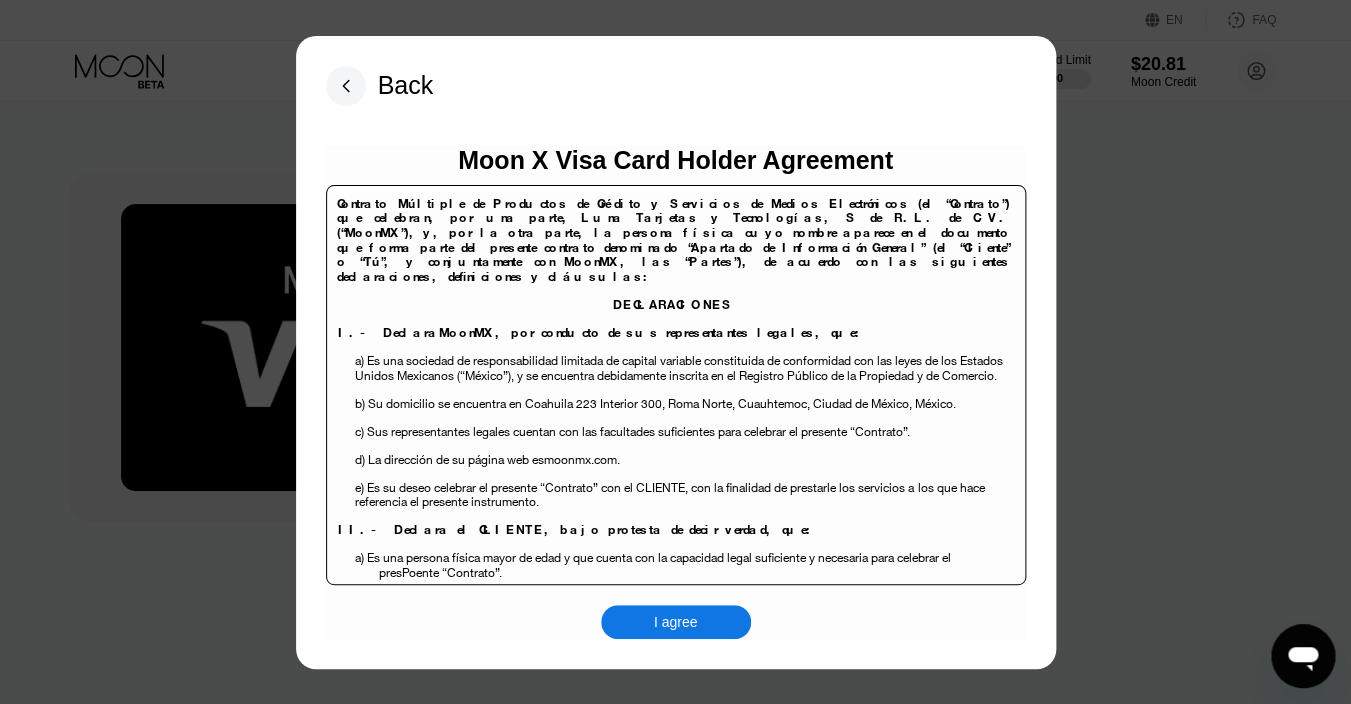 click at bounding box center [675, 352] 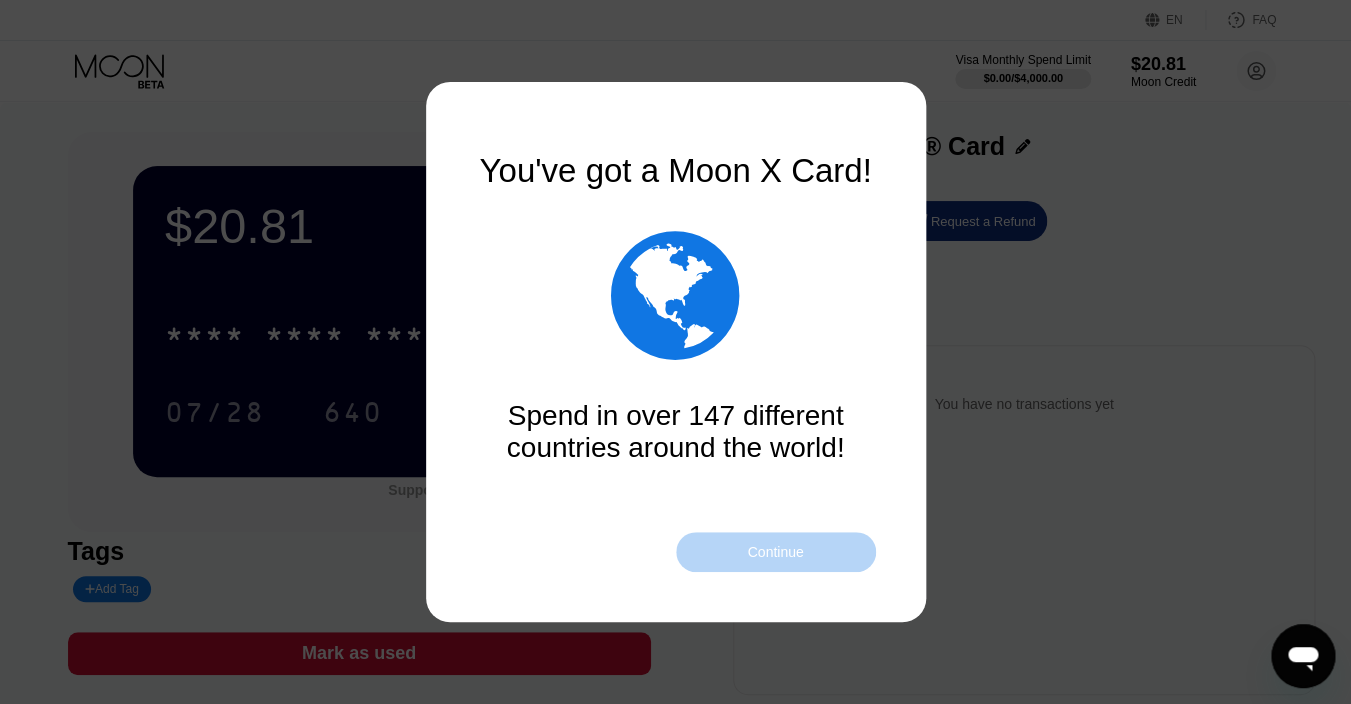 click on "Continue" at bounding box center [775, 552] 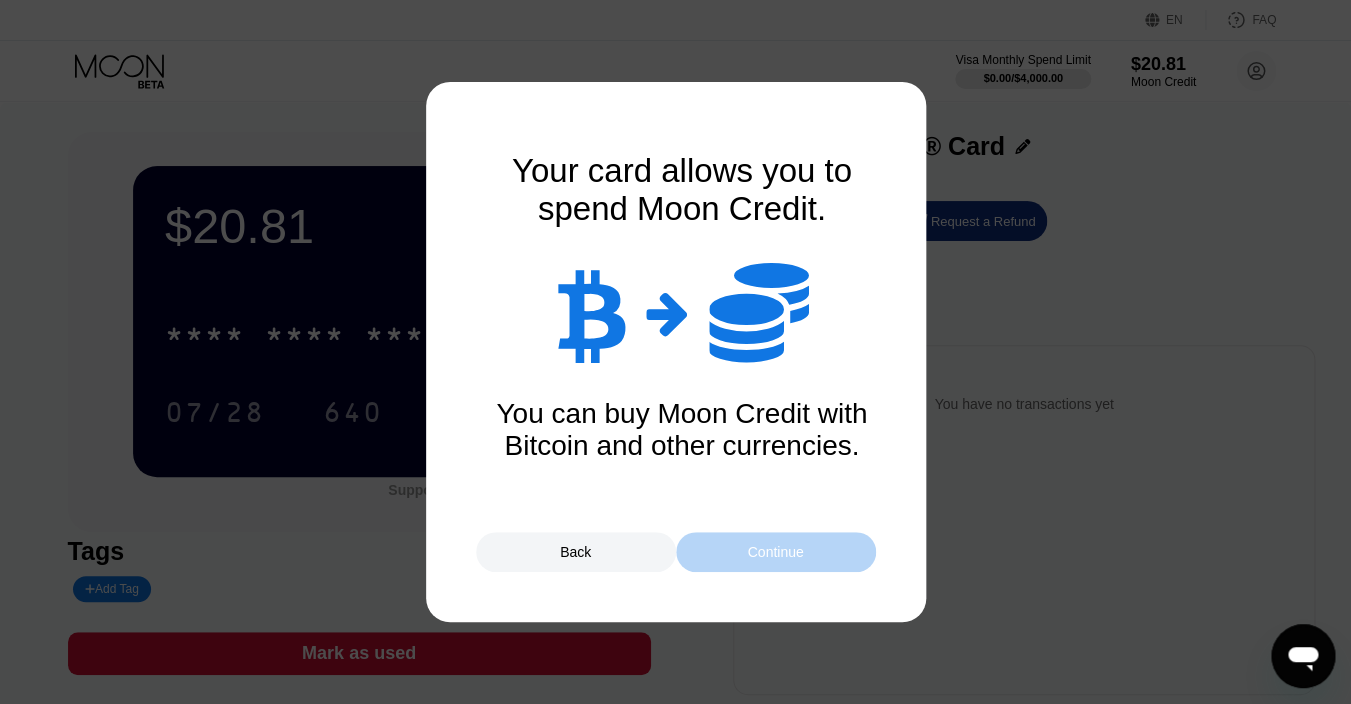 click on "Continue" at bounding box center (775, 552) 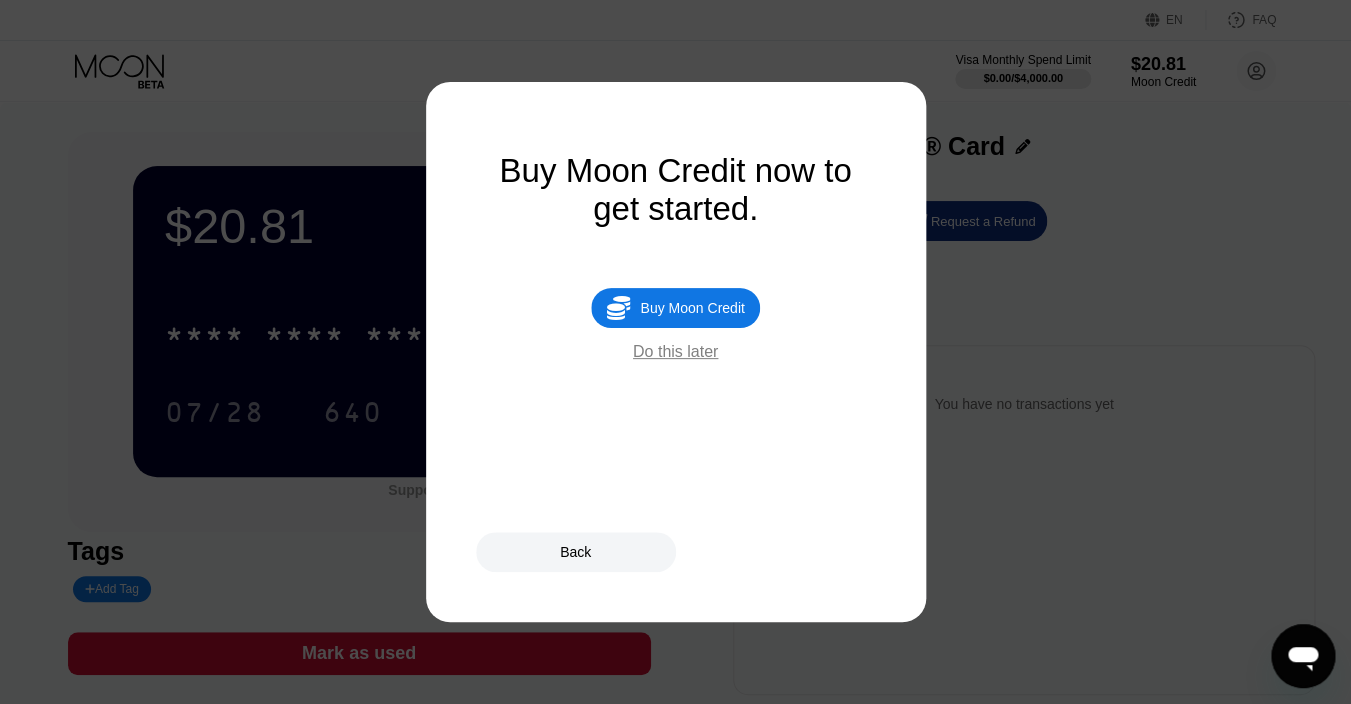 click on "Do this later" at bounding box center [675, 352] 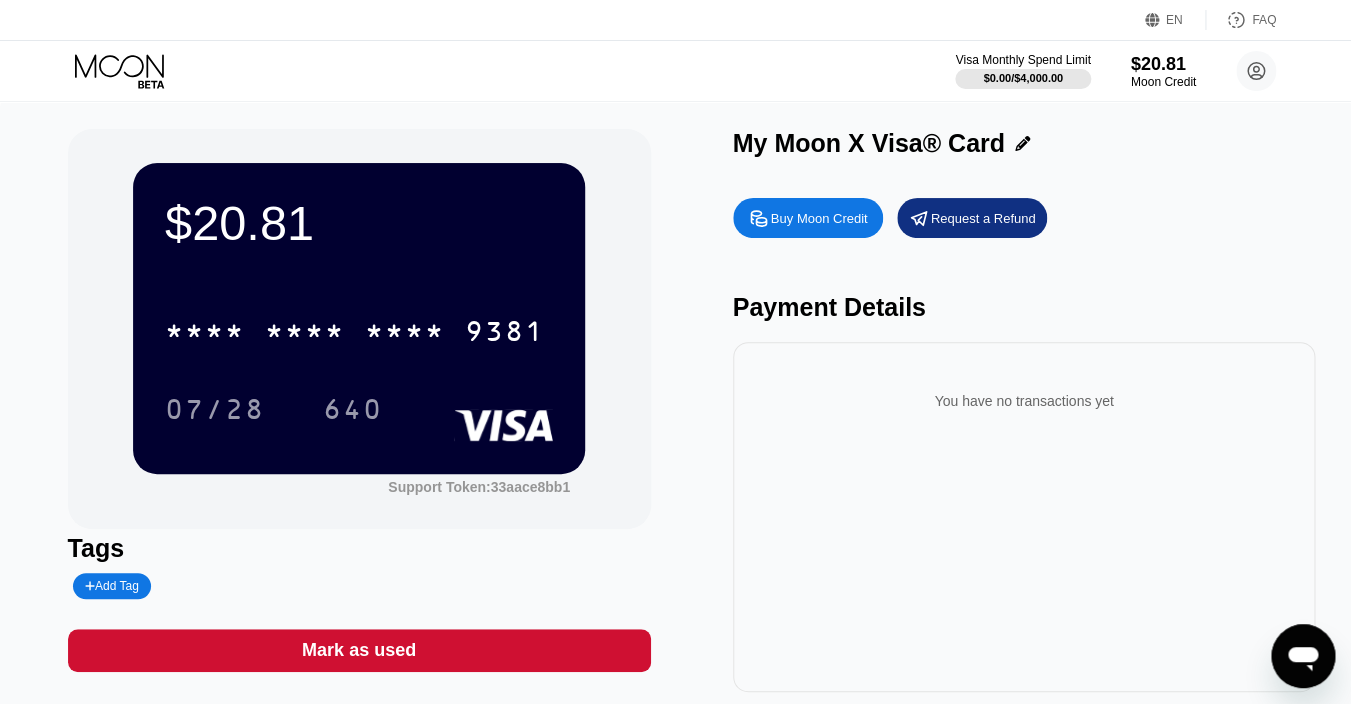scroll, scrollTop: 6, scrollLeft: 0, axis: vertical 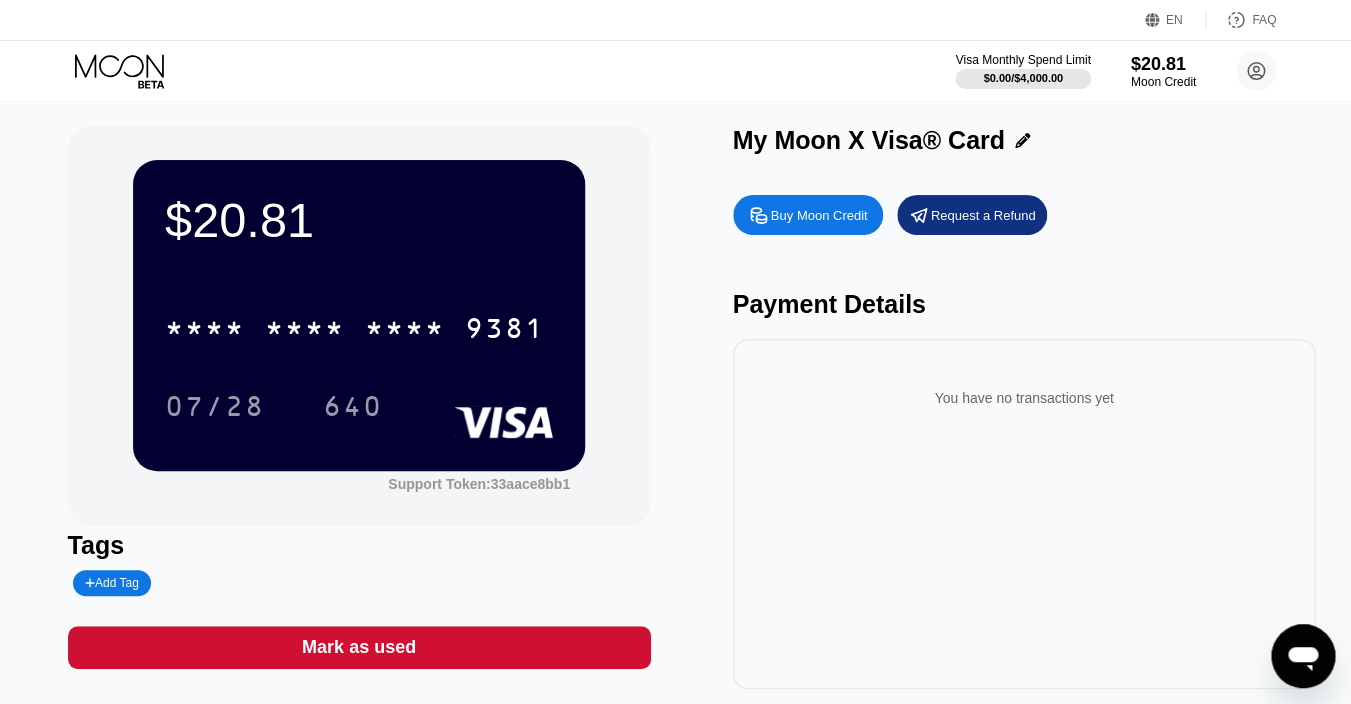 click on "Buy Moon Credit" at bounding box center [819, 215] 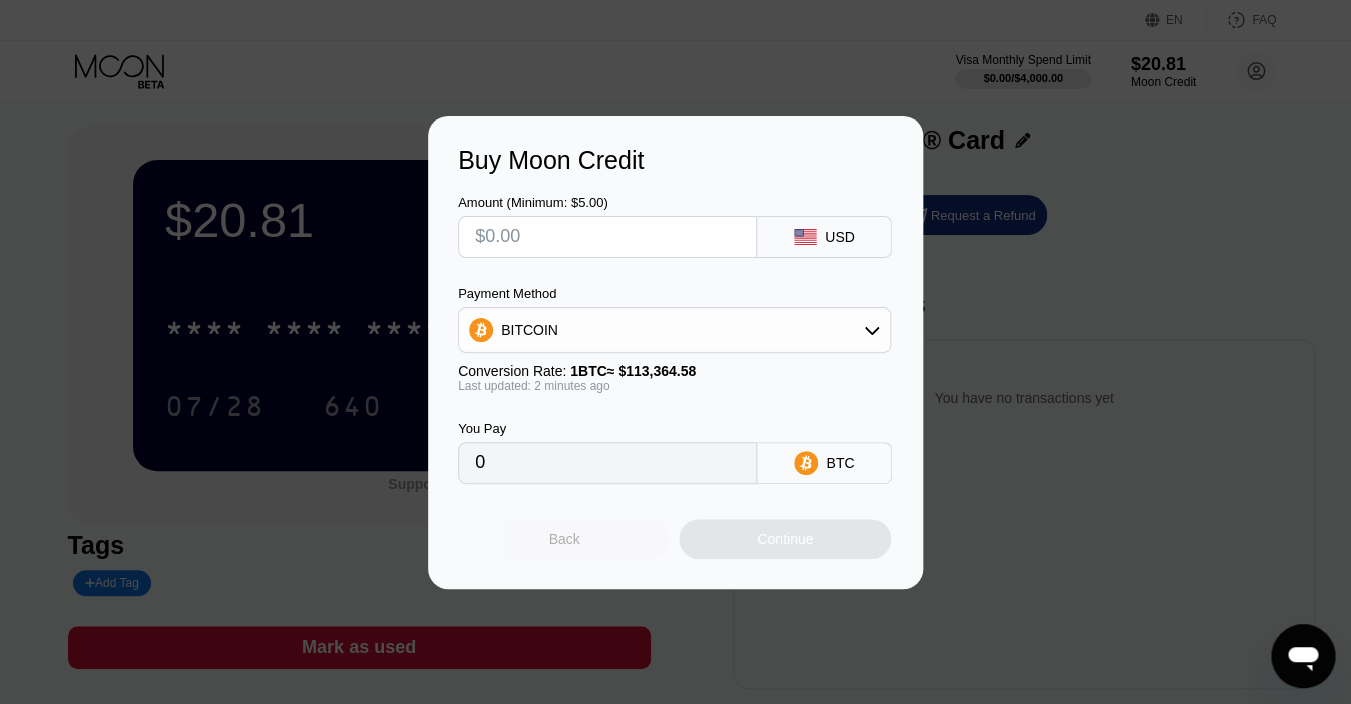 click on "Back" at bounding box center (564, 539) 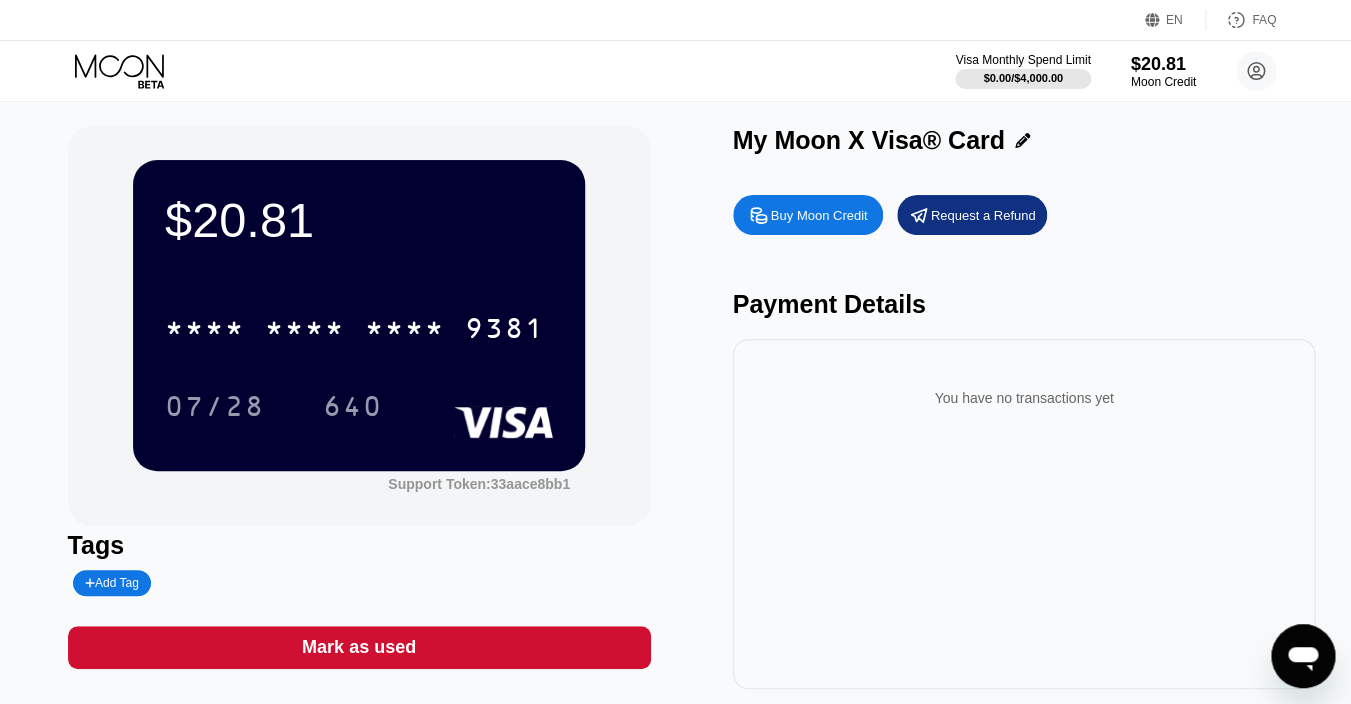 scroll, scrollTop: 0, scrollLeft: 0, axis: both 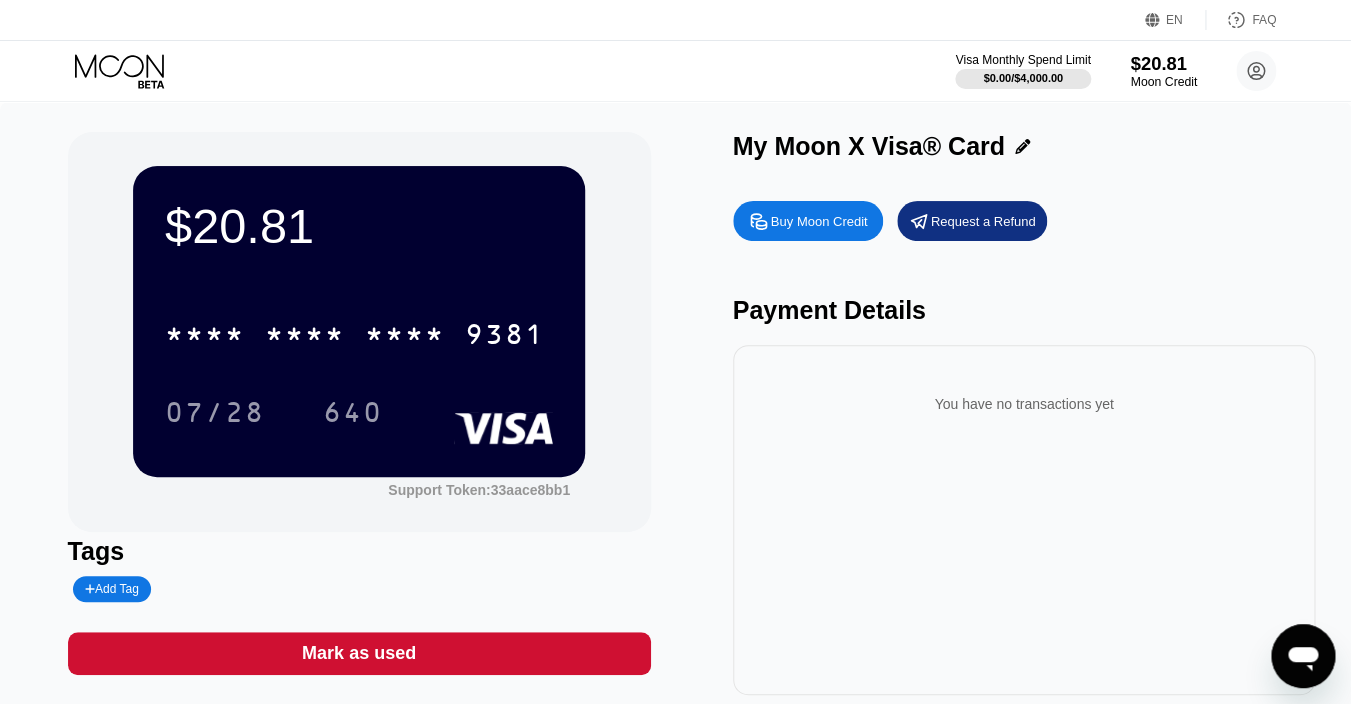 click on "Moon Credit" at bounding box center [1163, 82] 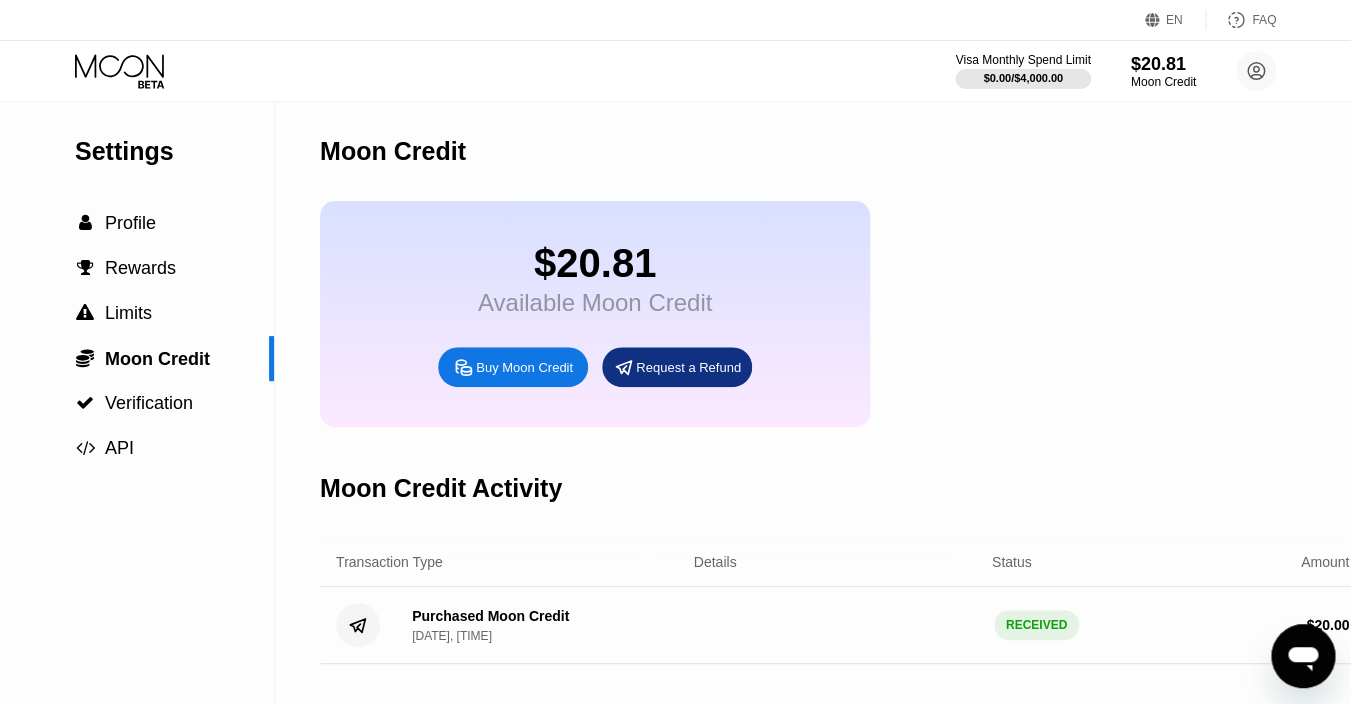 click on "Buy Moon Credit" at bounding box center [524, 367] 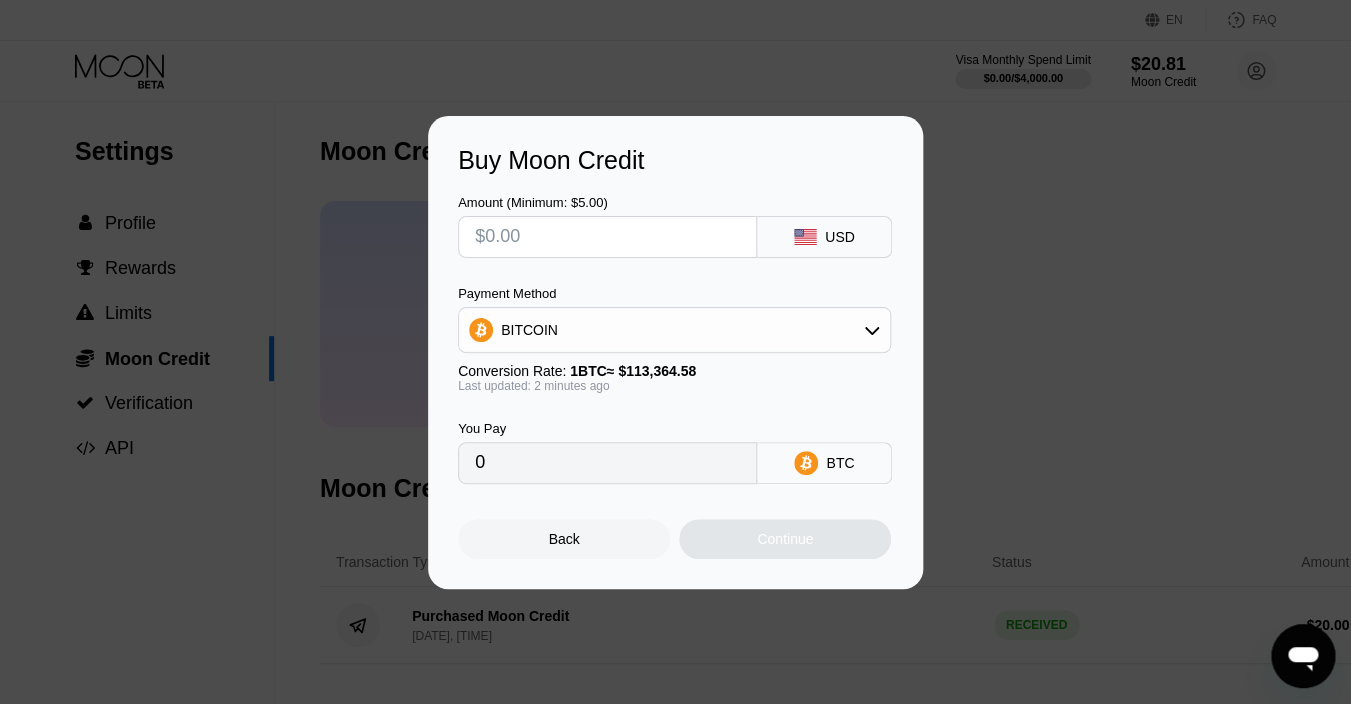 click at bounding box center [607, 237] 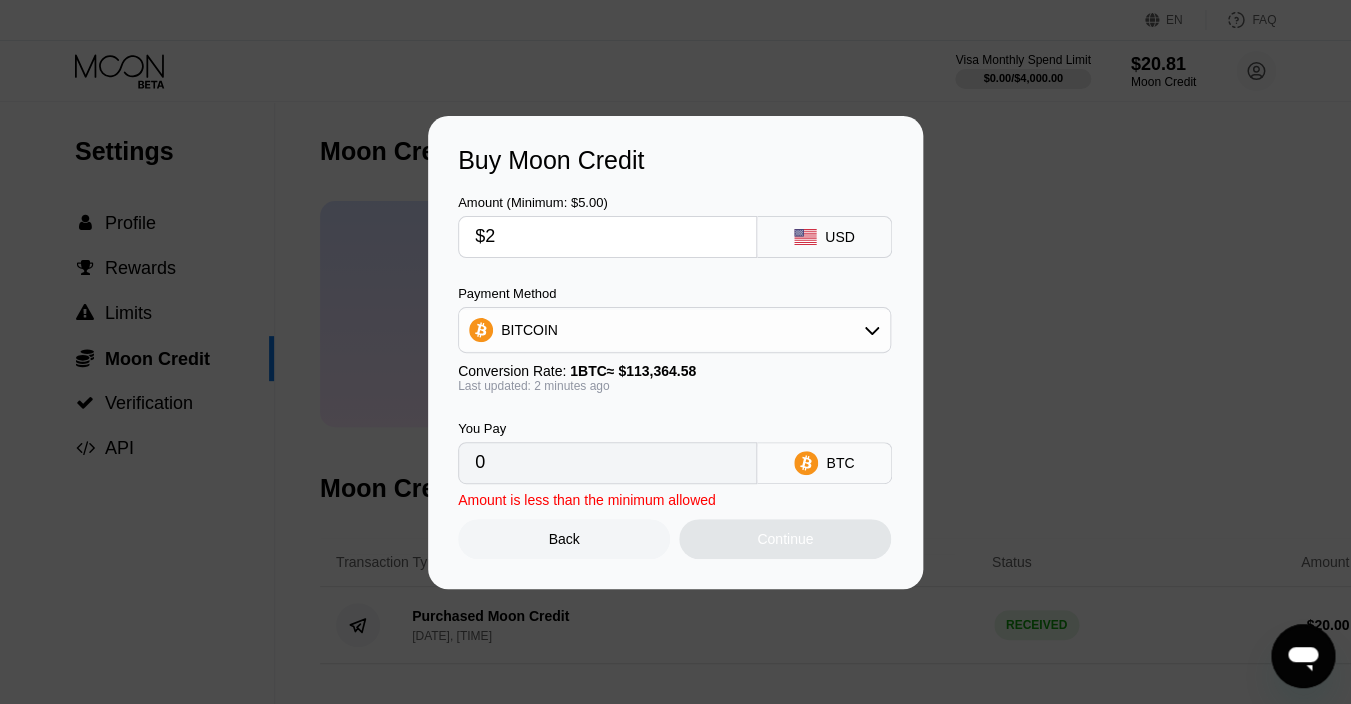 type on "0.00001765" 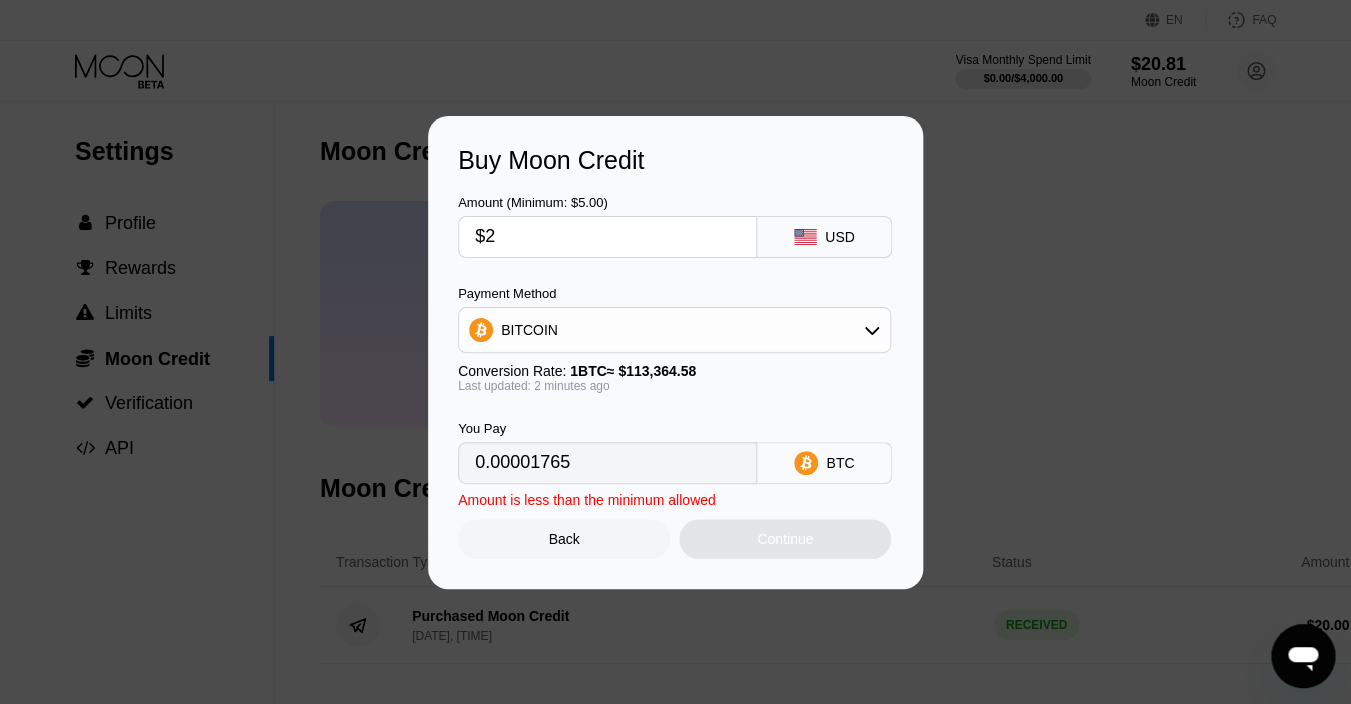 type on "$20" 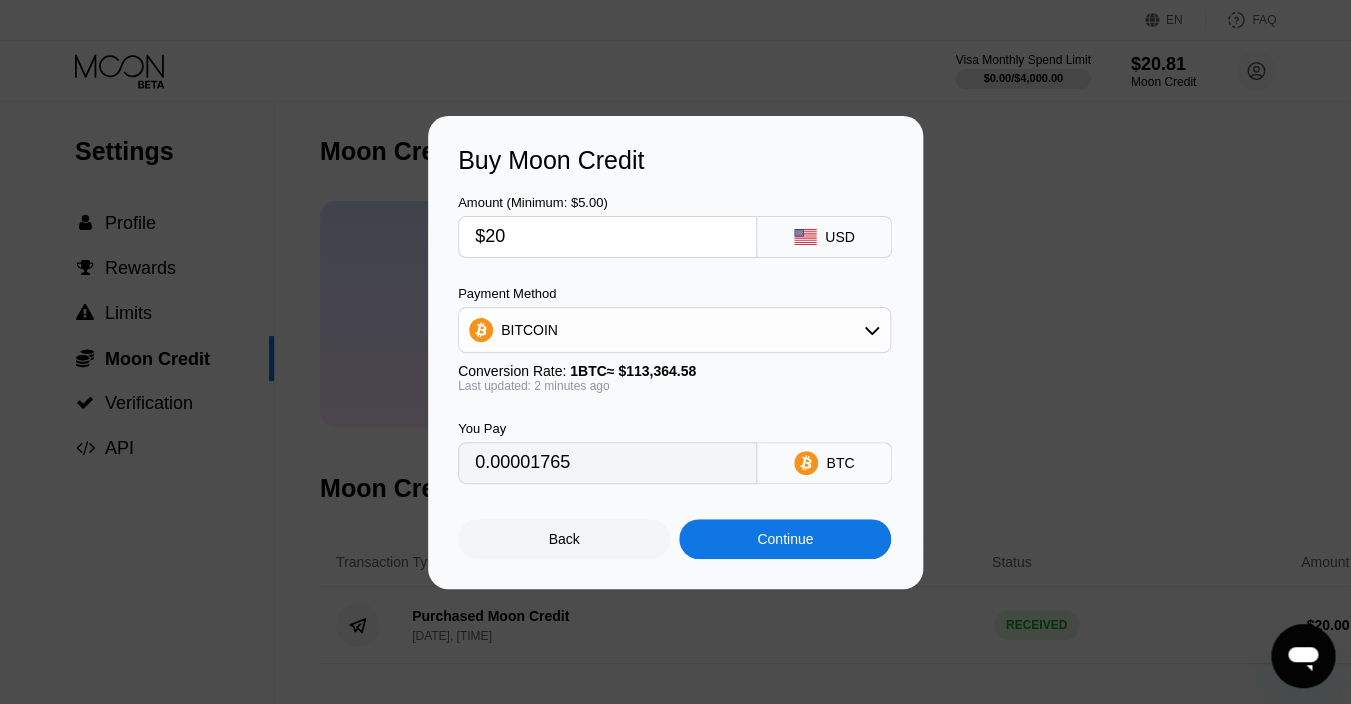 type on "0.00017643" 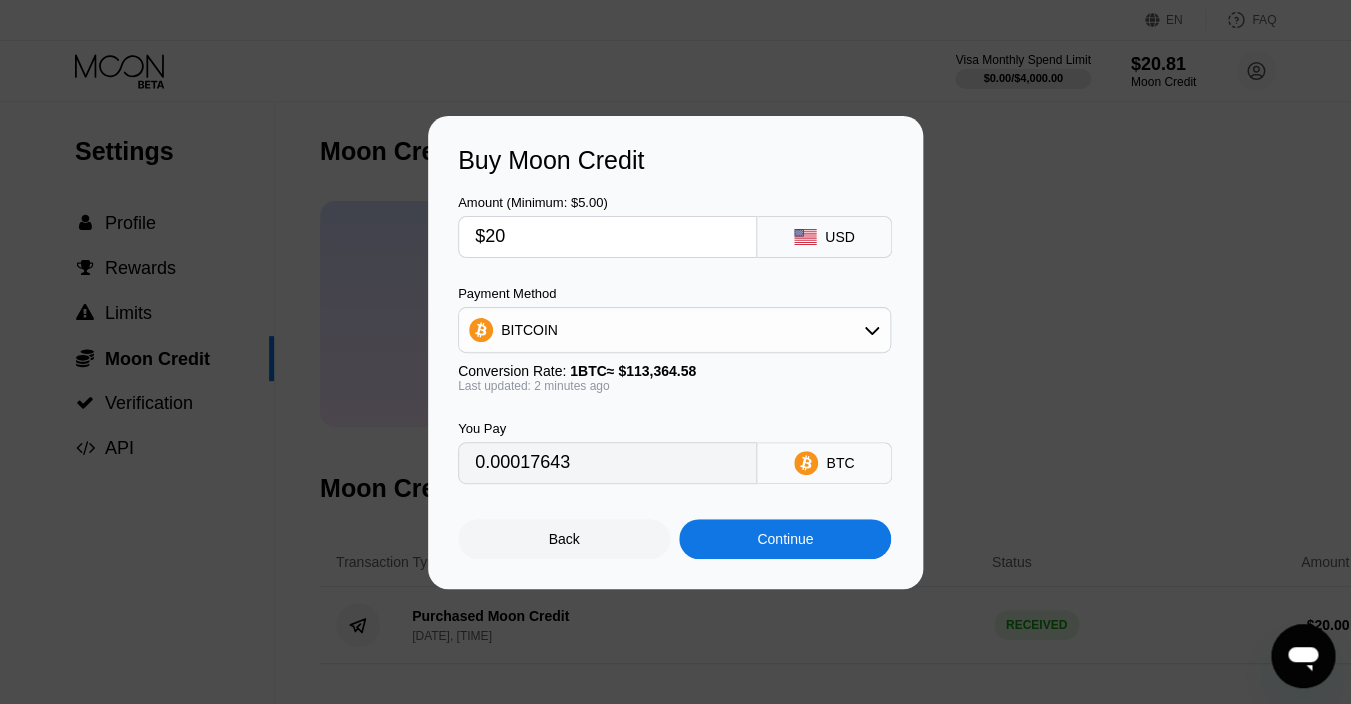 type on "$20" 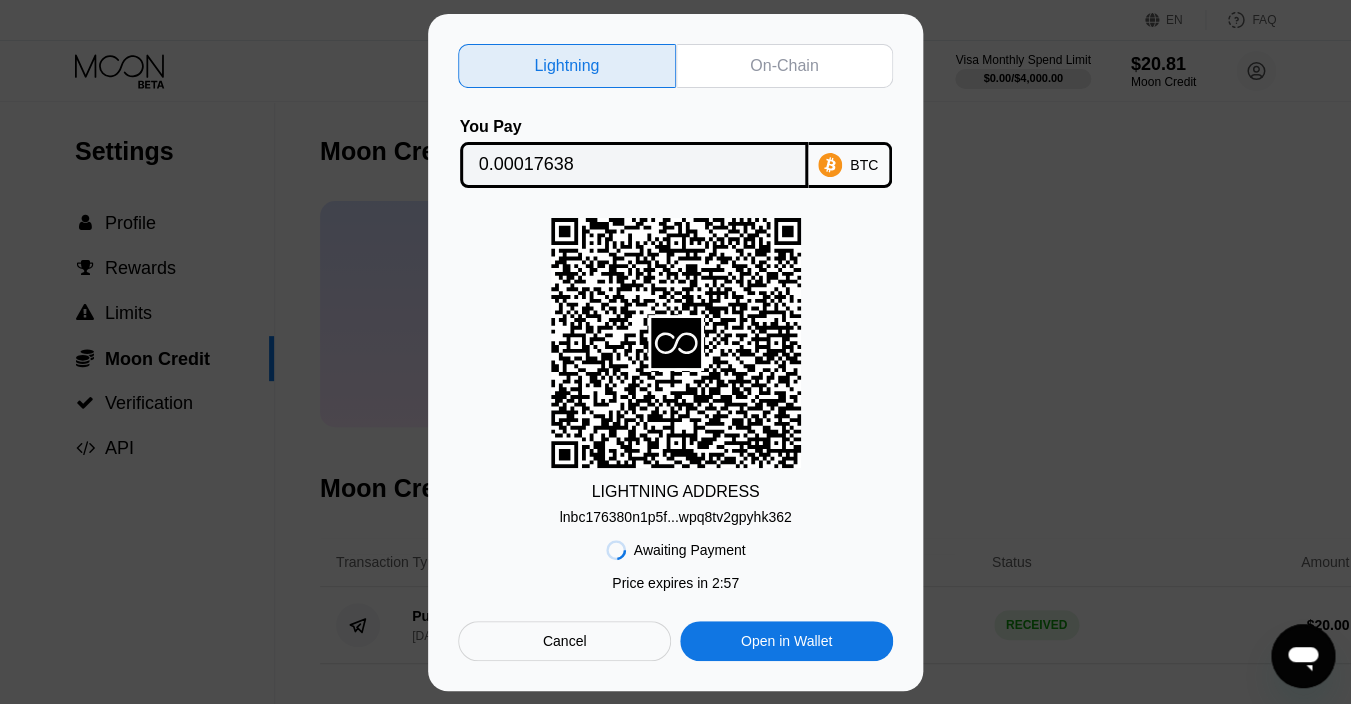 click on "Lightning On-Chain You Pay 0.00017638 BTC LIGHTNING   ADDRESS lnbc176380n1p5f...wpq8tv2gpyhk362 Awaiting Payment Price expires in   2 : 57 Cancel Open in Wallet" at bounding box center [675, 352] 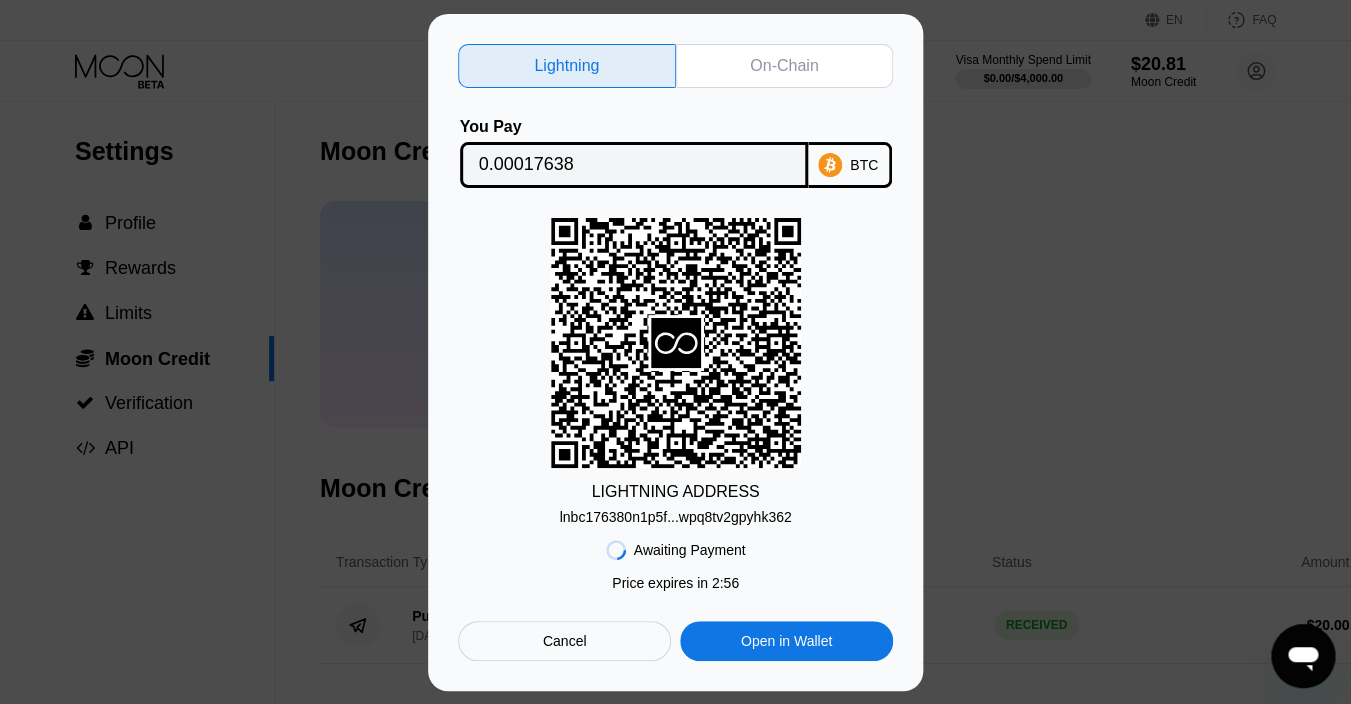 click on "Cancel" at bounding box center [564, 641] 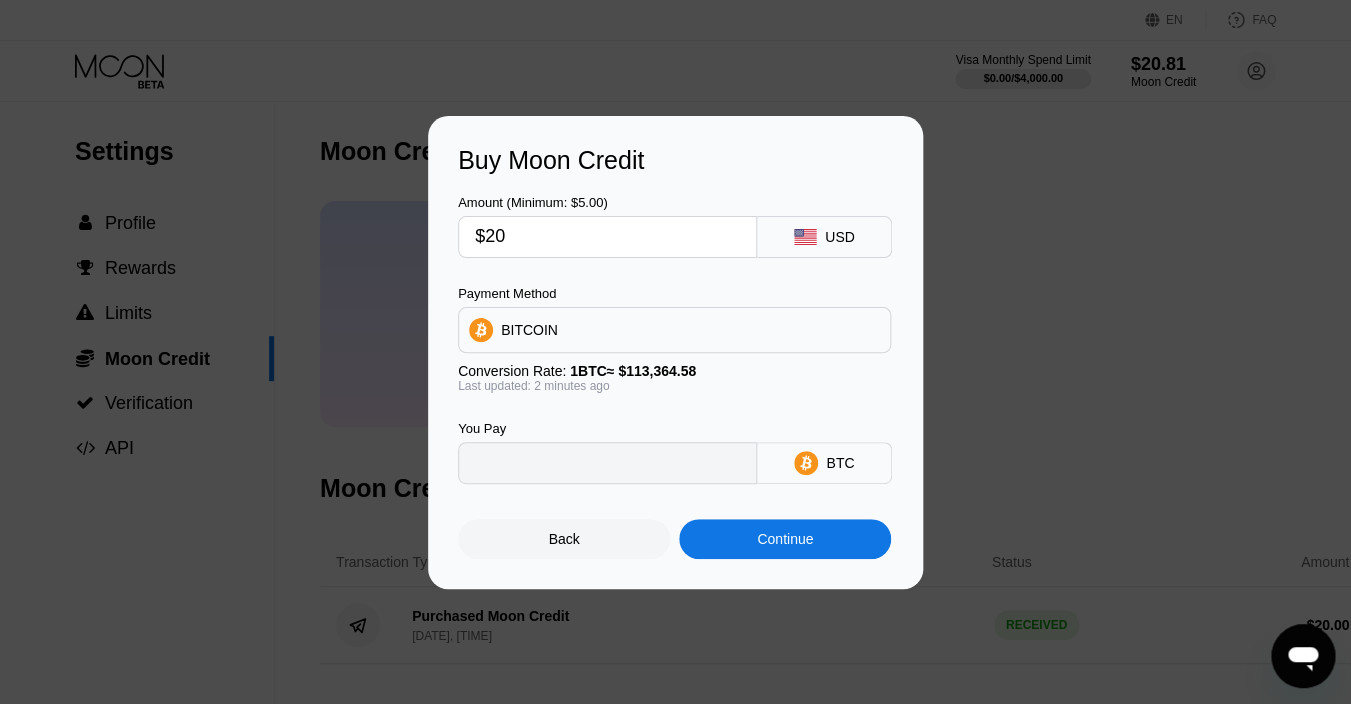 type on "0.00017643" 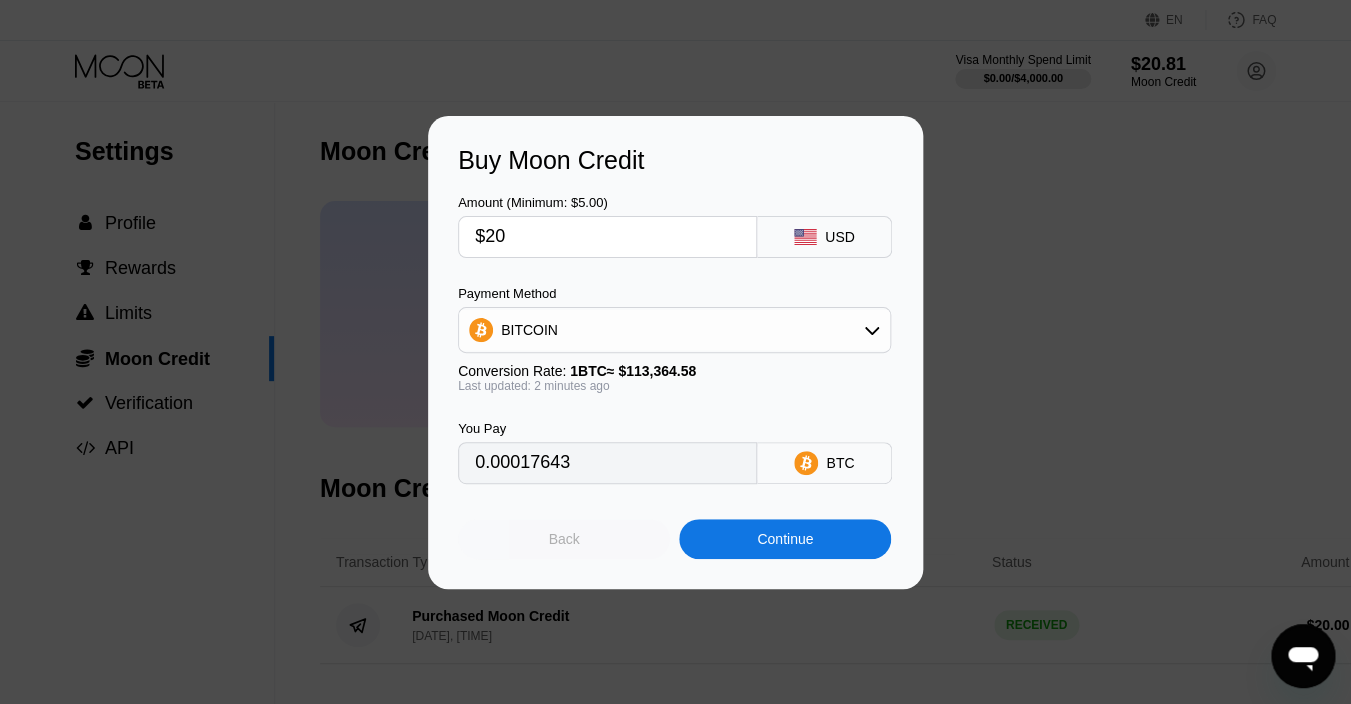 click on "Back" at bounding box center [564, 539] 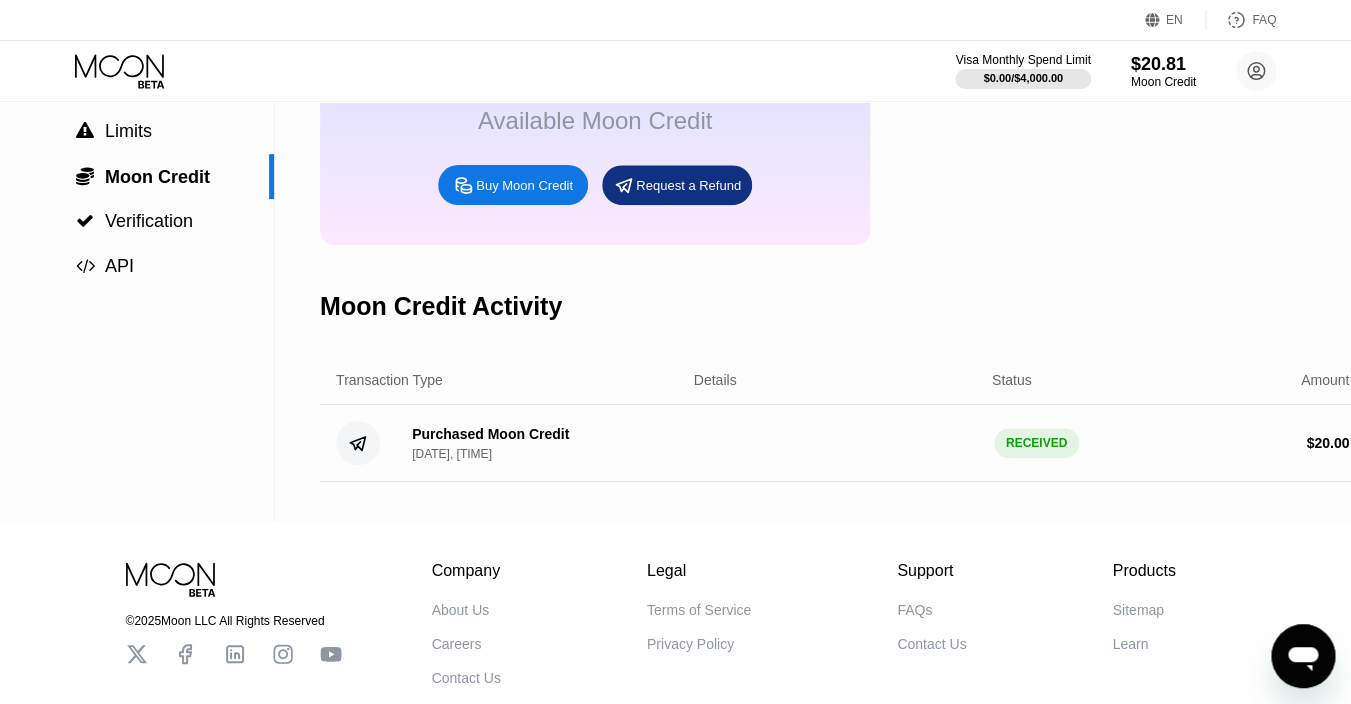 scroll, scrollTop: 0, scrollLeft: 0, axis: both 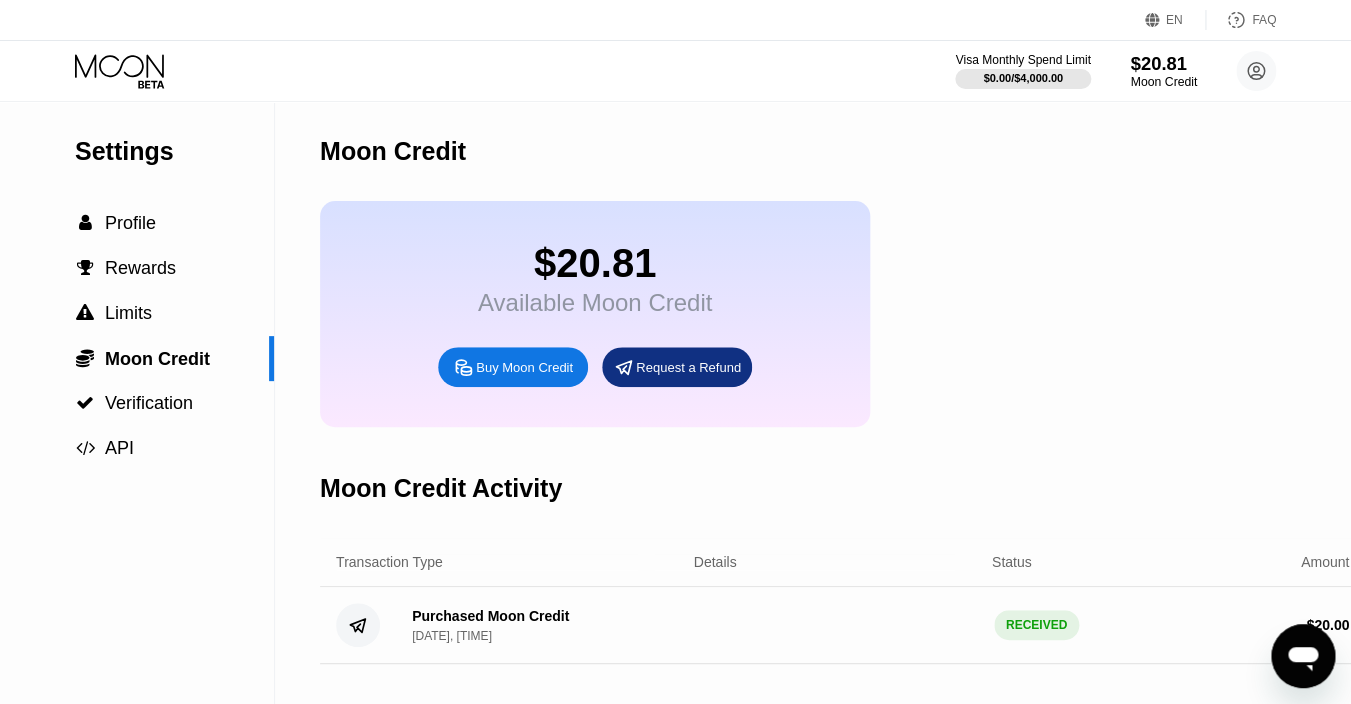 click on "Moon Credit" at bounding box center (1163, 82) 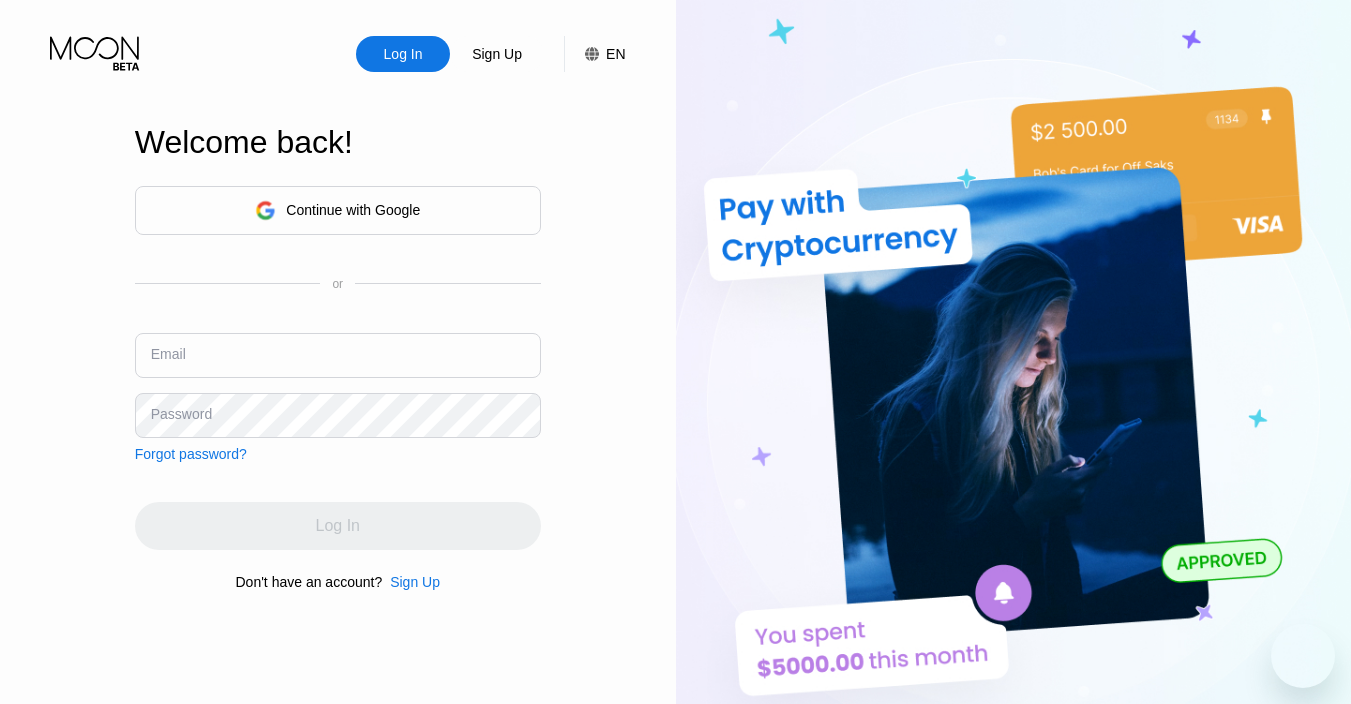 scroll, scrollTop: 0, scrollLeft: 0, axis: both 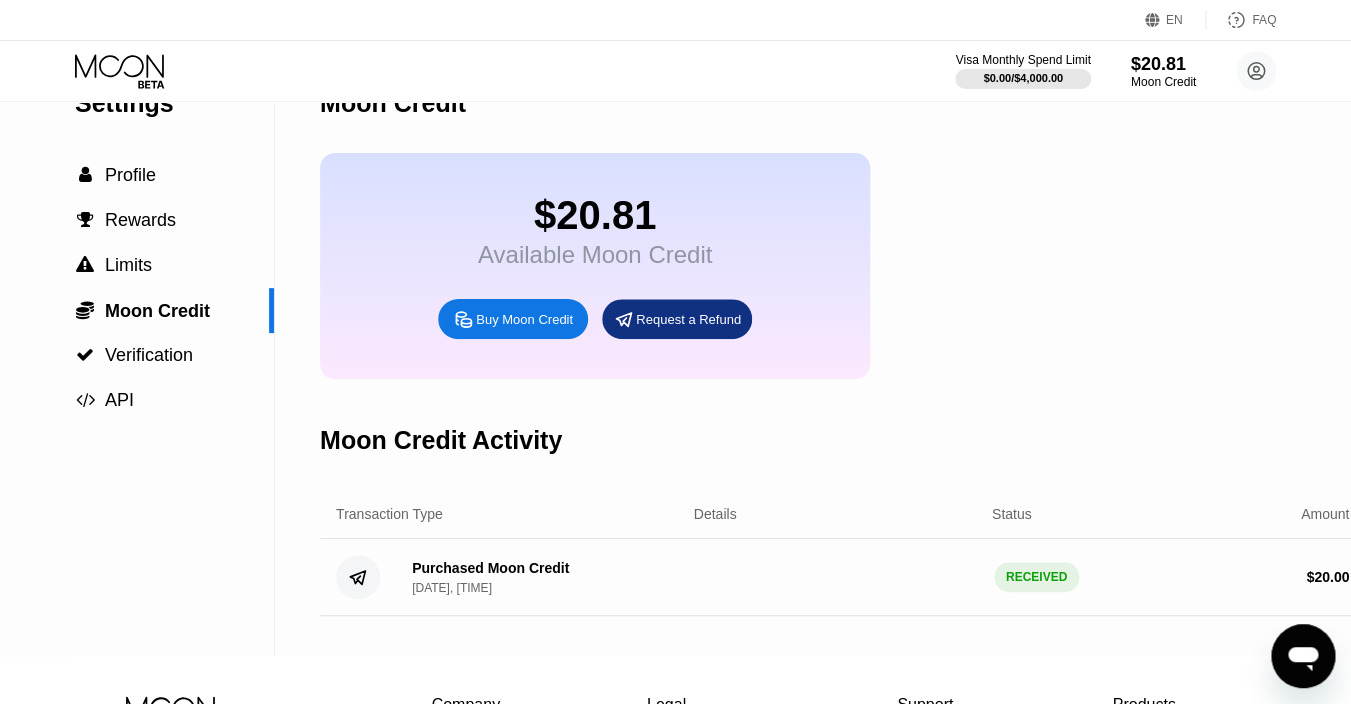 click on "$20.81" at bounding box center [595, 215] 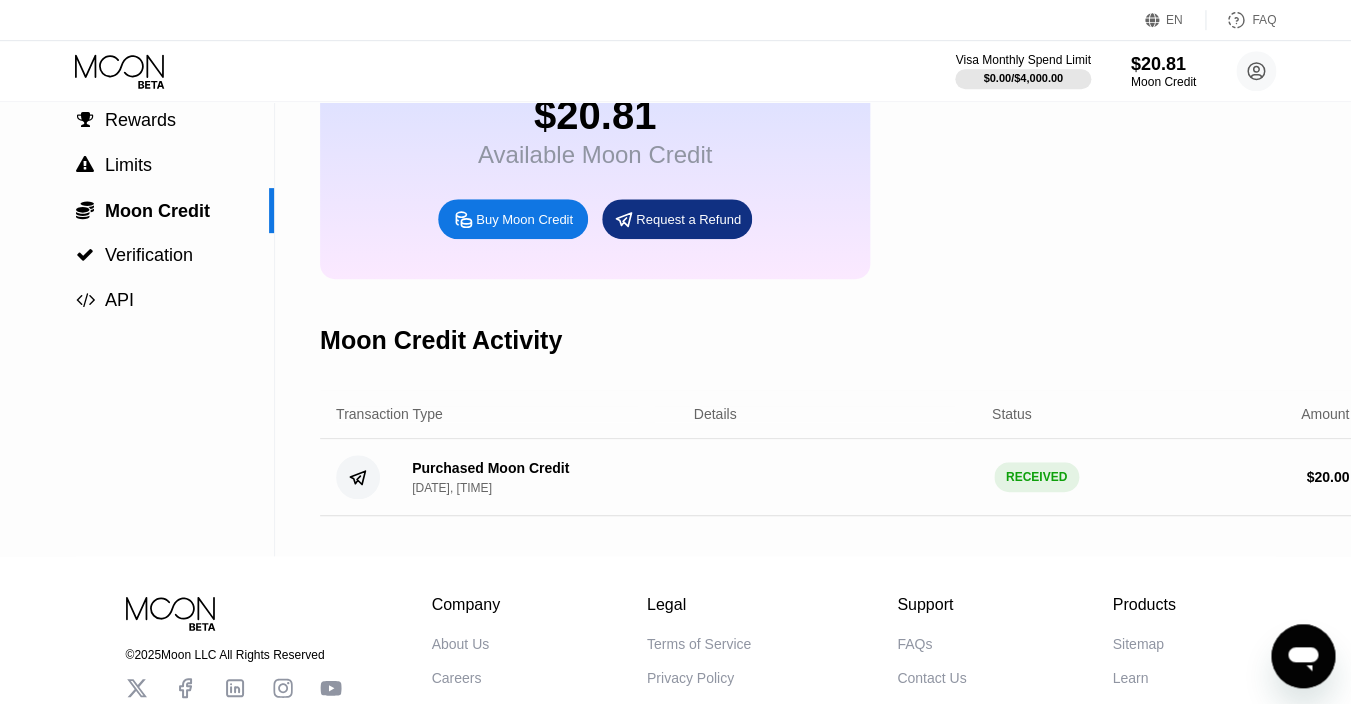 scroll, scrollTop: 0, scrollLeft: 0, axis: both 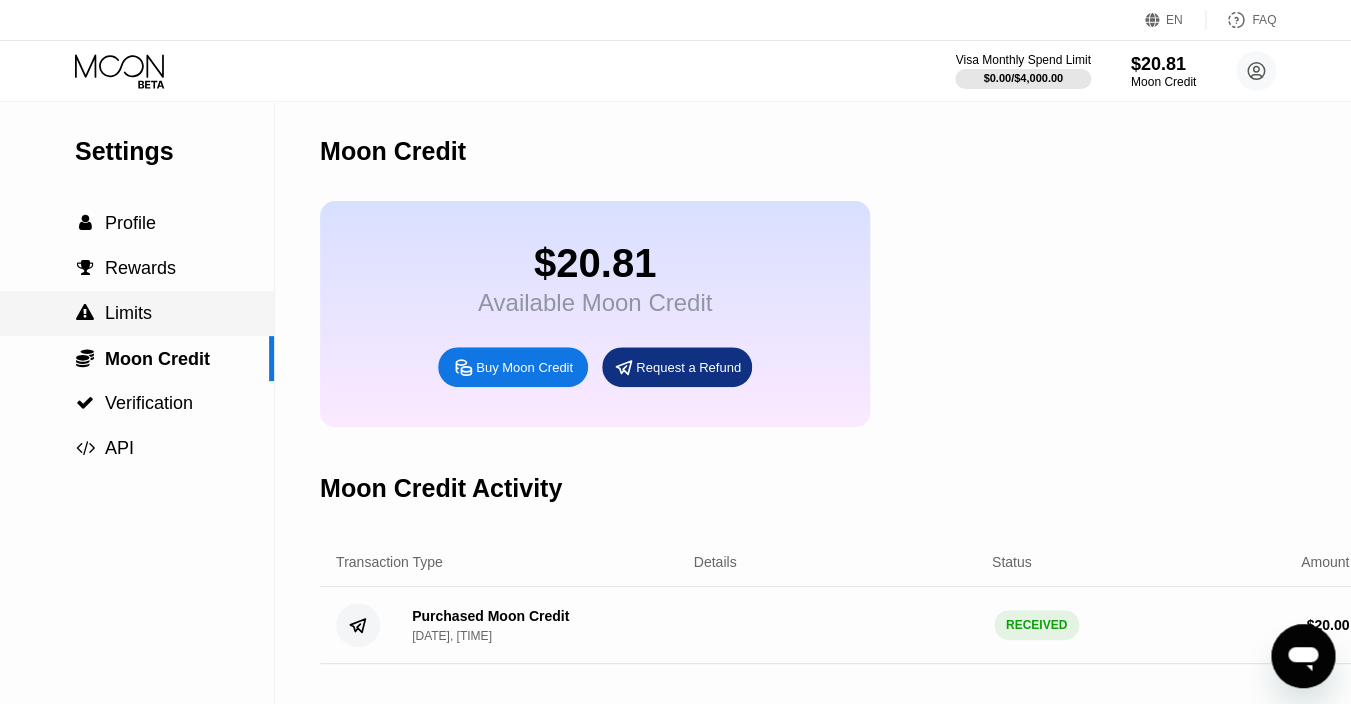 click on "Limits" at bounding box center [128, 313] 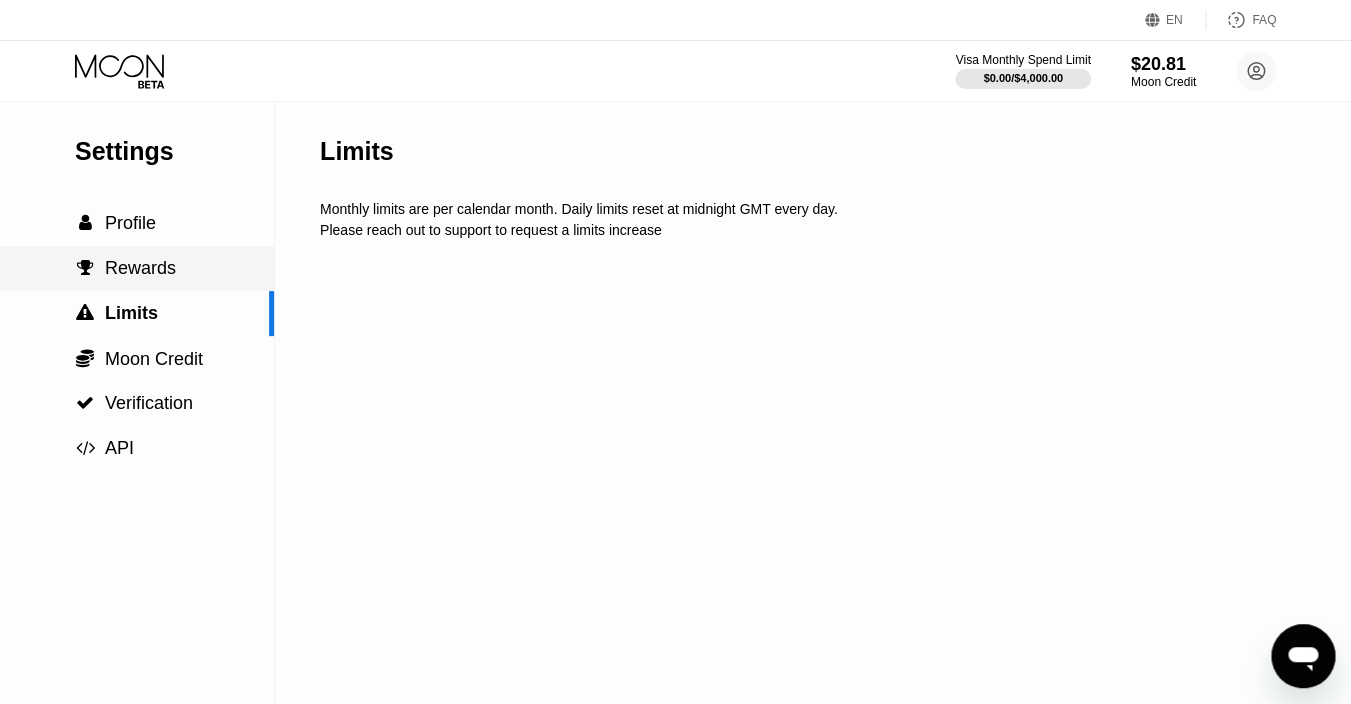 click on "Rewards" at bounding box center [140, 268] 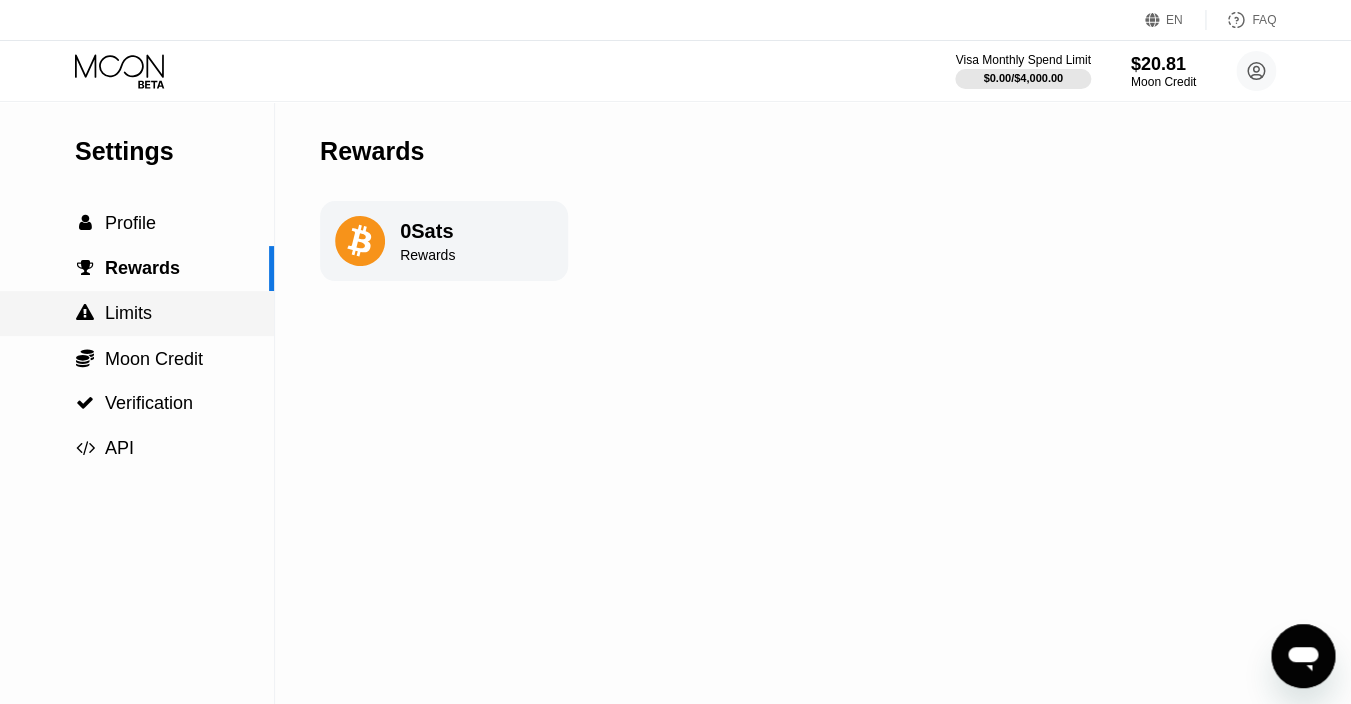 click on "Limits" at bounding box center (128, 313) 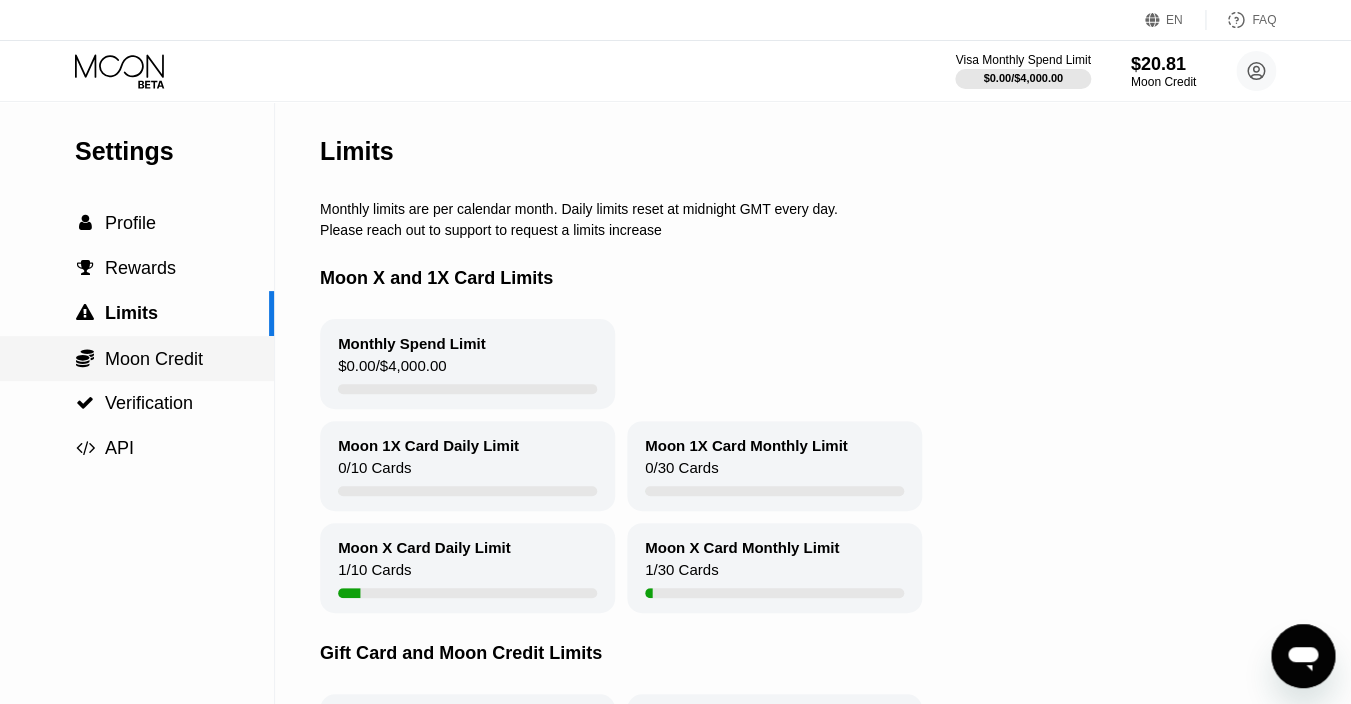 click on " Moon Credit" at bounding box center (137, 358) 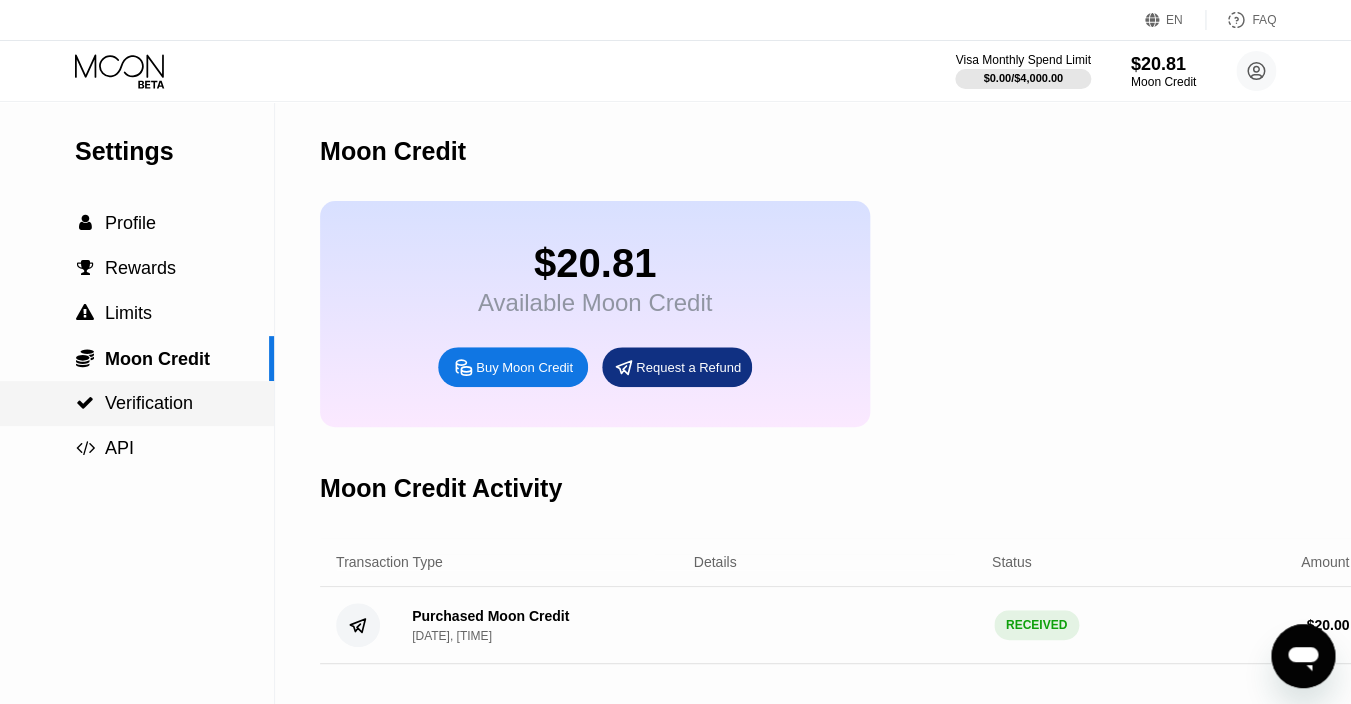 click on "Verification" at bounding box center [149, 403] 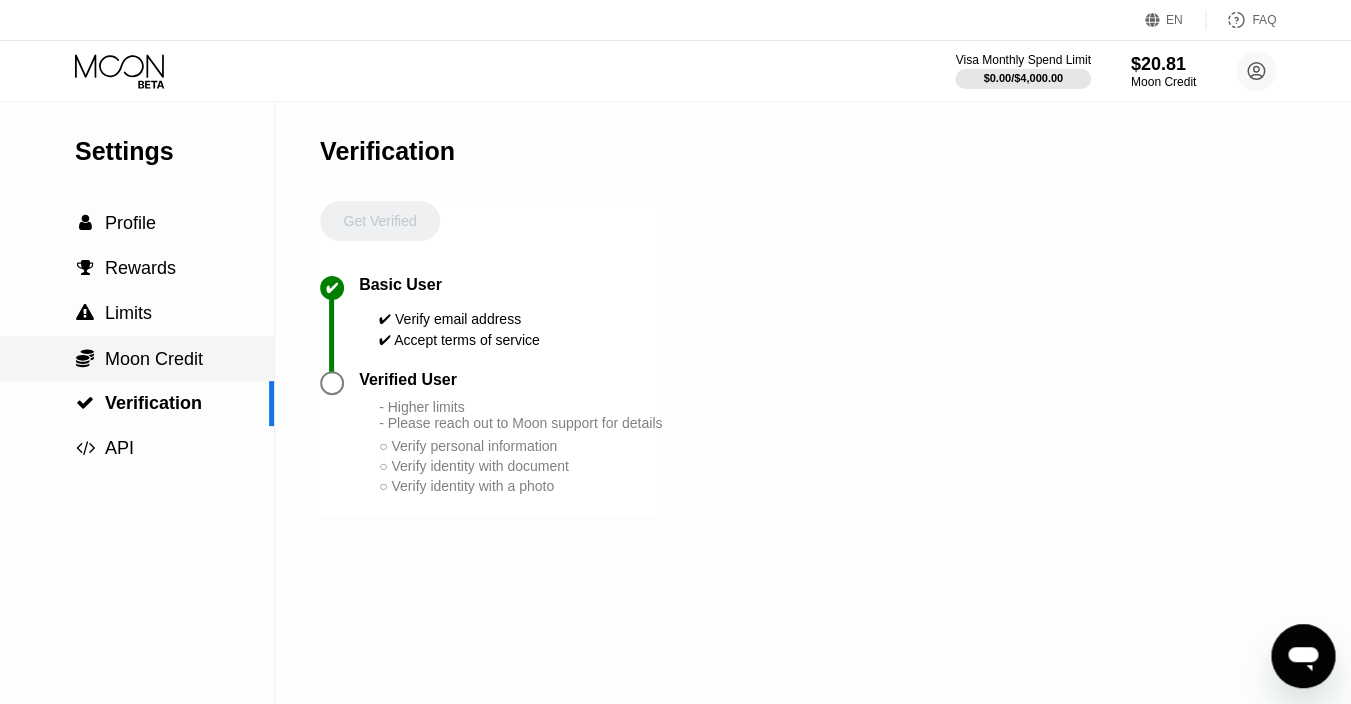click on " Moon Credit" at bounding box center (137, 358) 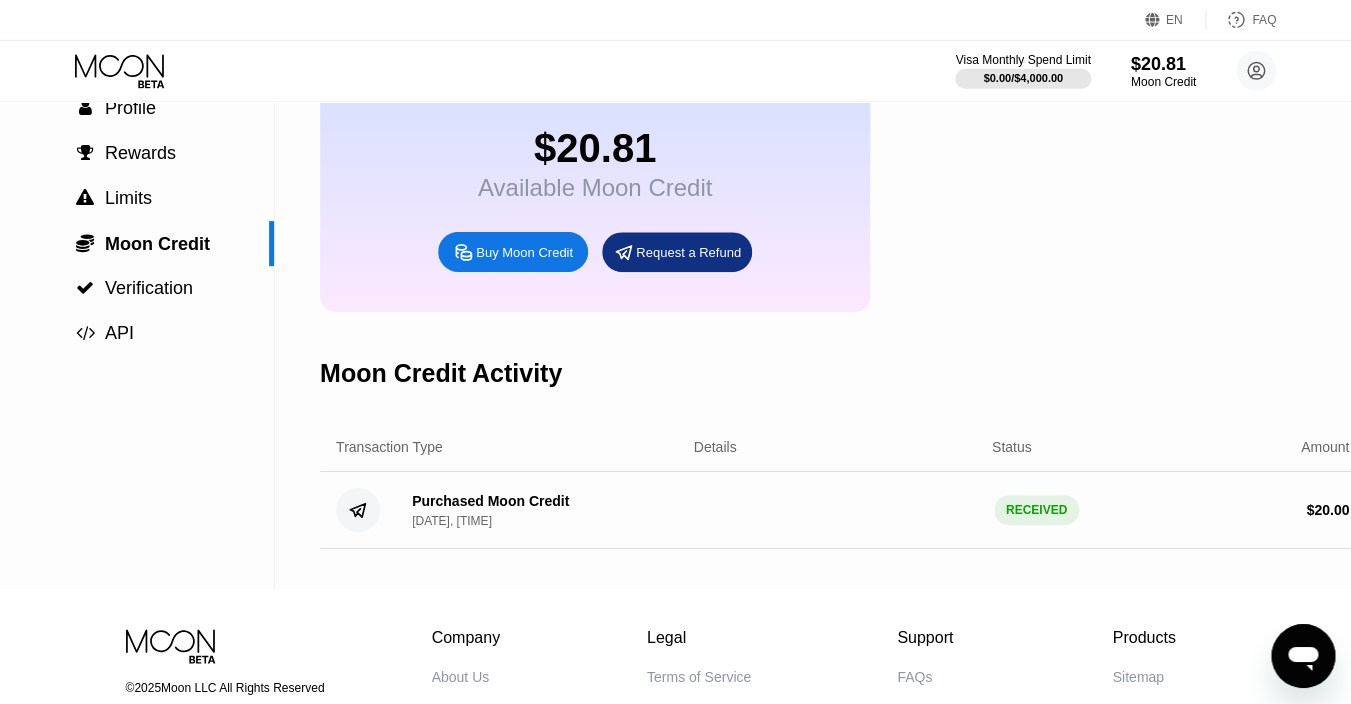 scroll, scrollTop: 0, scrollLeft: 0, axis: both 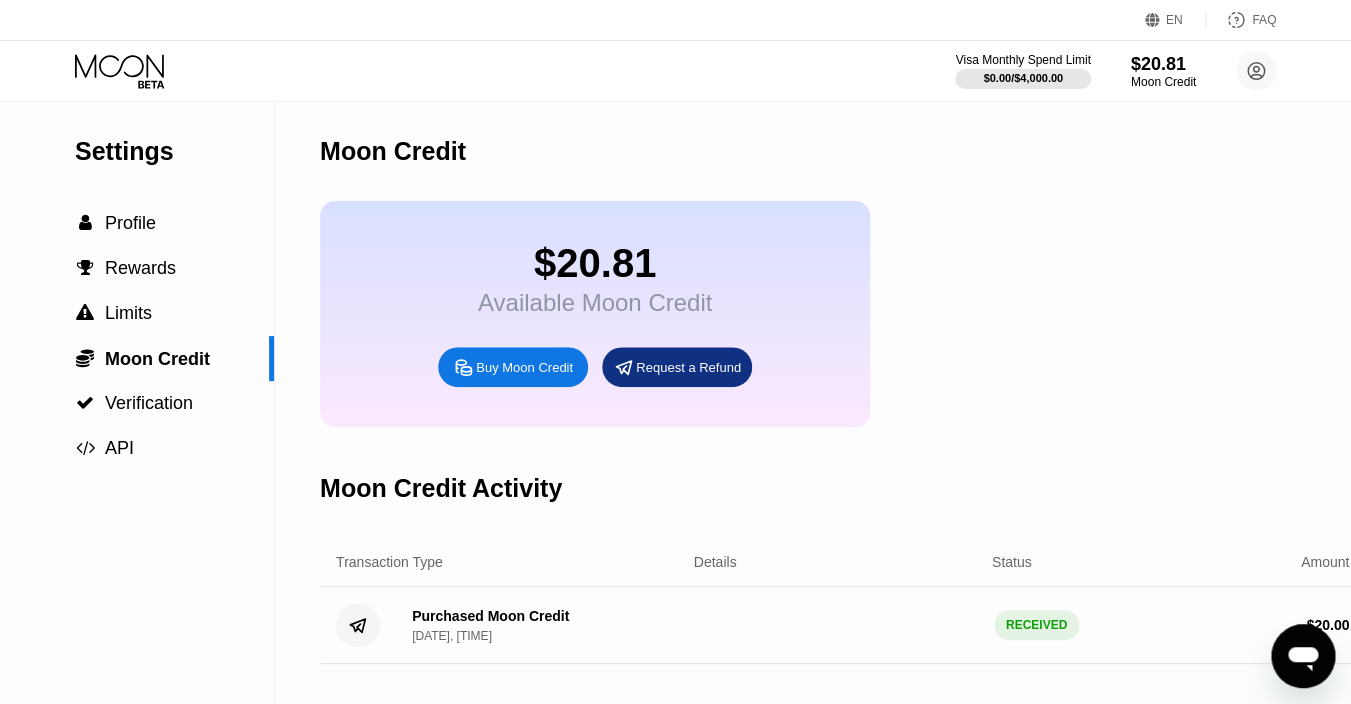 click 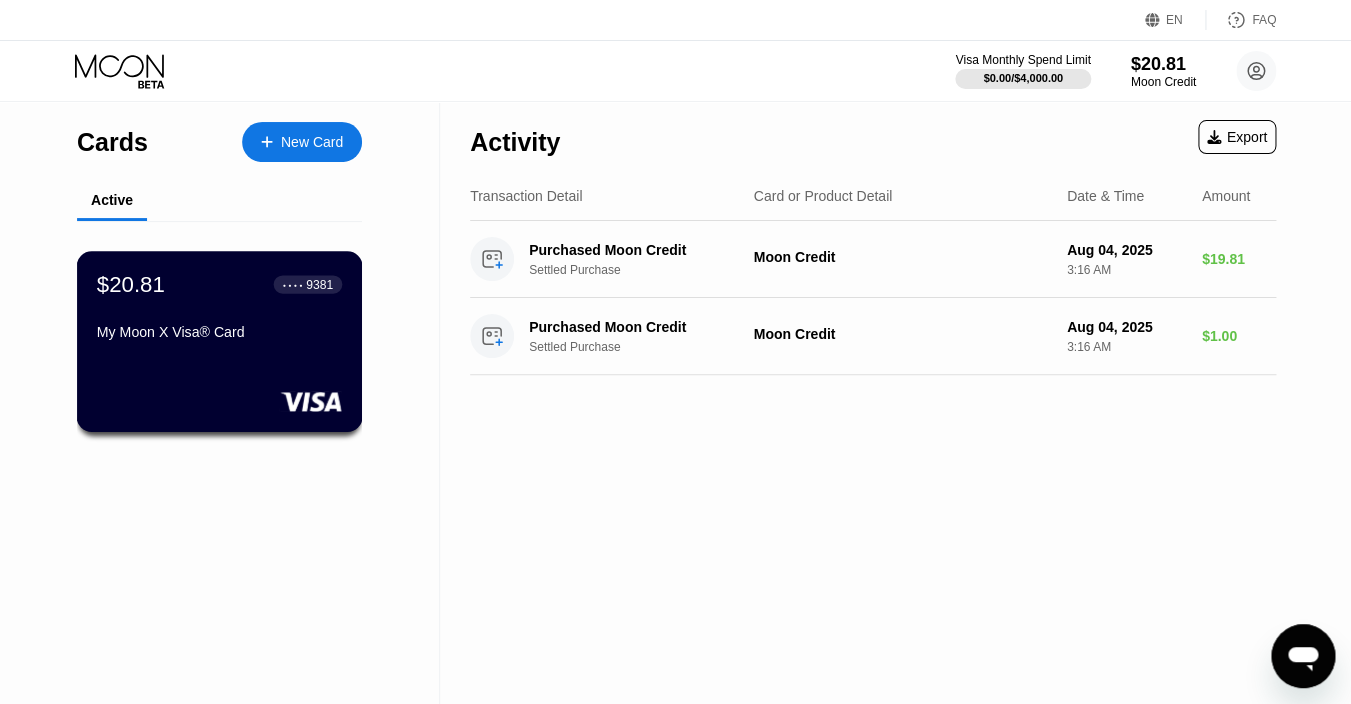 click on "$20.81 ● ● ● ● 9381 My Moon X Visa® Card" at bounding box center [219, 309] 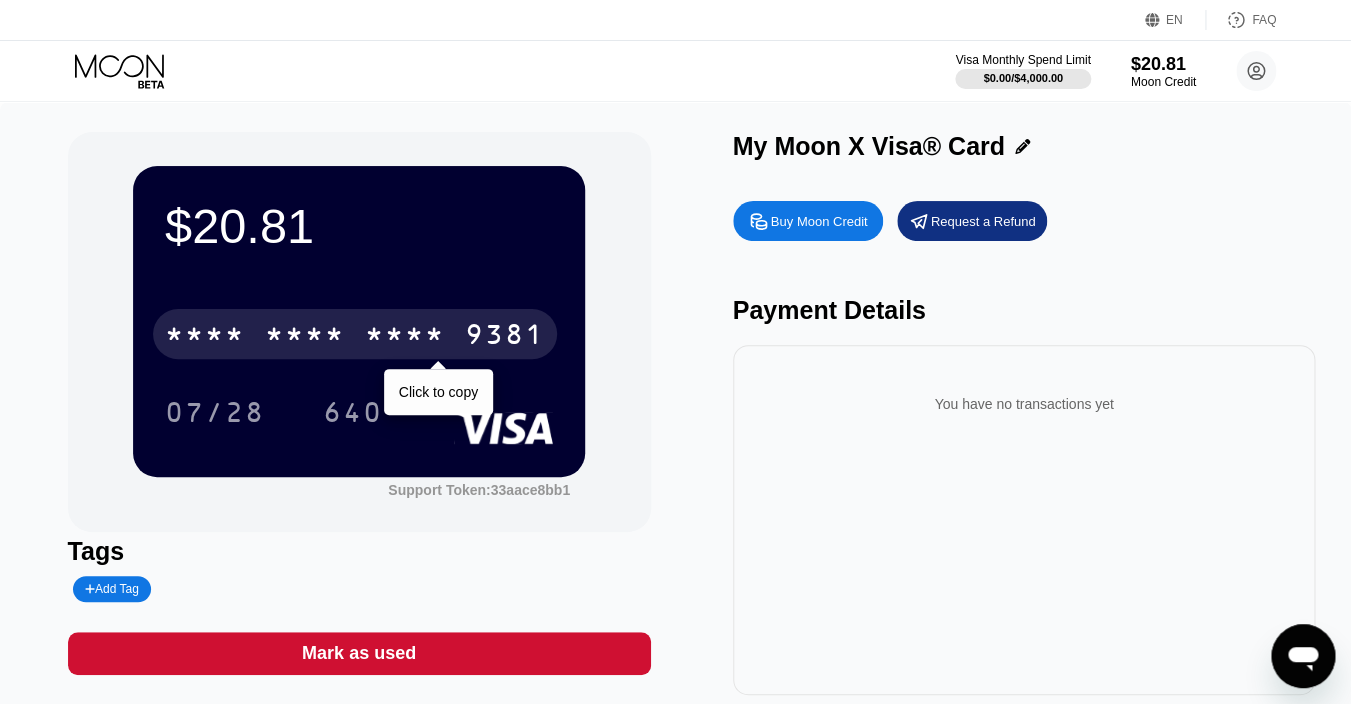 click on "* * * * * * * * * * * * 9381" at bounding box center [355, 334] 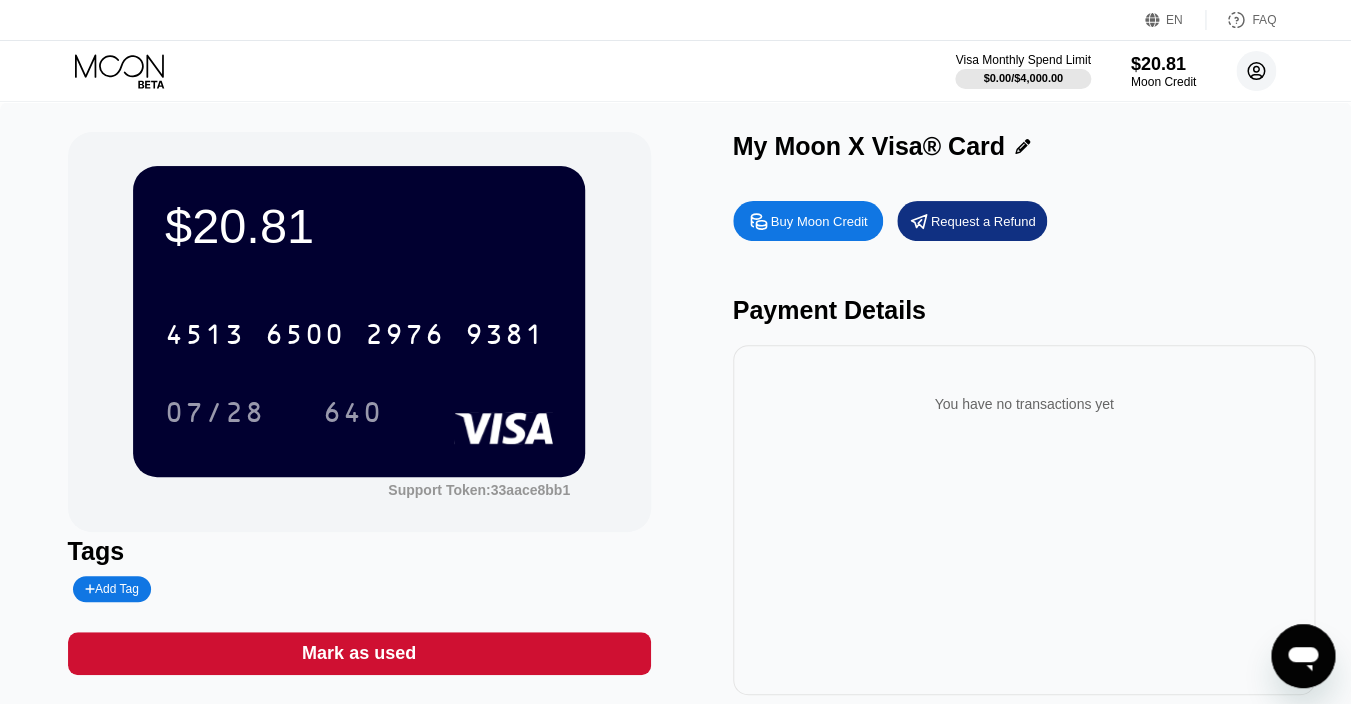 click 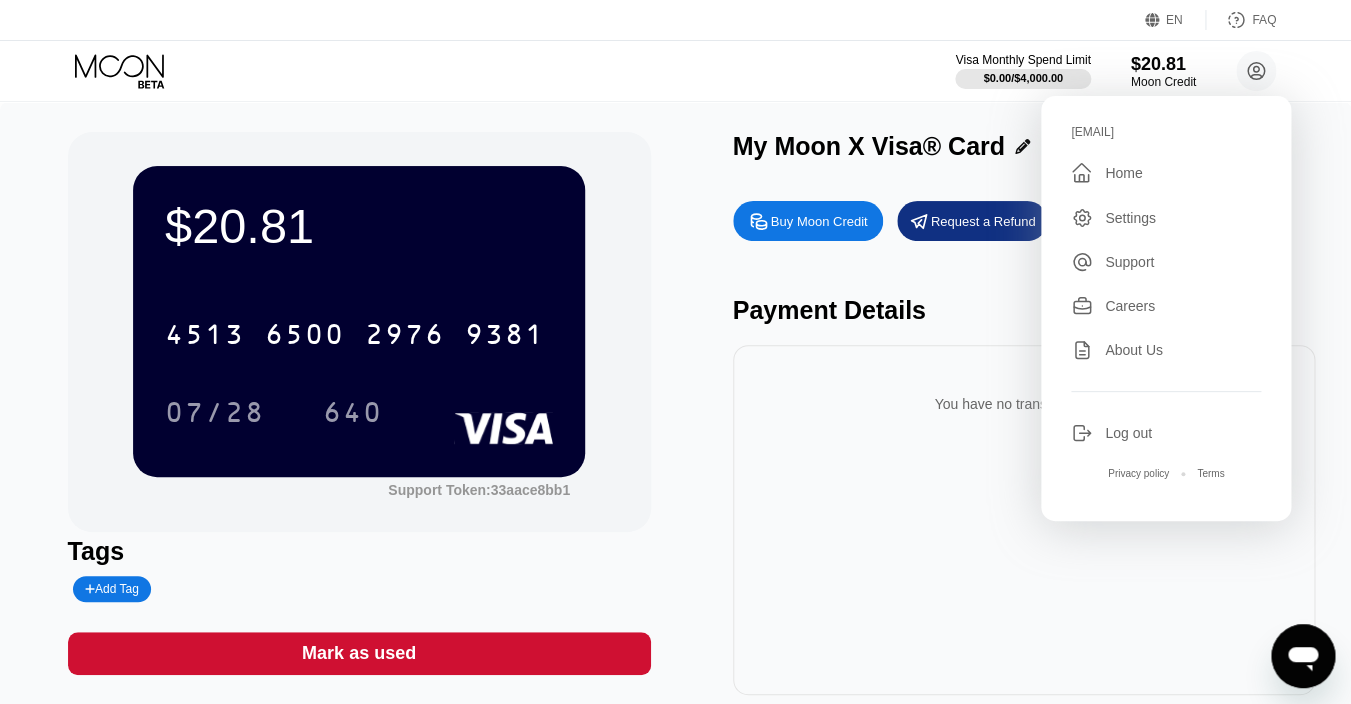 click on "Settings" at bounding box center (1166, 218) 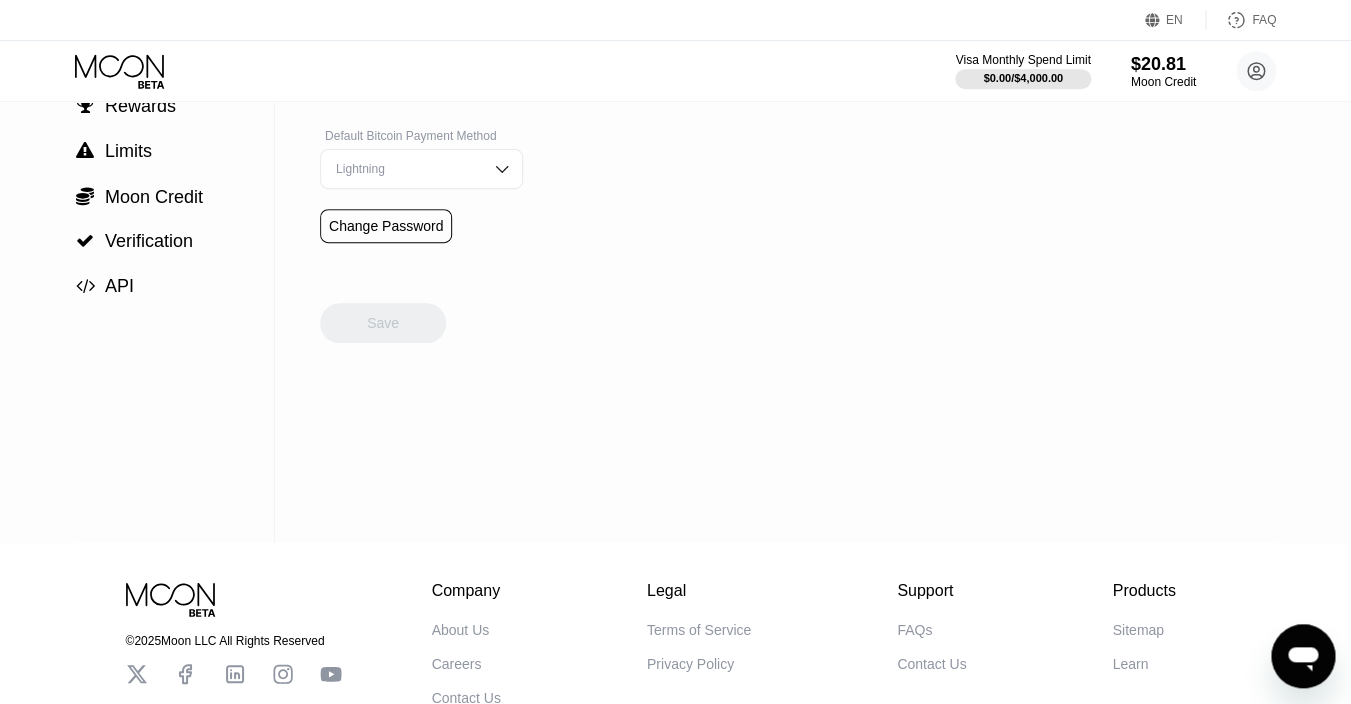 scroll, scrollTop: 0, scrollLeft: 0, axis: both 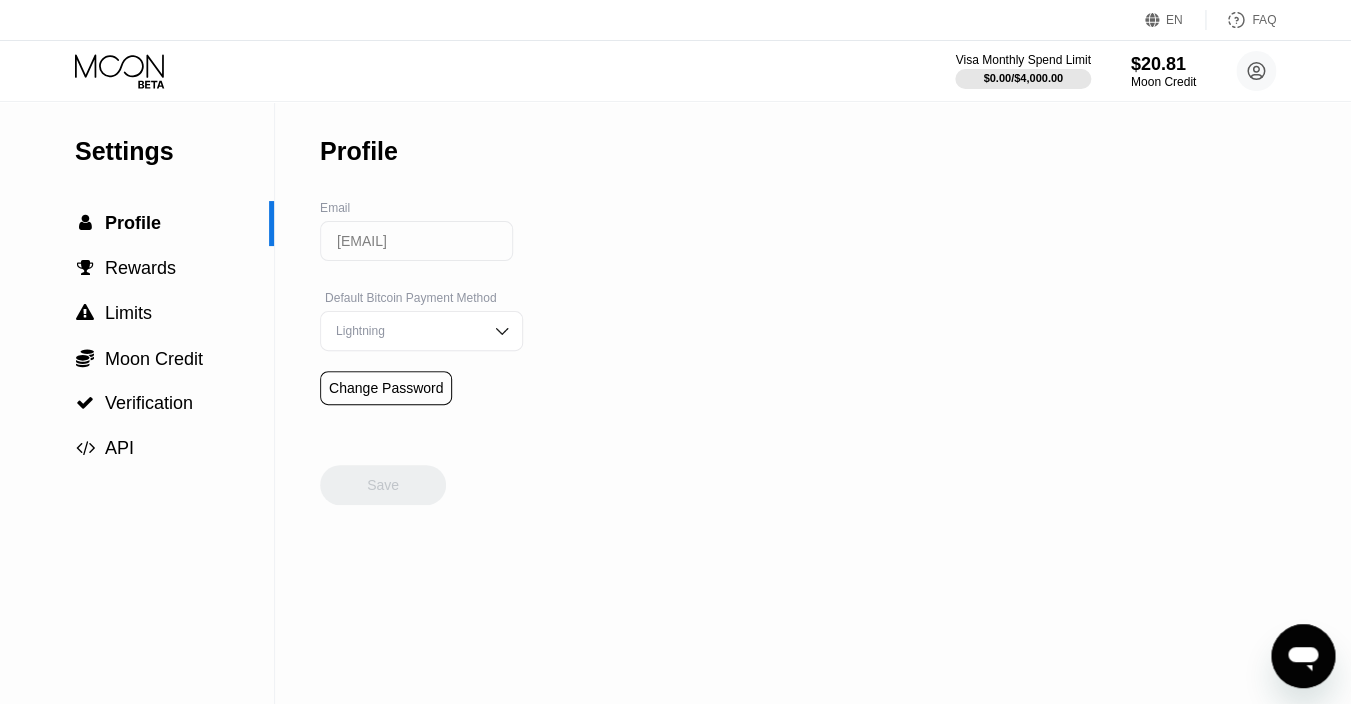 click 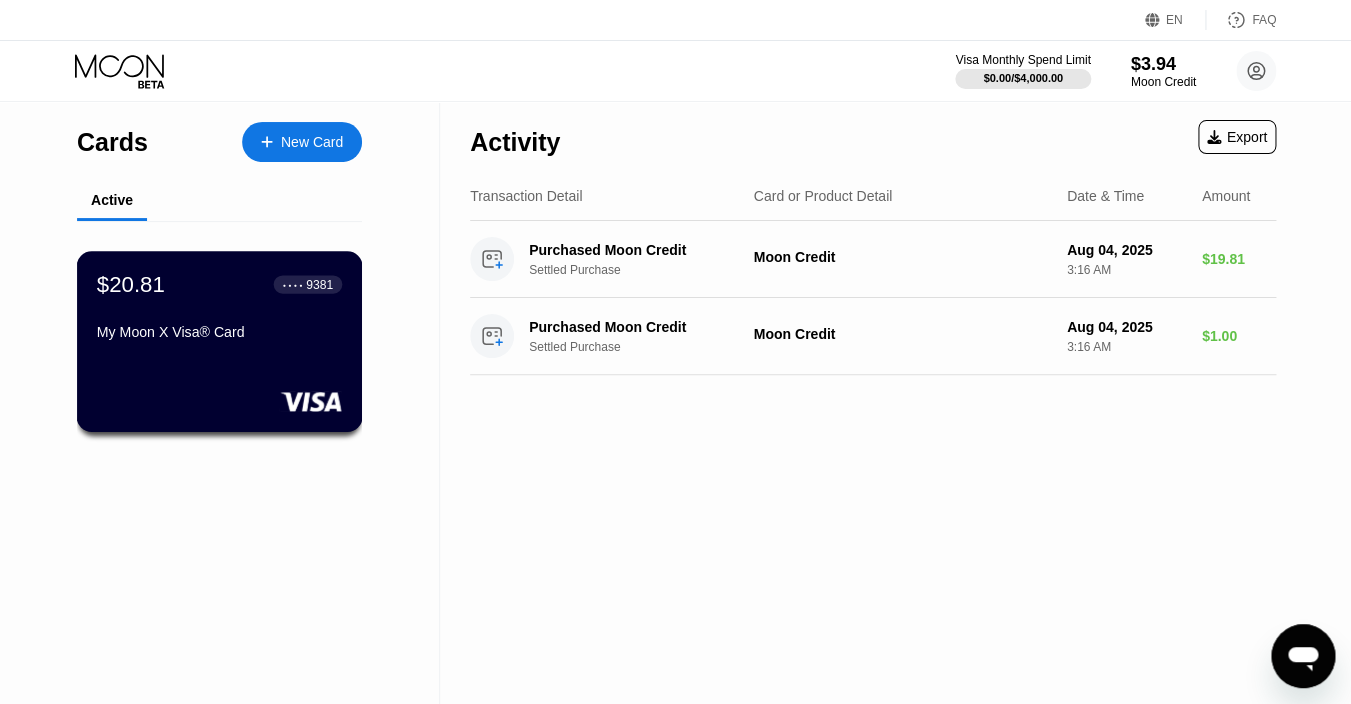 click on "$20.81 ● ● ● ● 9381 My Moon X Visa® Card" at bounding box center (219, 309) 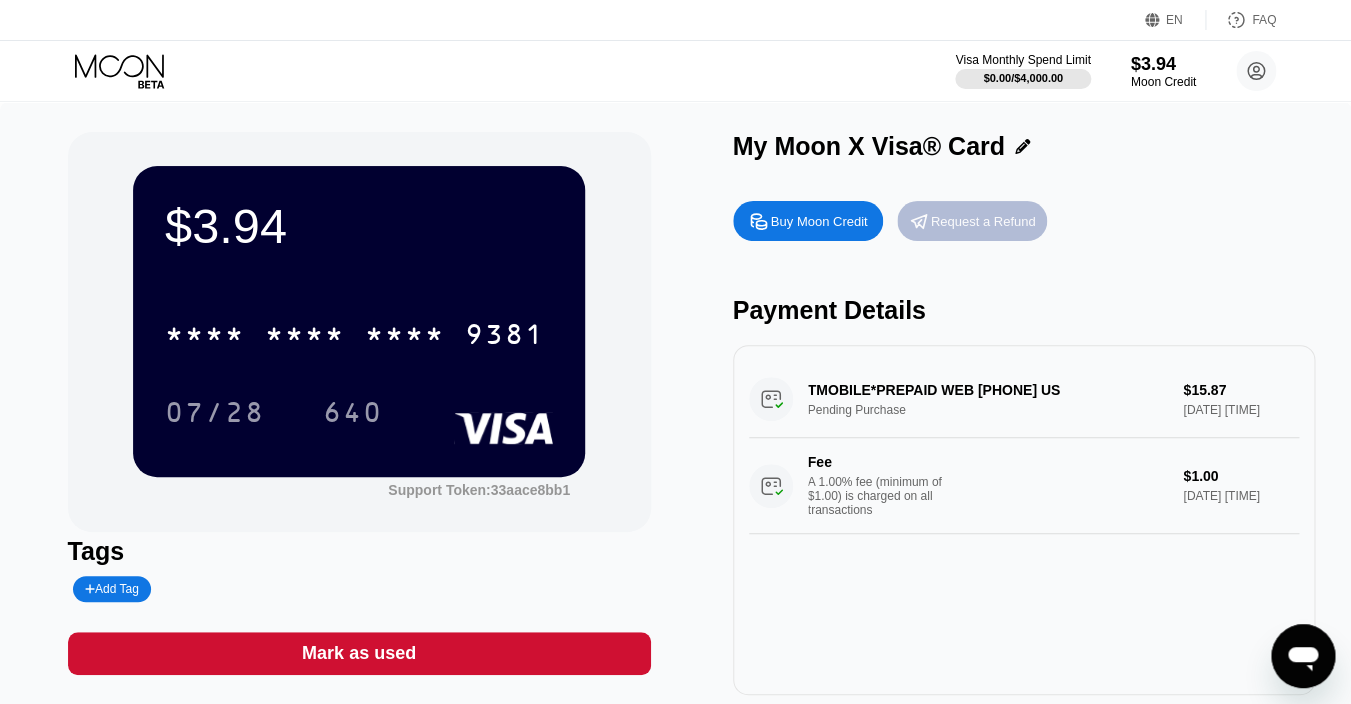 click on "Request a Refund" at bounding box center (983, 221) 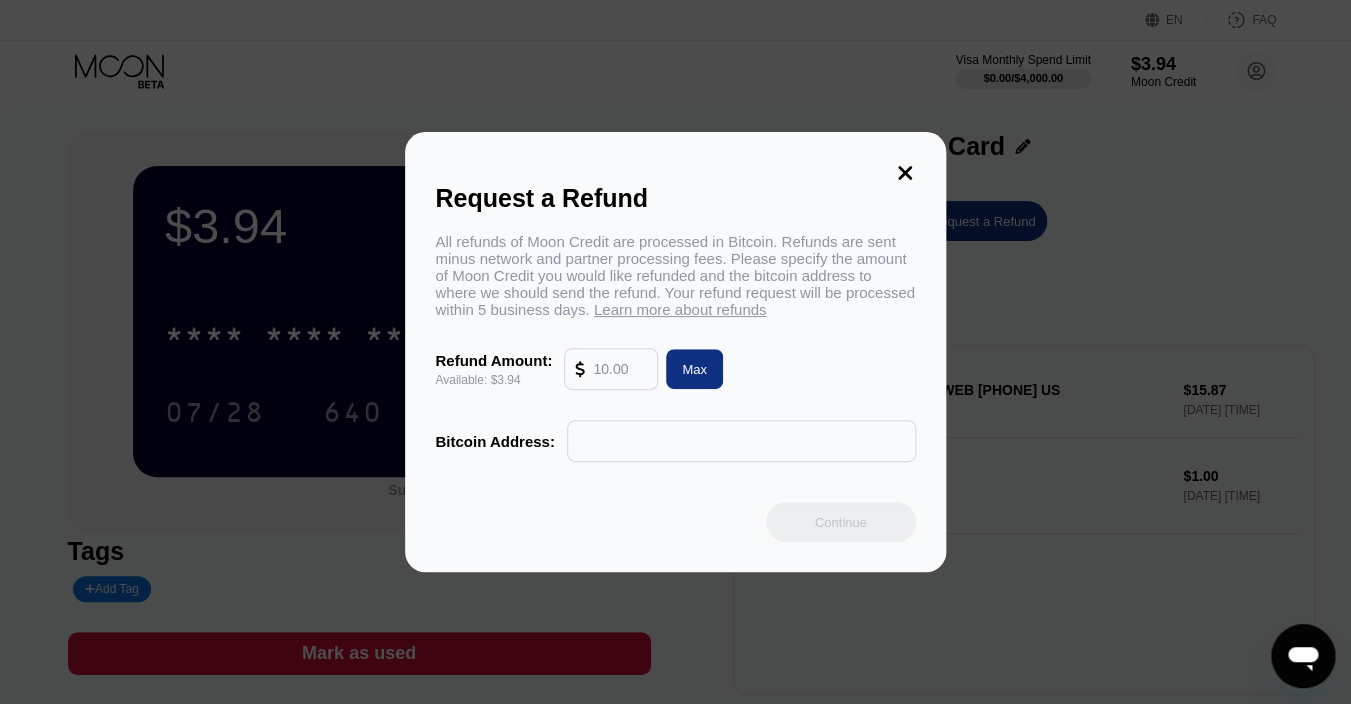 click at bounding box center [620, 369] 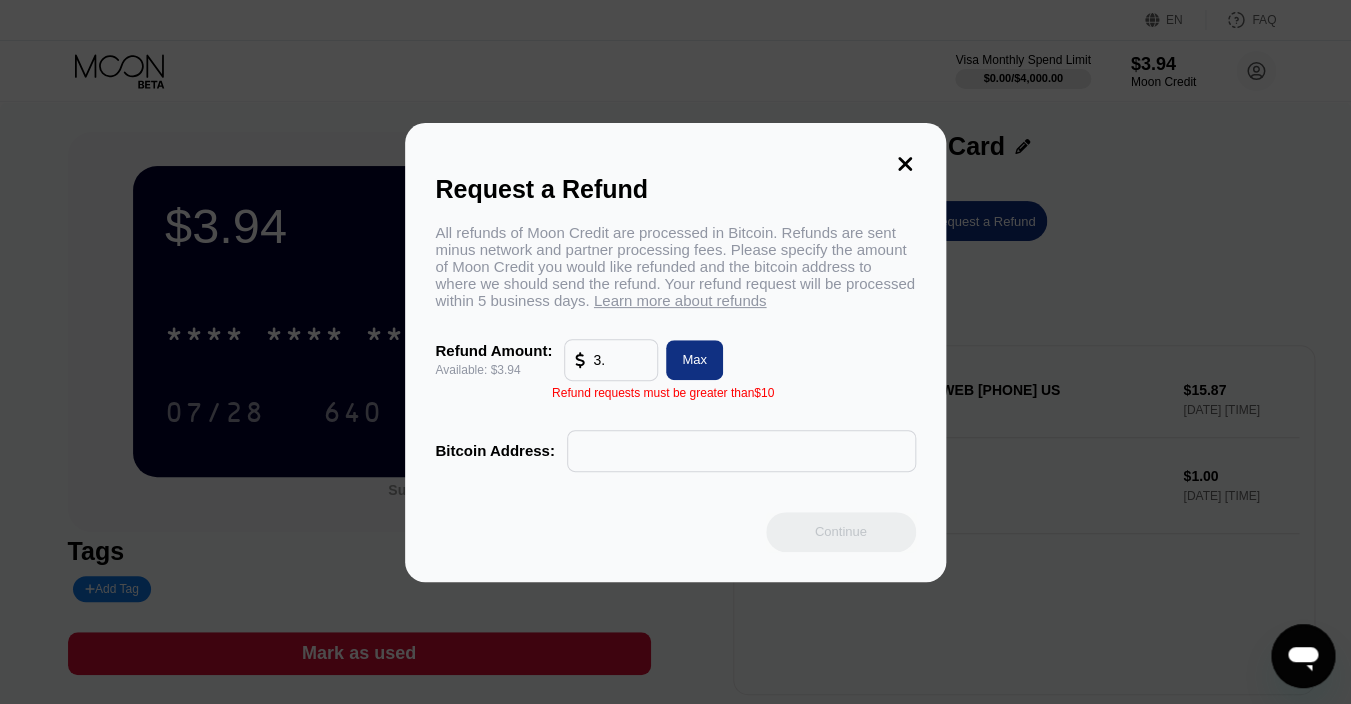 type on "3" 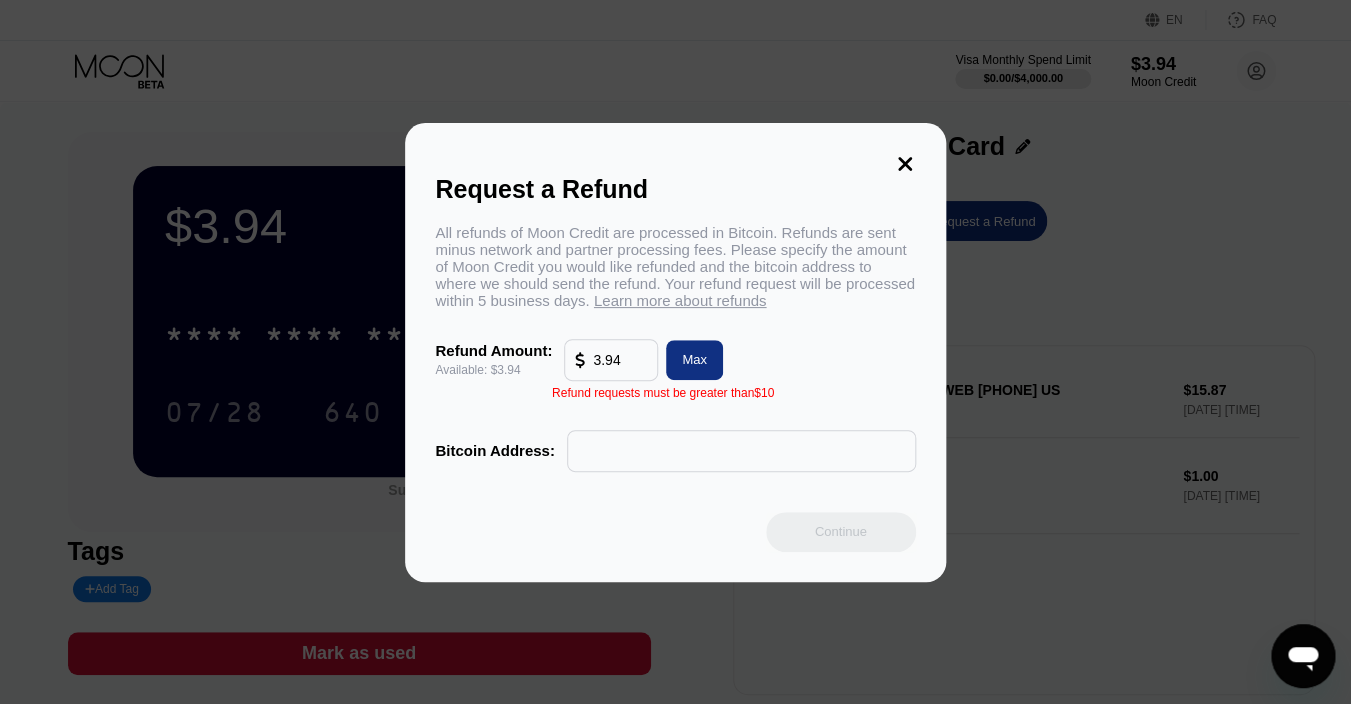 type on "3.94" 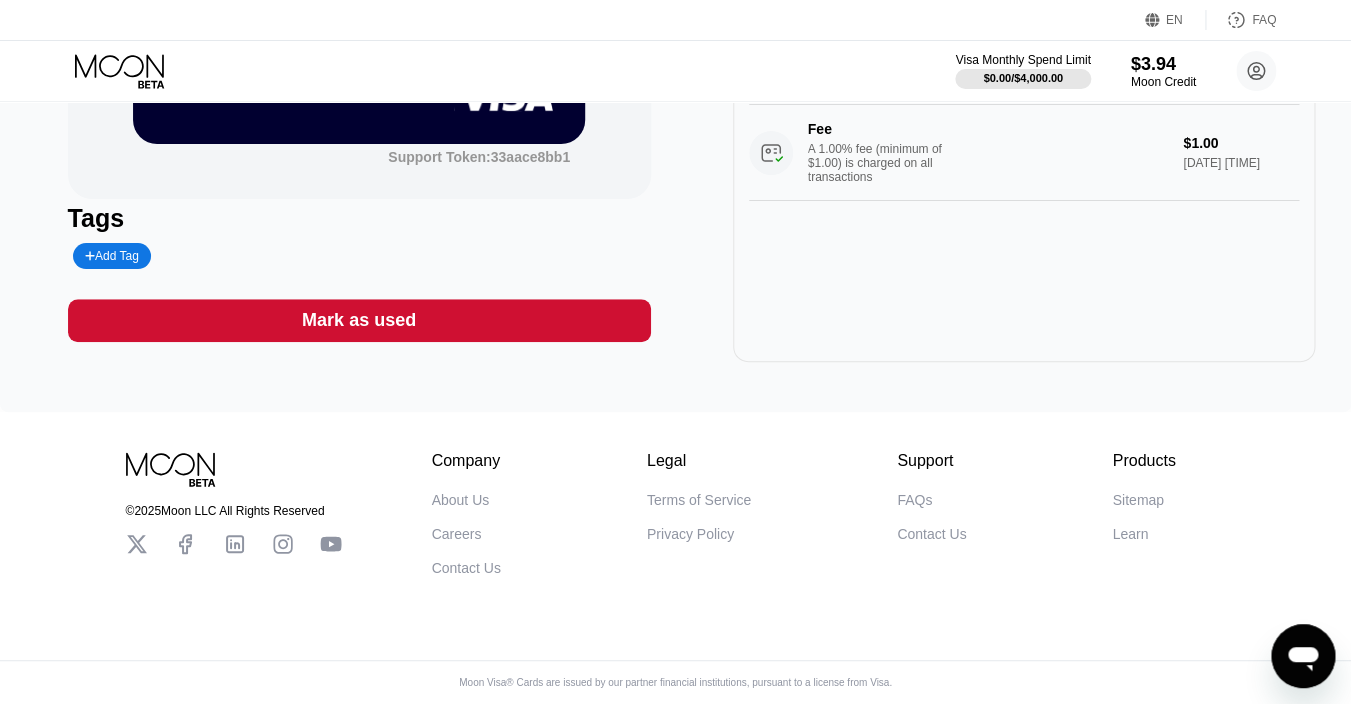 scroll, scrollTop: 13, scrollLeft: 0, axis: vertical 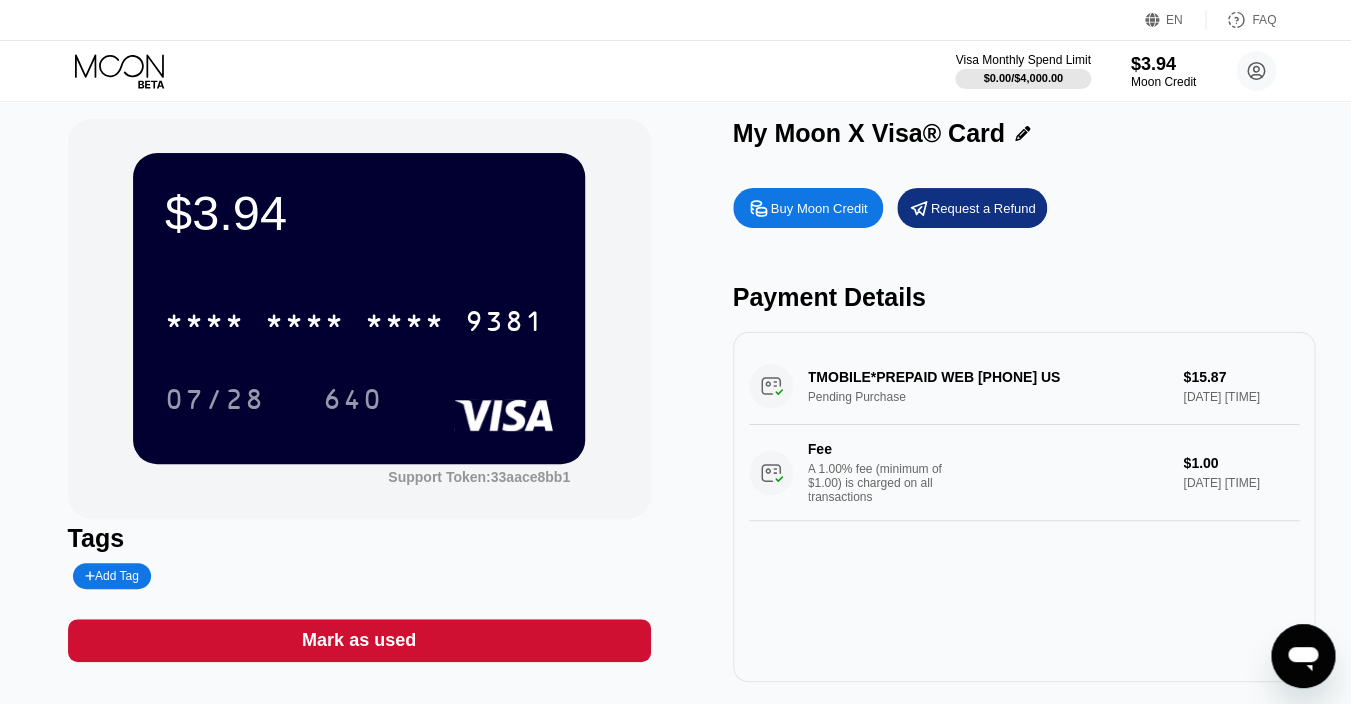 click on "TMOBILE*PREPAID WEB      877-778-2106 US Pending Purchase $15.87 Aug 04, 2025 5:31 AM Fee A 1.00% fee (minimum of $1.00) is charged on all transactions $1.00 Aug 04, 2025 5:31 AM" at bounding box center (1024, 434) 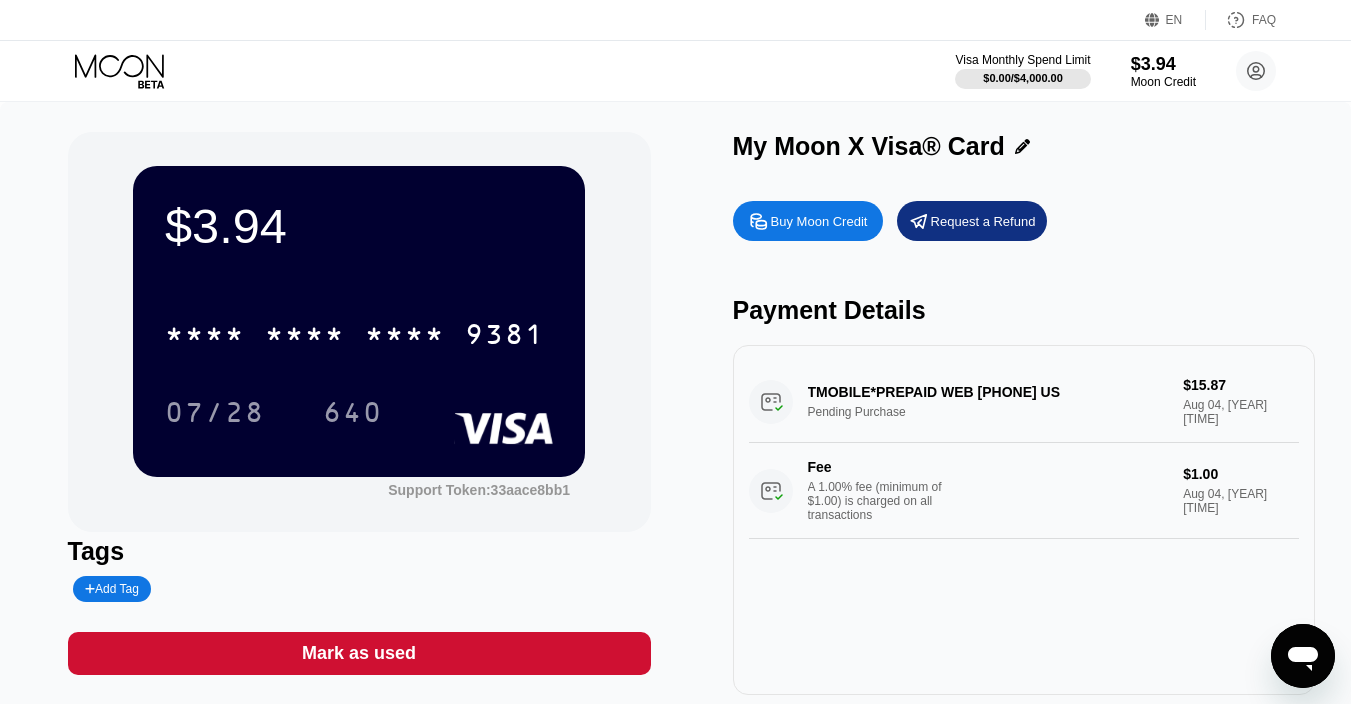 scroll, scrollTop: 0, scrollLeft: 0, axis: both 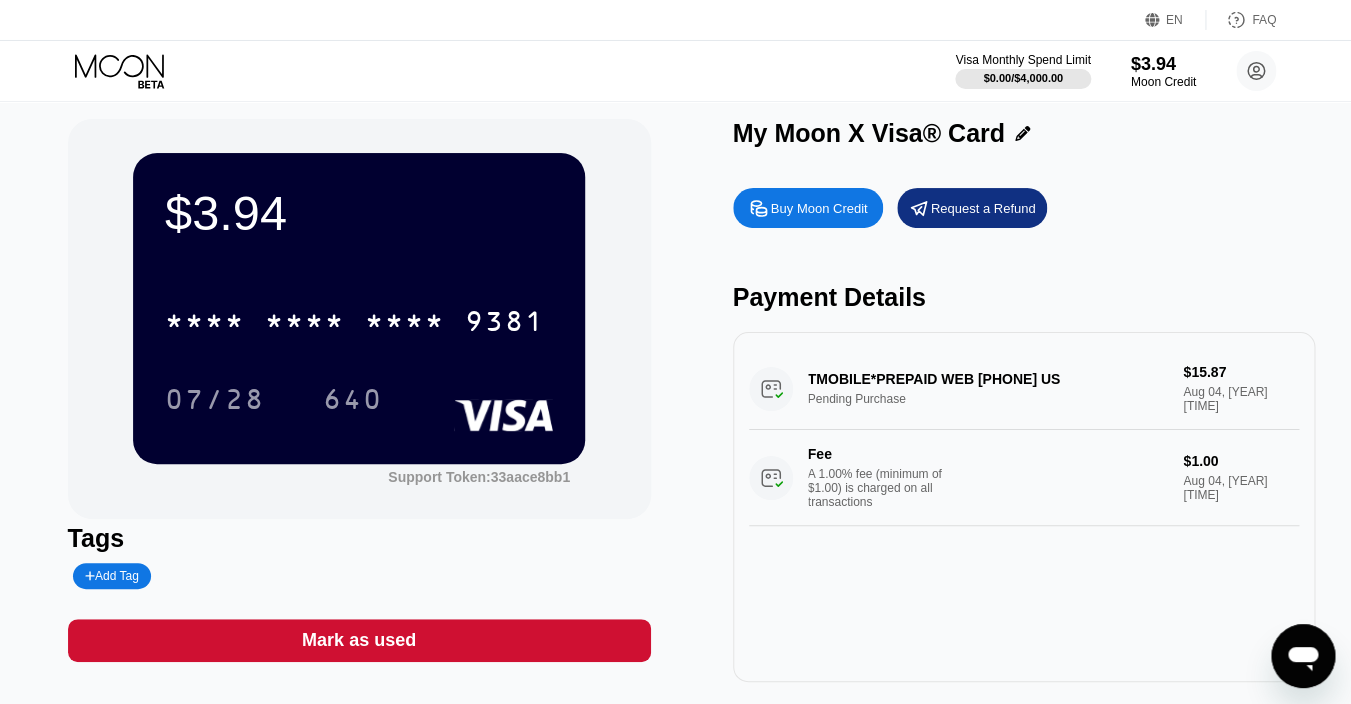 click on "TMOBILE*PREPAID WEB      877-778-2106 US Pending Purchase $15.87 Aug 04, 2025 5:31 AM Fee A 1.00% fee (minimum of $1.00) is charged on all transactions $1.00 Aug 04, 2025 5:31 AM" at bounding box center (1024, 437) 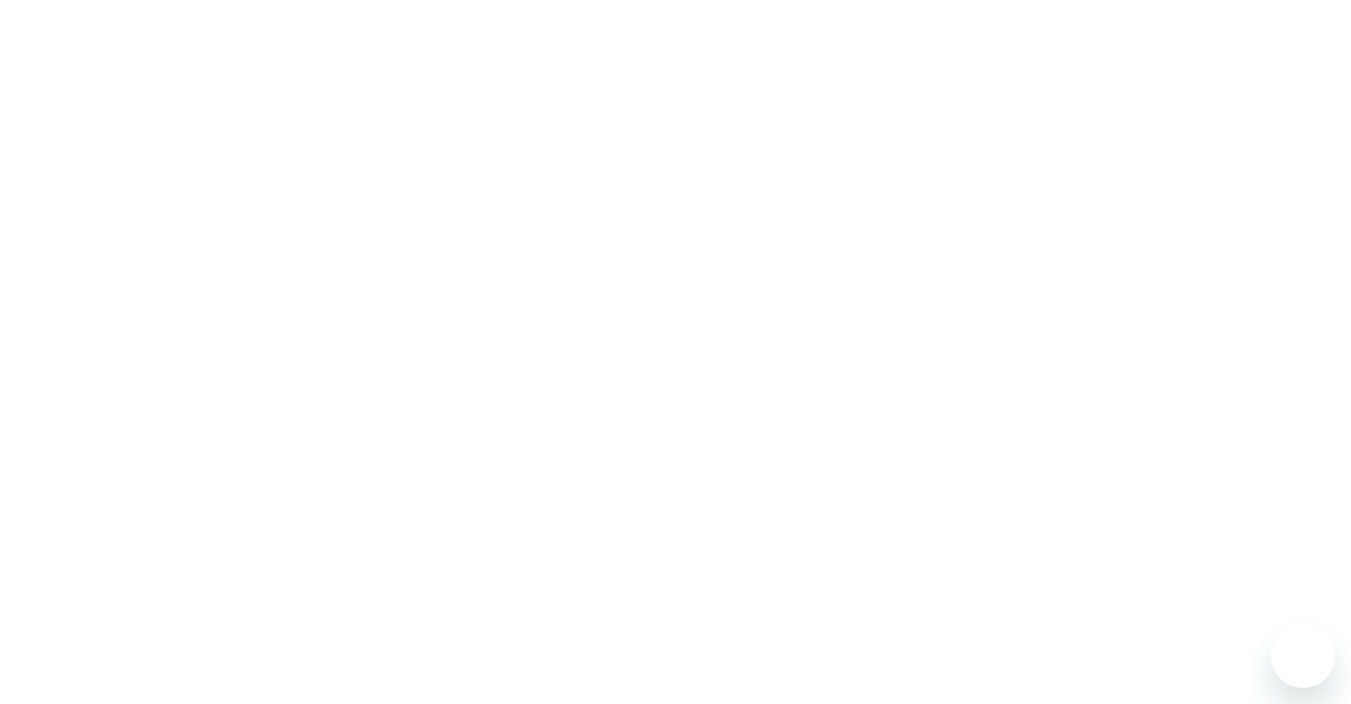 scroll, scrollTop: 0, scrollLeft: 0, axis: both 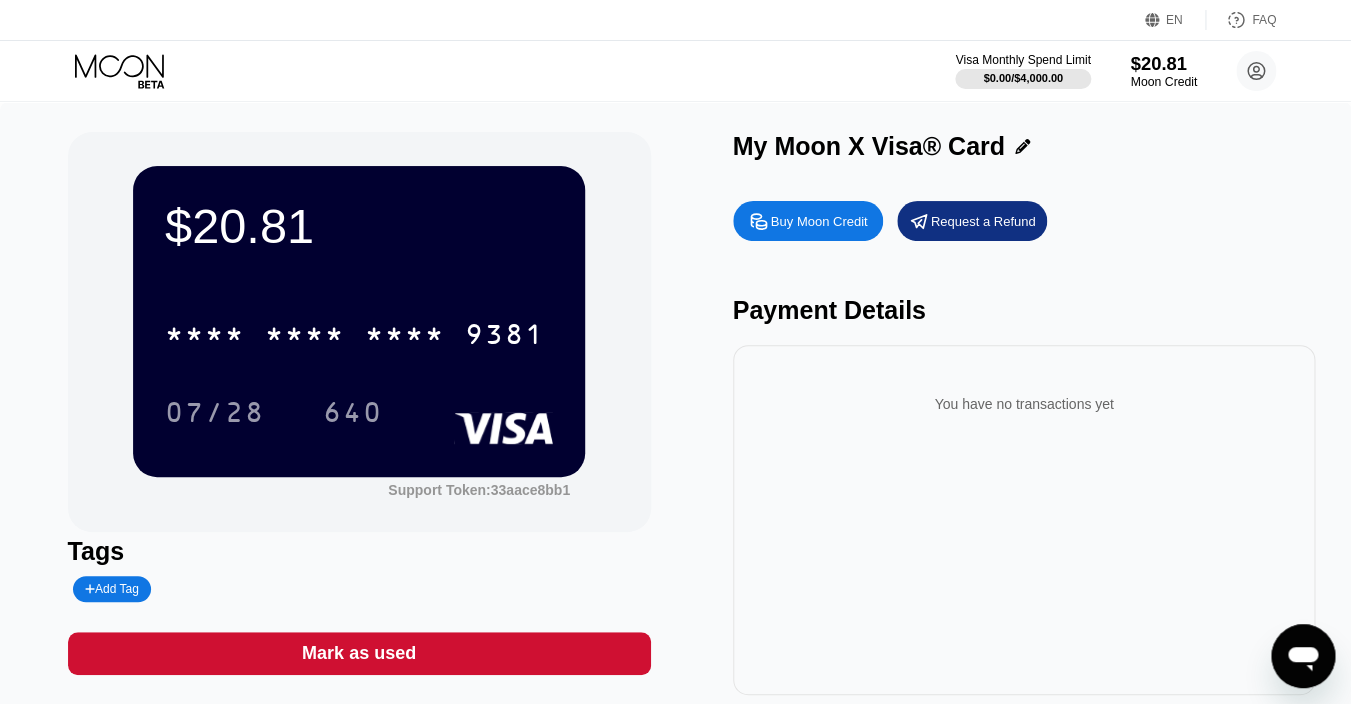 click on "$20.81" at bounding box center [1163, 63] 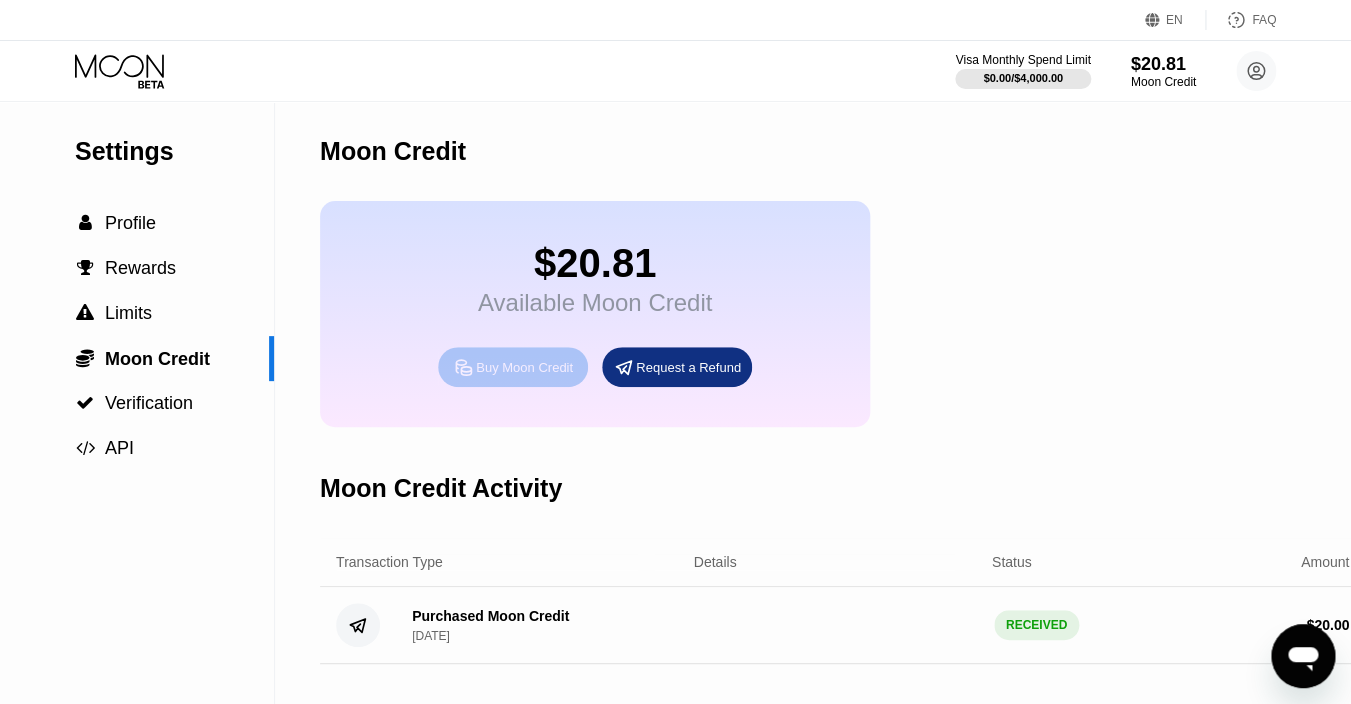 click on "Buy Moon Credit" at bounding box center (524, 367) 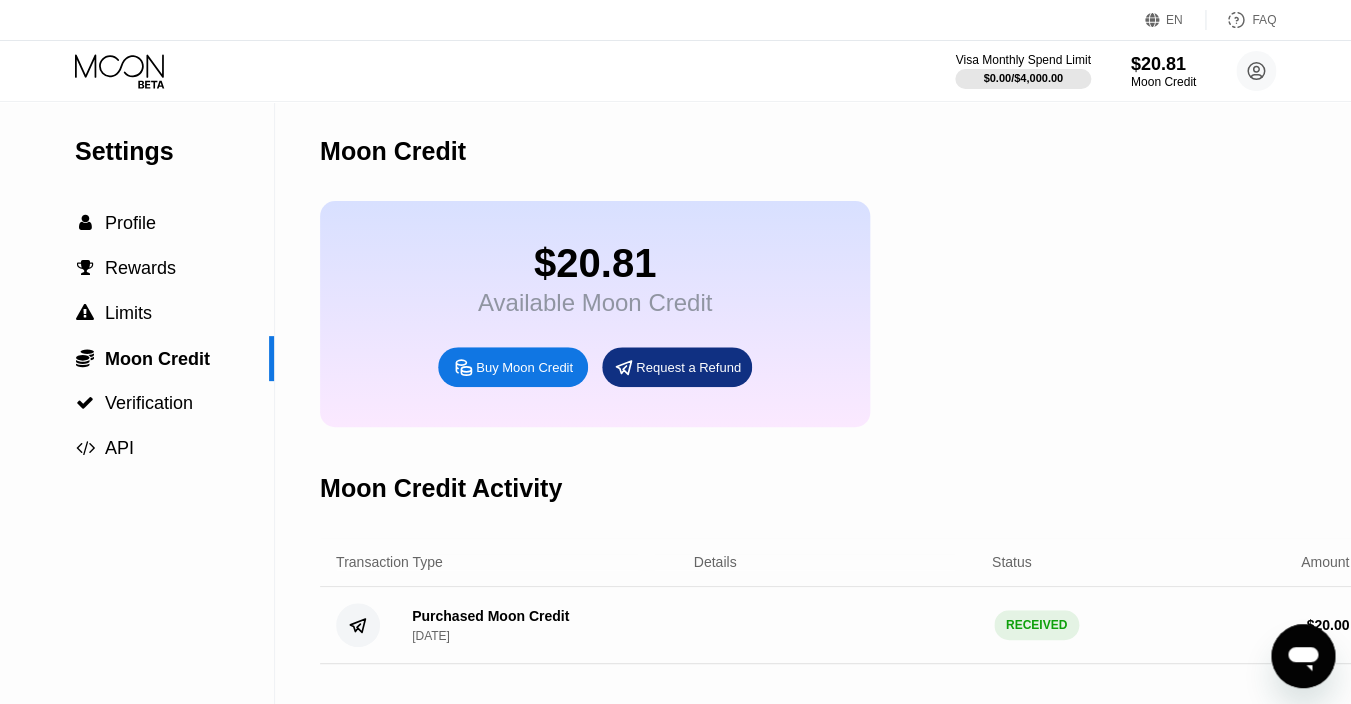 type on "0" 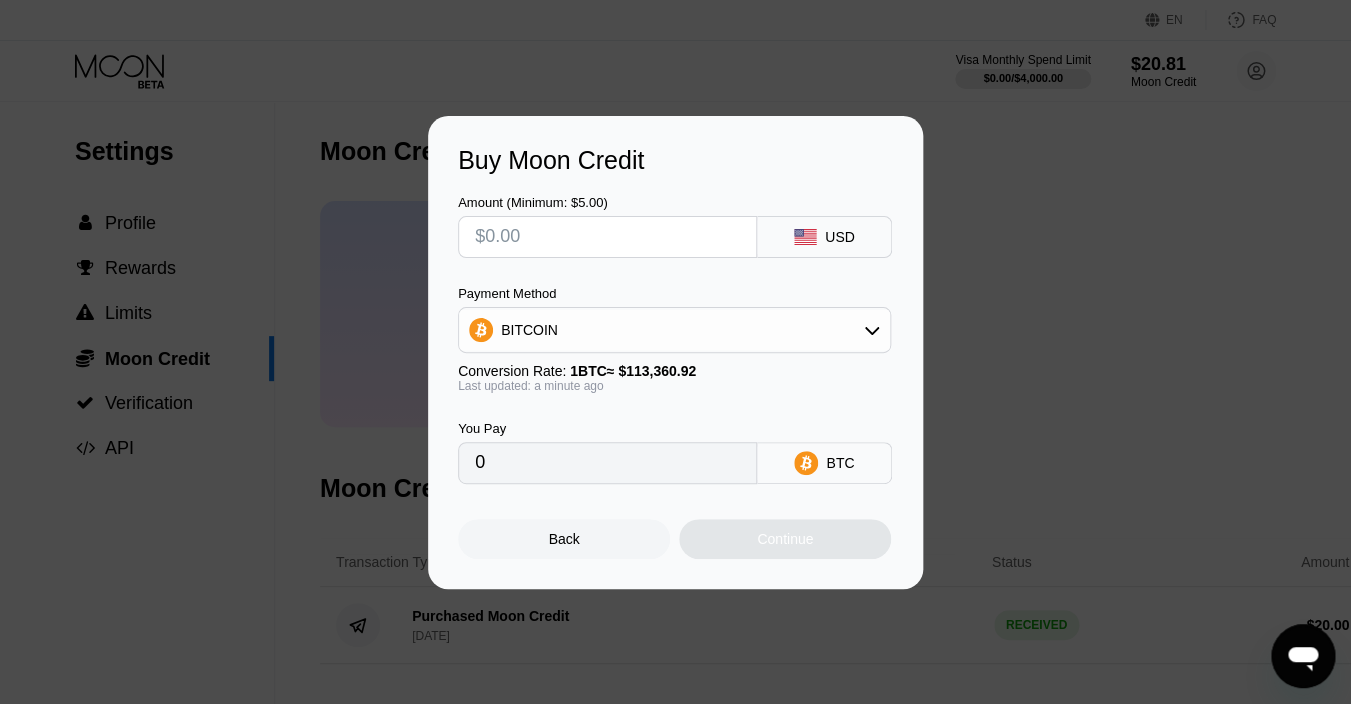 click at bounding box center (607, 237) 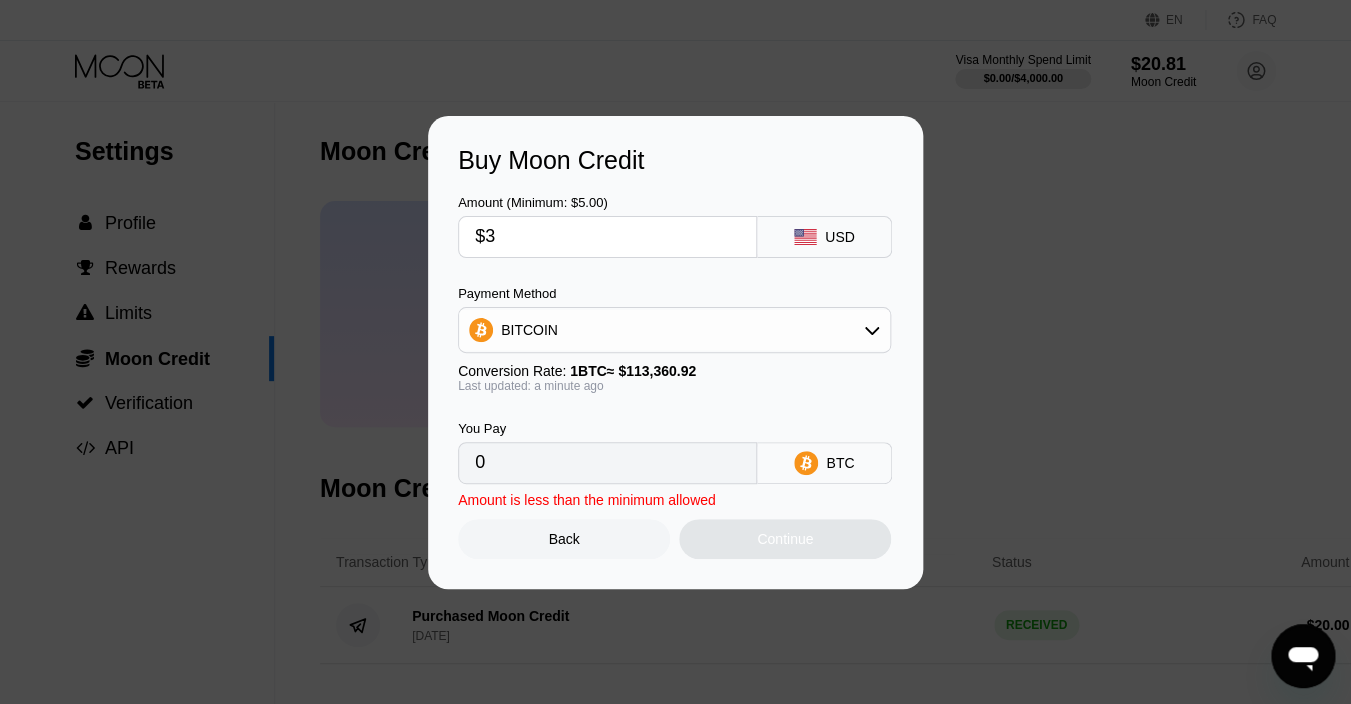 type on "0.00002647" 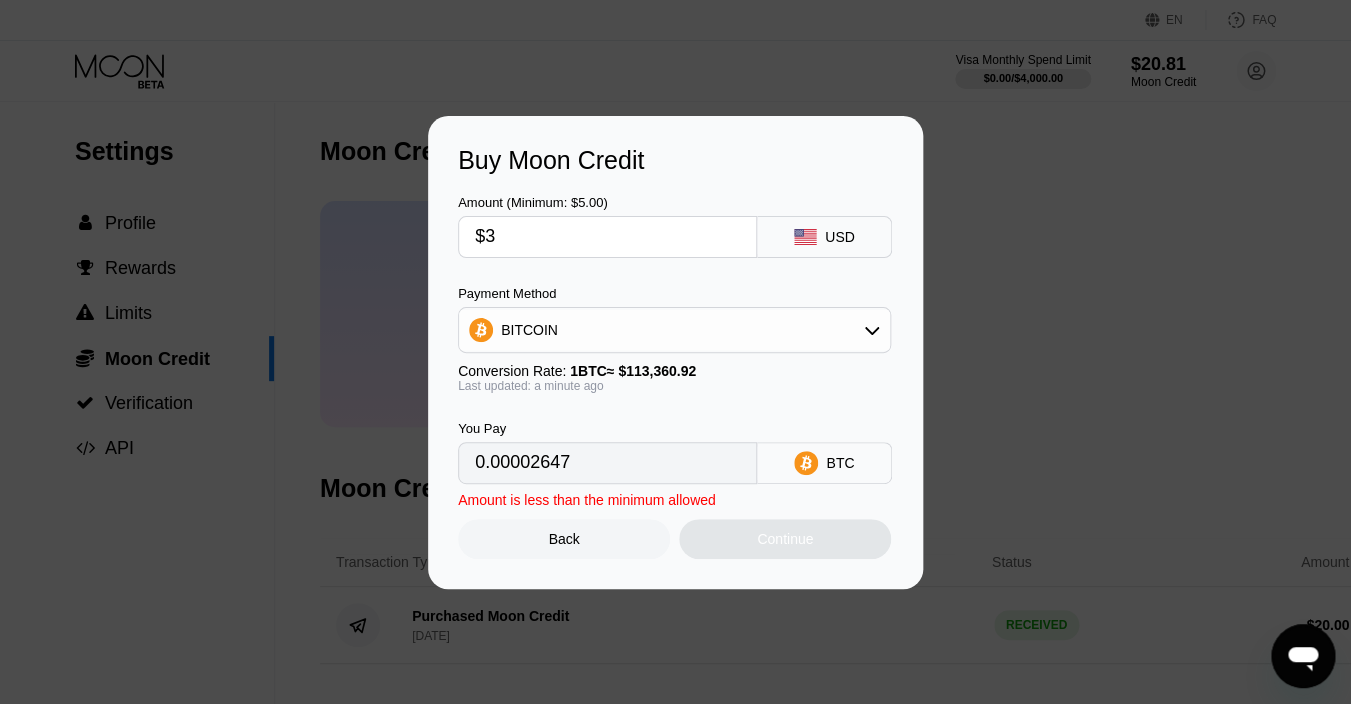 type on "$30" 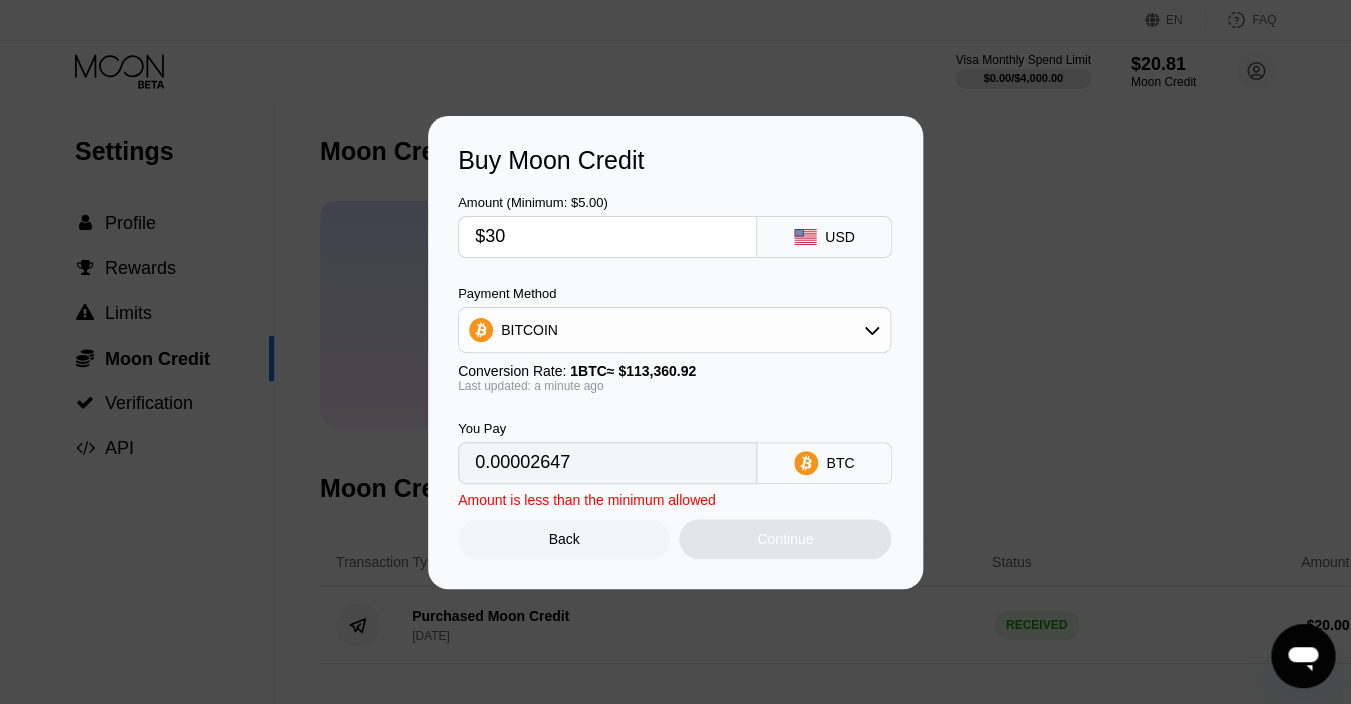 type on "0.00026465" 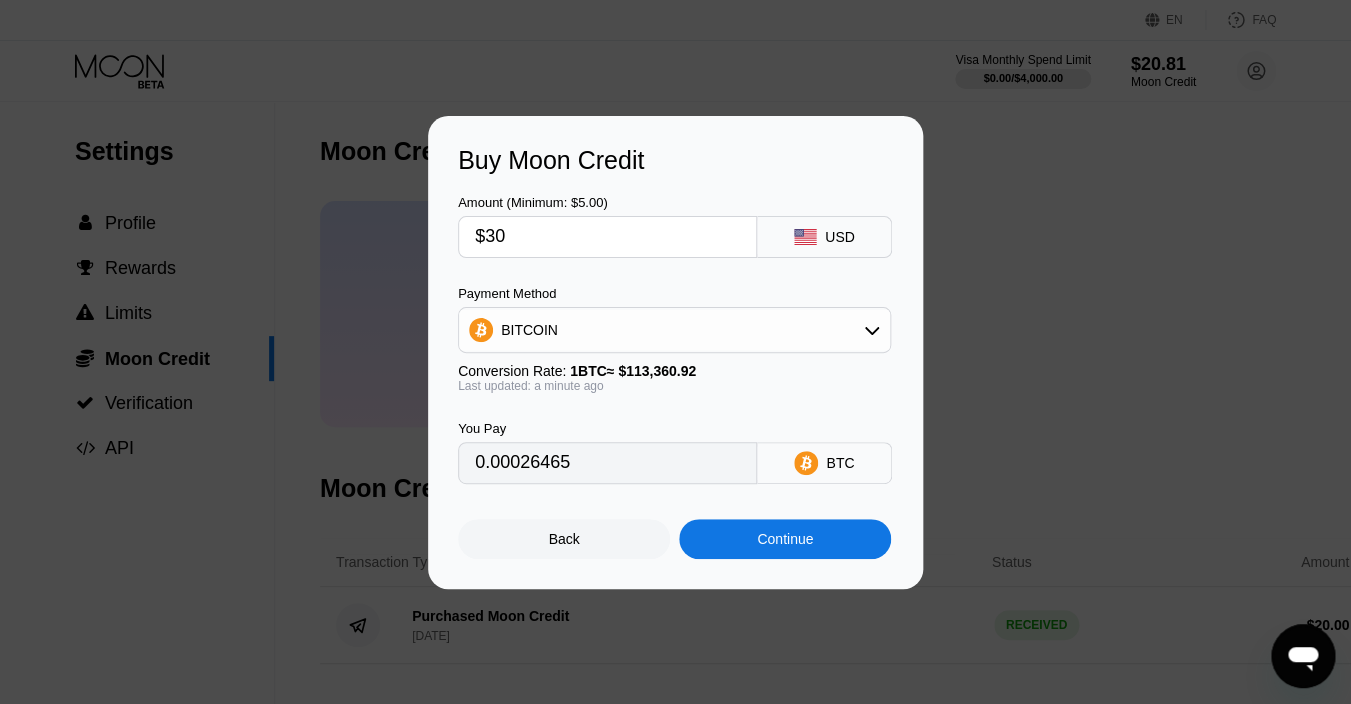 type on "$30" 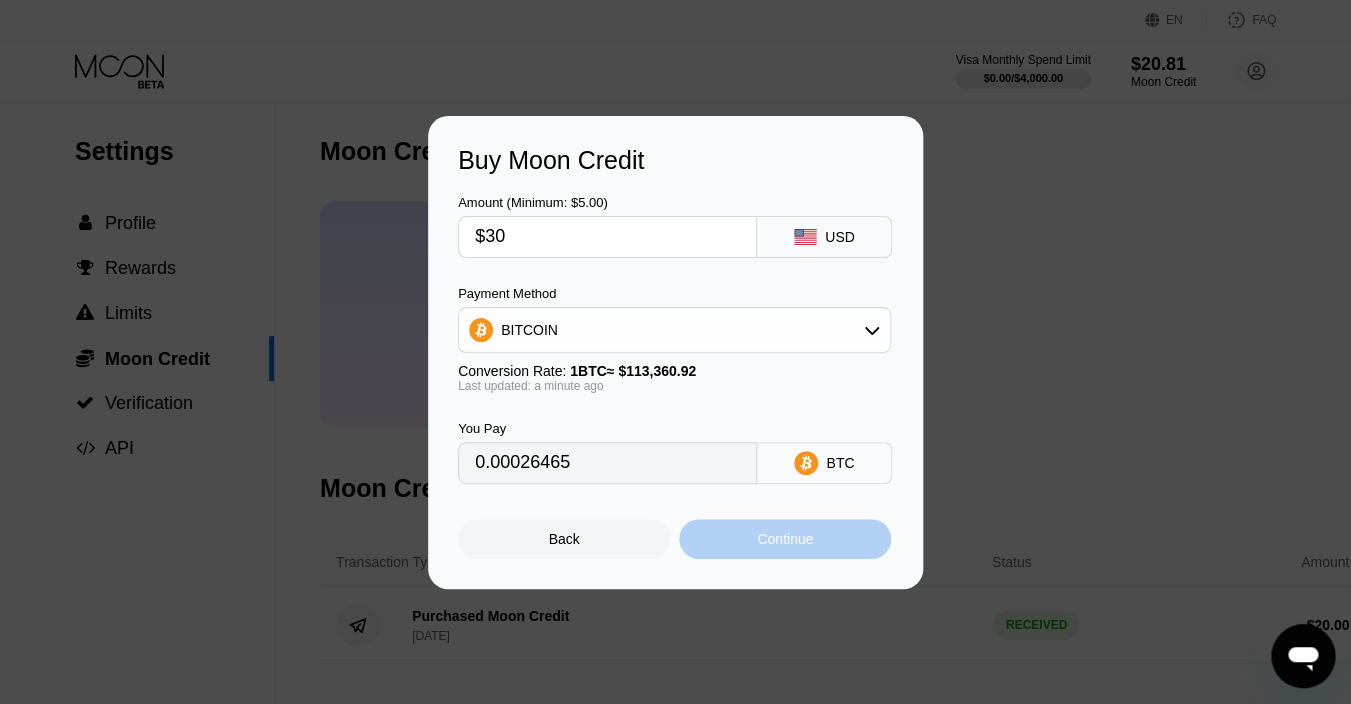 click on "Continue" at bounding box center (785, 539) 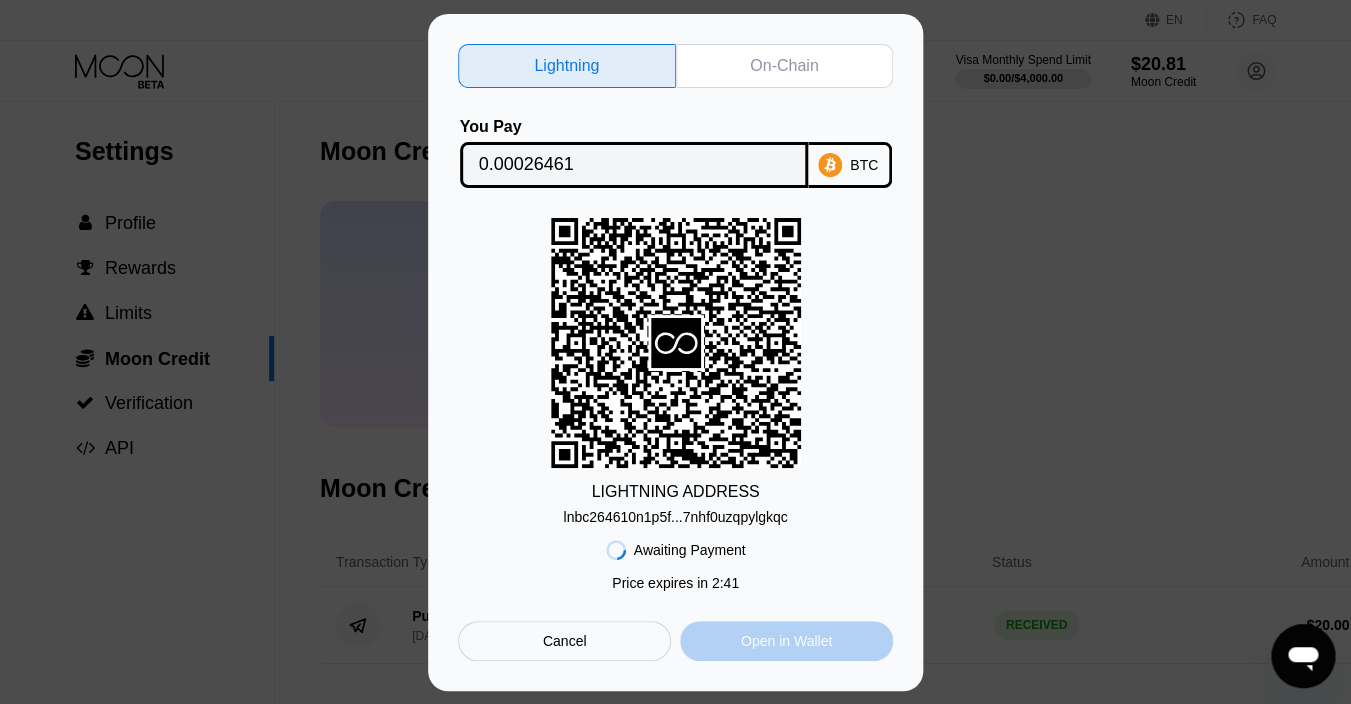click on "Open in Wallet" at bounding box center (786, 641) 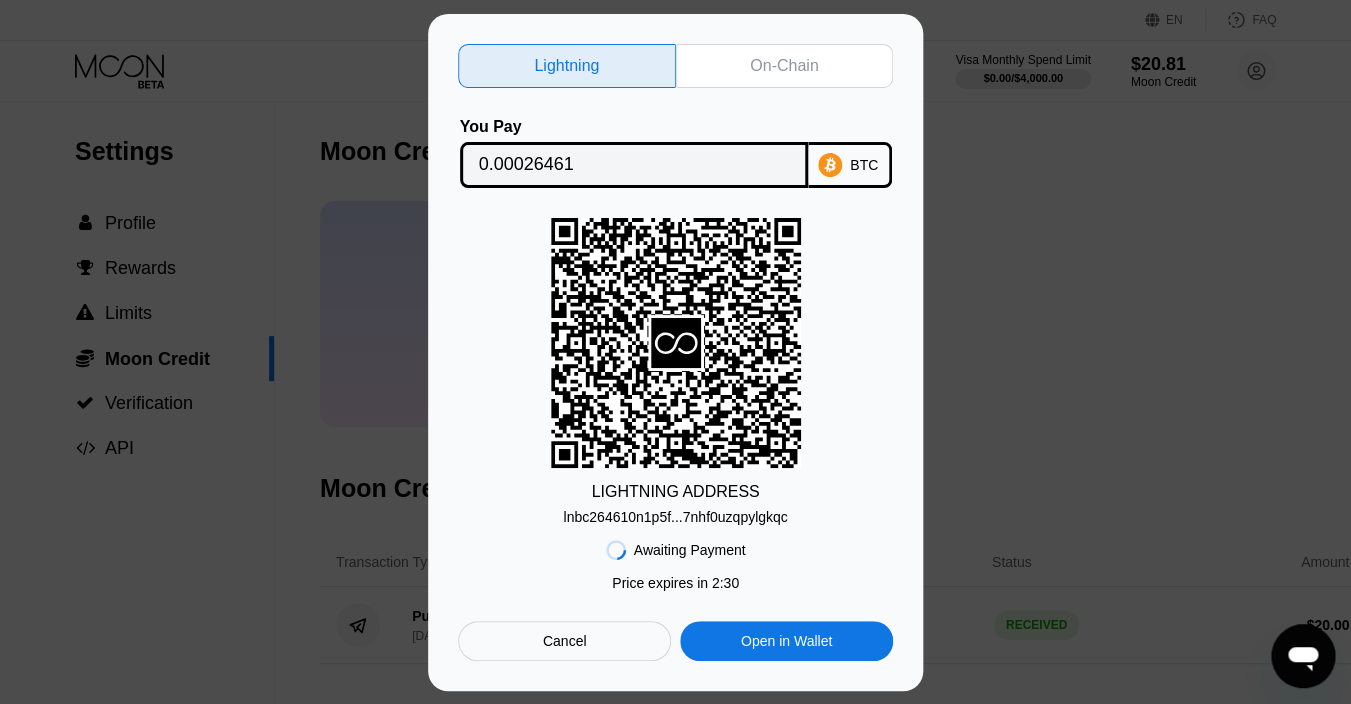 click on "On-Chain" at bounding box center [785, 66] 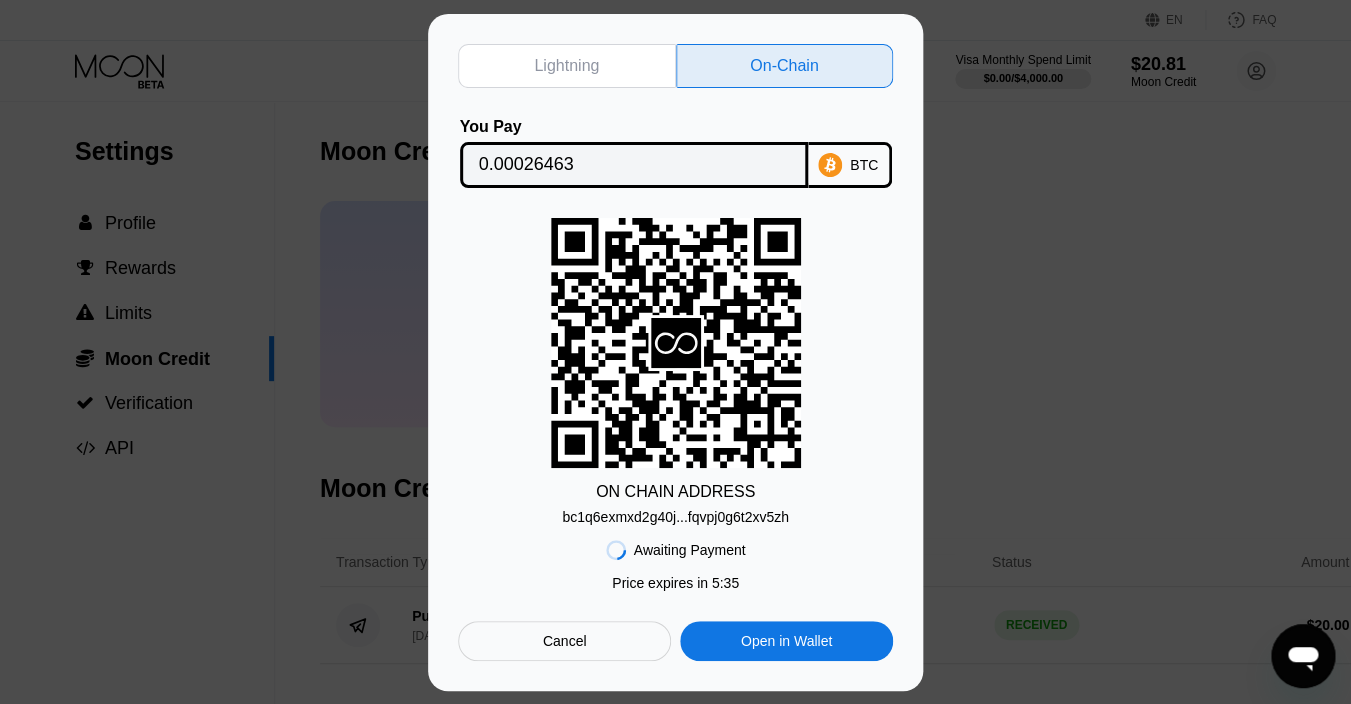 click on "Lightning On-Chain You Pay 0.00026463 BTC ON CHAIN   ADDRESS bc1q6exmxd2g40j...fqvpj0g6t2xv5zh Awaiting Payment Price expires in   2 : 27 Price expires in   5 : 35 Cancel Open in Wallet" at bounding box center [675, 352] 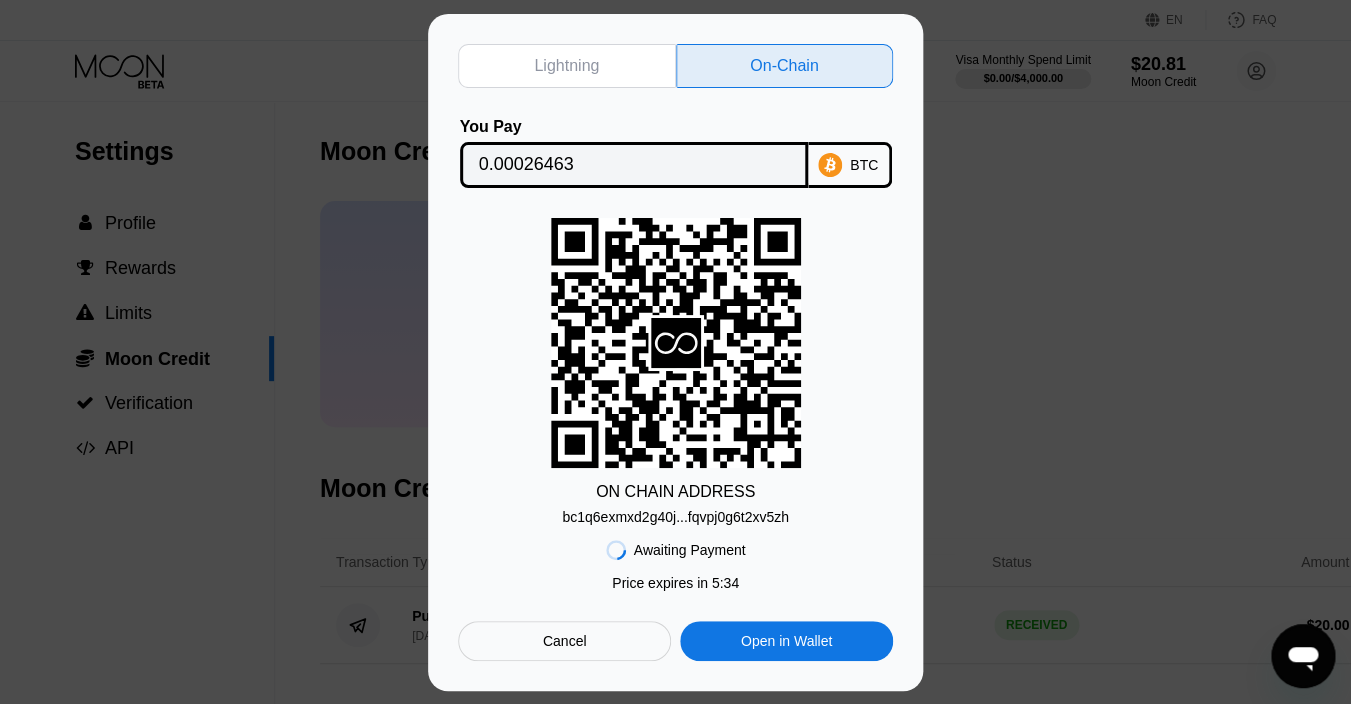 click on "Lightning On-Chain You Pay 0.00026463 BTC ON CHAIN   ADDRESS bc1q6exmxd2g40j...fqvpj0g6t2xv5zh Awaiting Payment Price expires in   2 : 27 Price expires in   5 : 34 Cancel Open in Wallet" at bounding box center (675, 352) 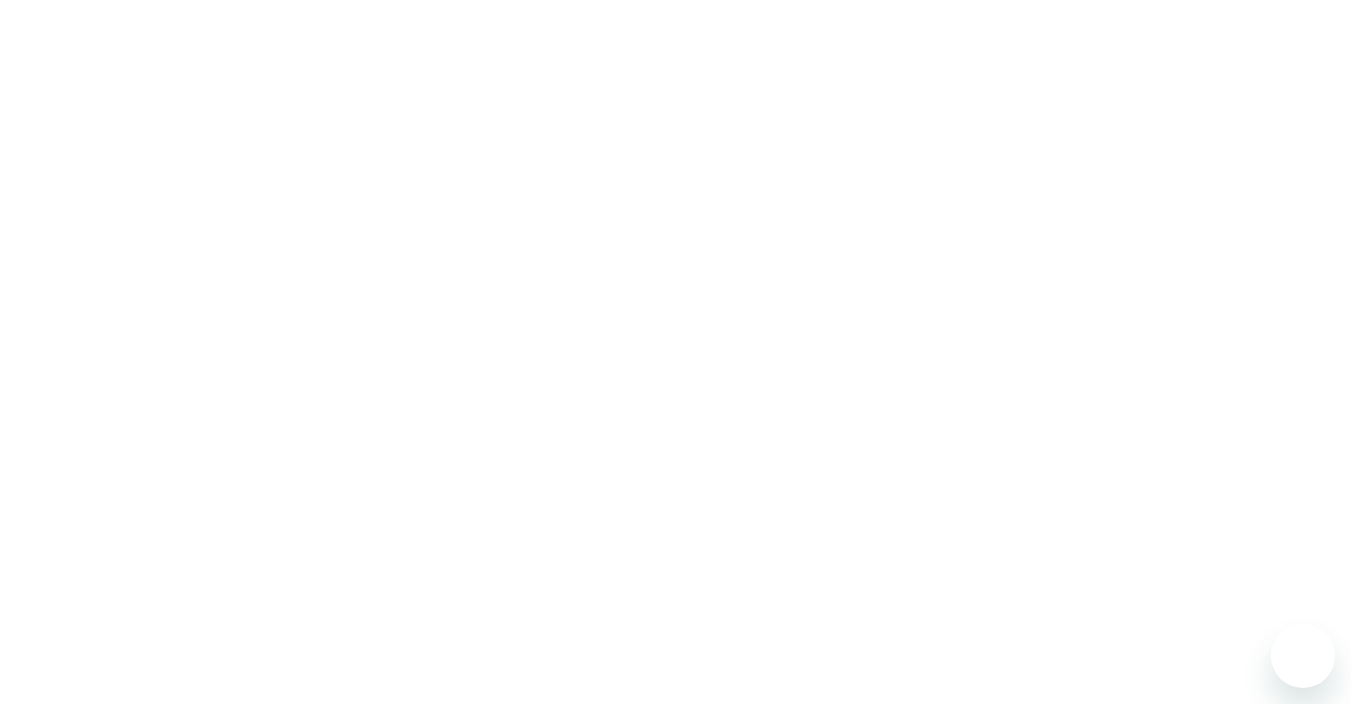 scroll, scrollTop: 0, scrollLeft: 0, axis: both 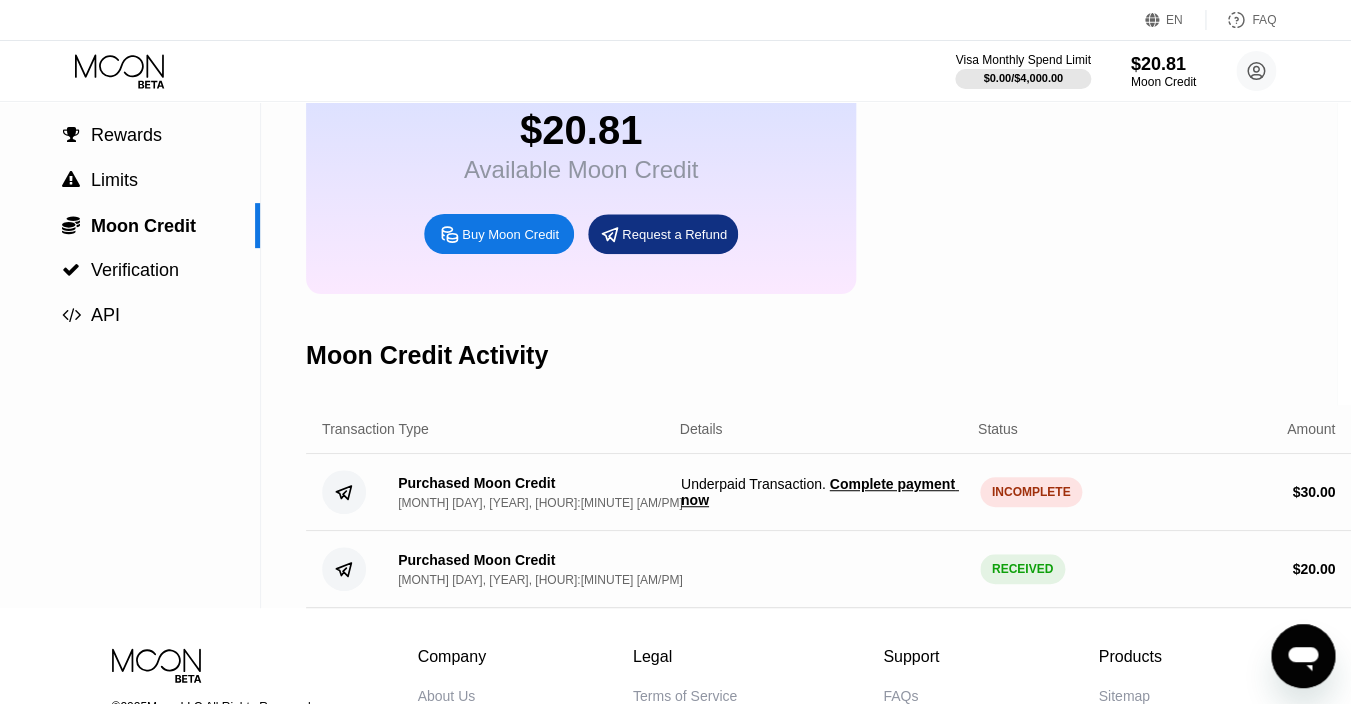 click on "Complete payment now" at bounding box center (820, 492) 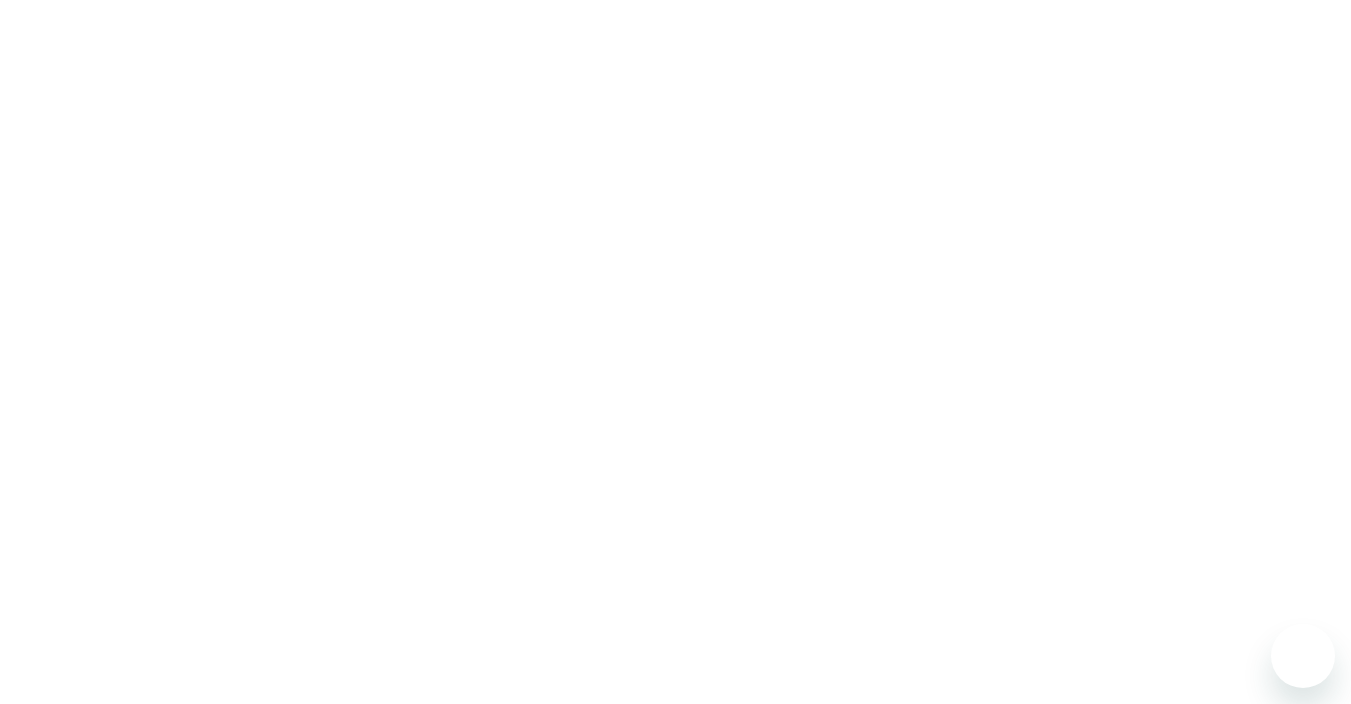 scroll, scrollTop: 0, scrollLeft: 0, axis: both 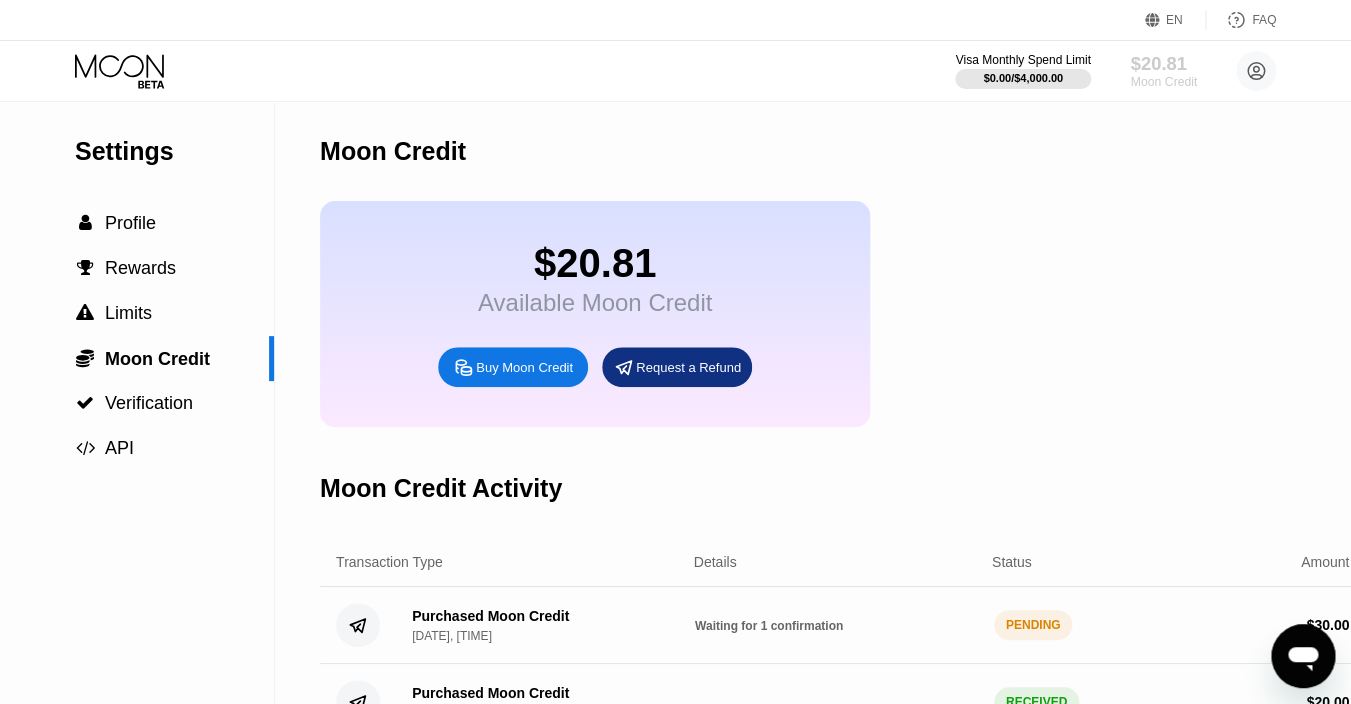 click on "Moon Credit" at bounding box center (1163, 82) 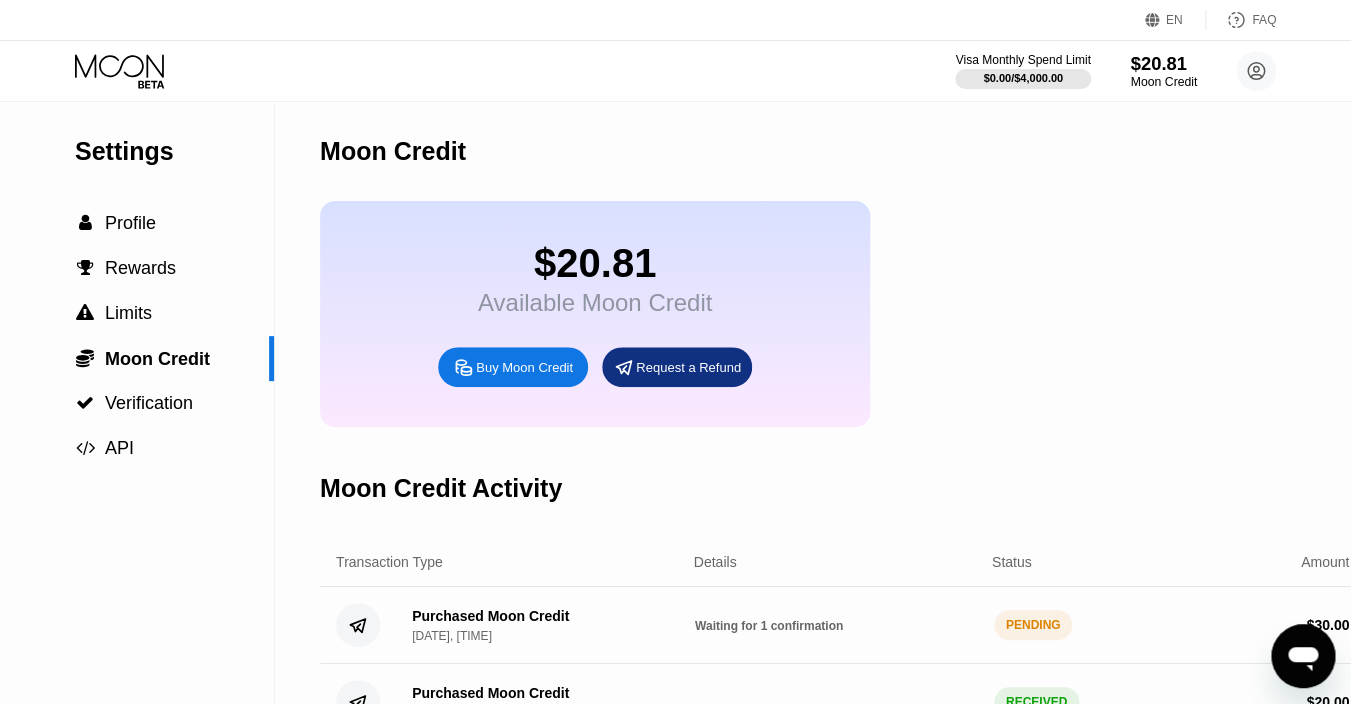 click on "Moon Credit" at bounding box center (1163, 82) 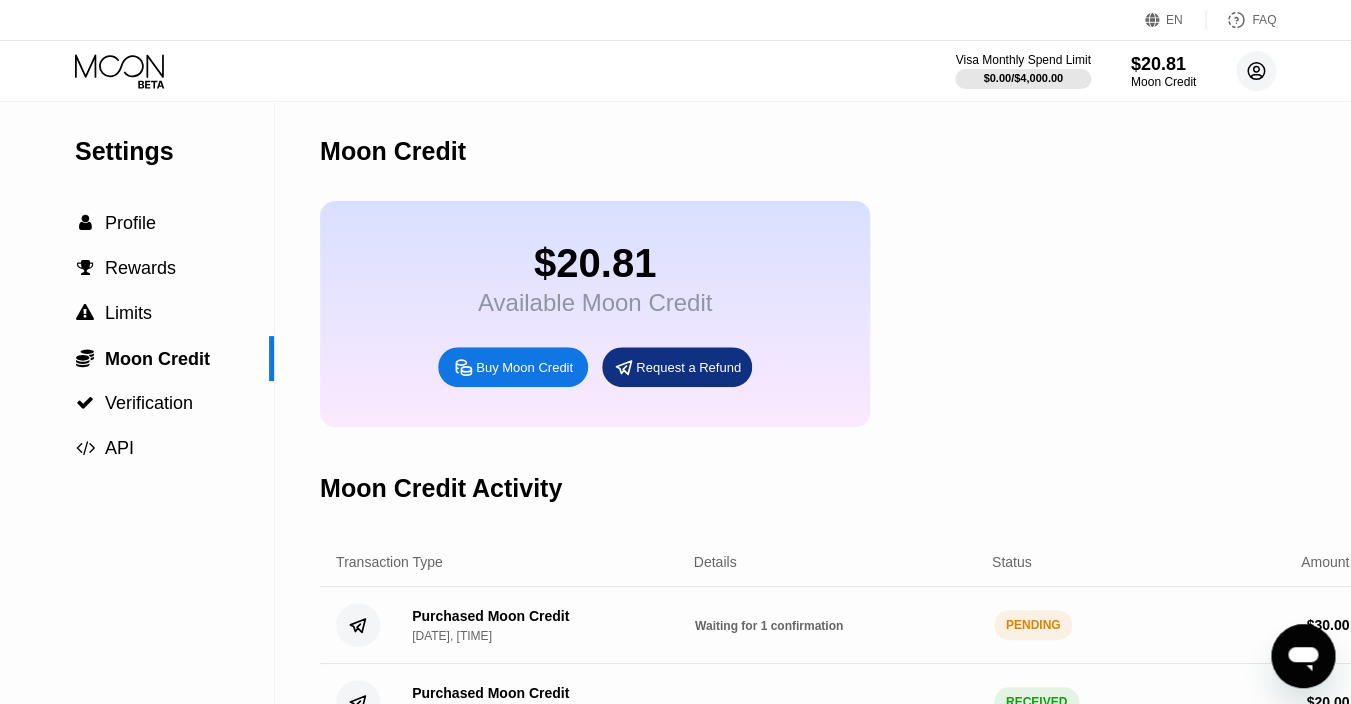 click 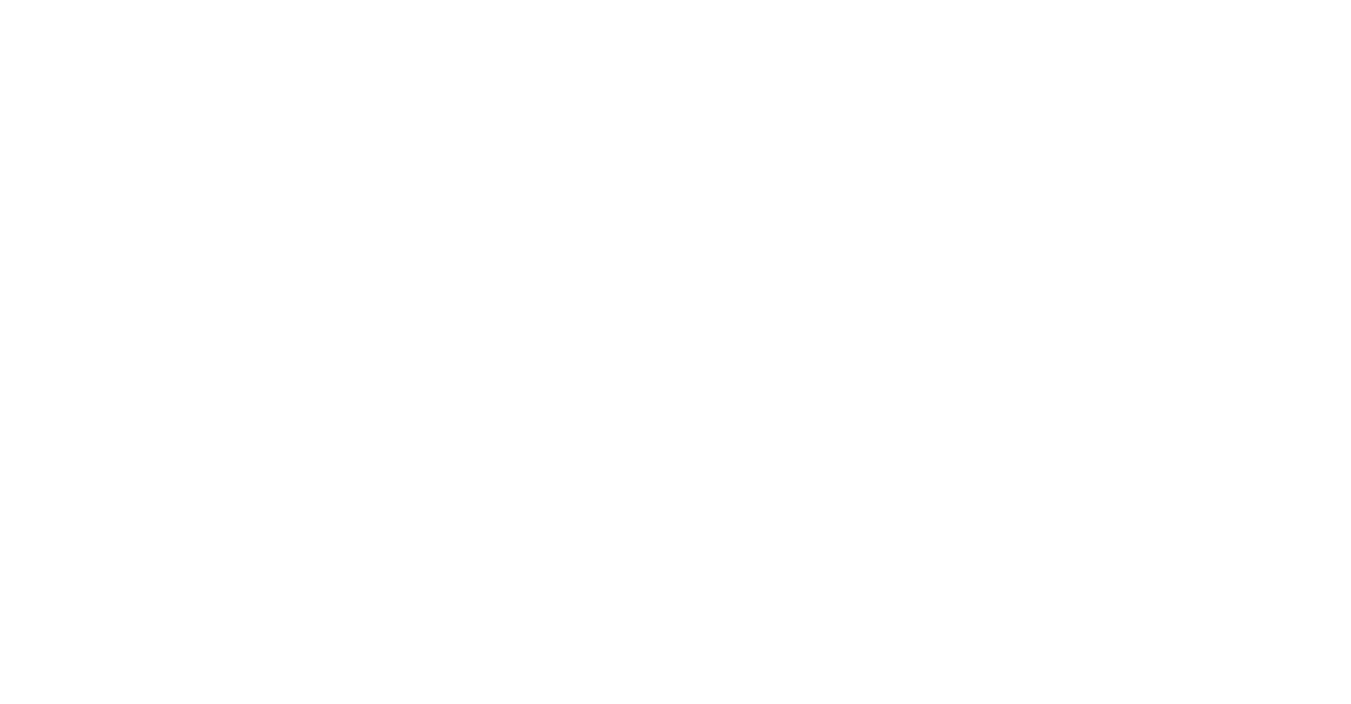 scroll, scrollTop: 0, scrollLeft: 0, axis: both 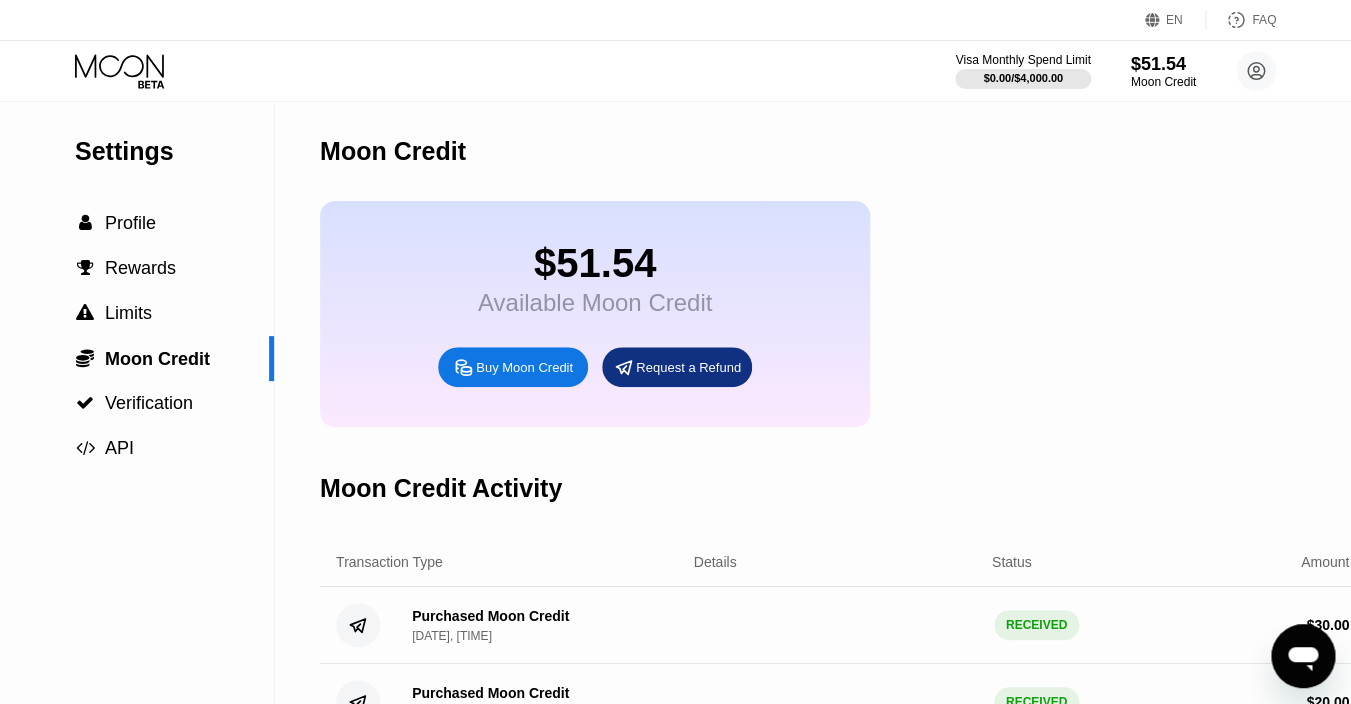 click on "EN Language Select an item Save FAQ" at bounding box center (675, 20) 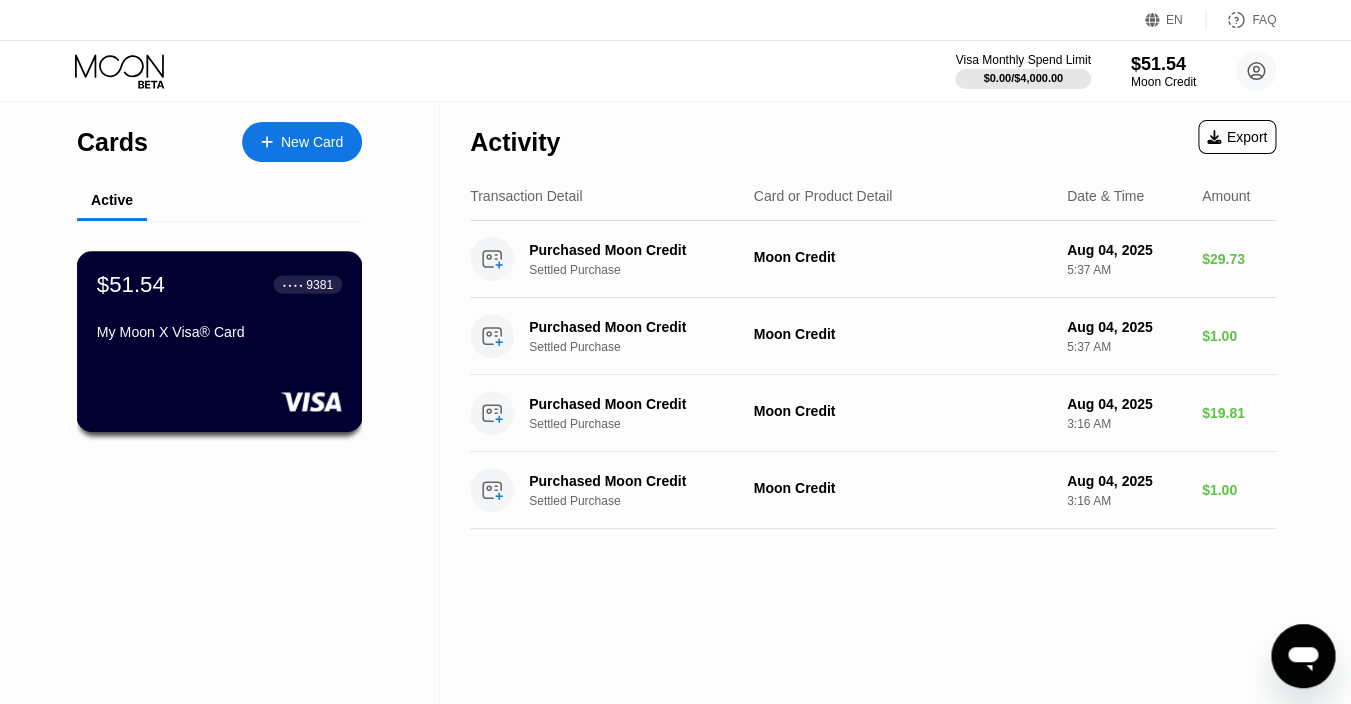 click on "$51.54 ● ● ● ● 9381 My Moon X Visa® Card" at bounding box center [220, 341] 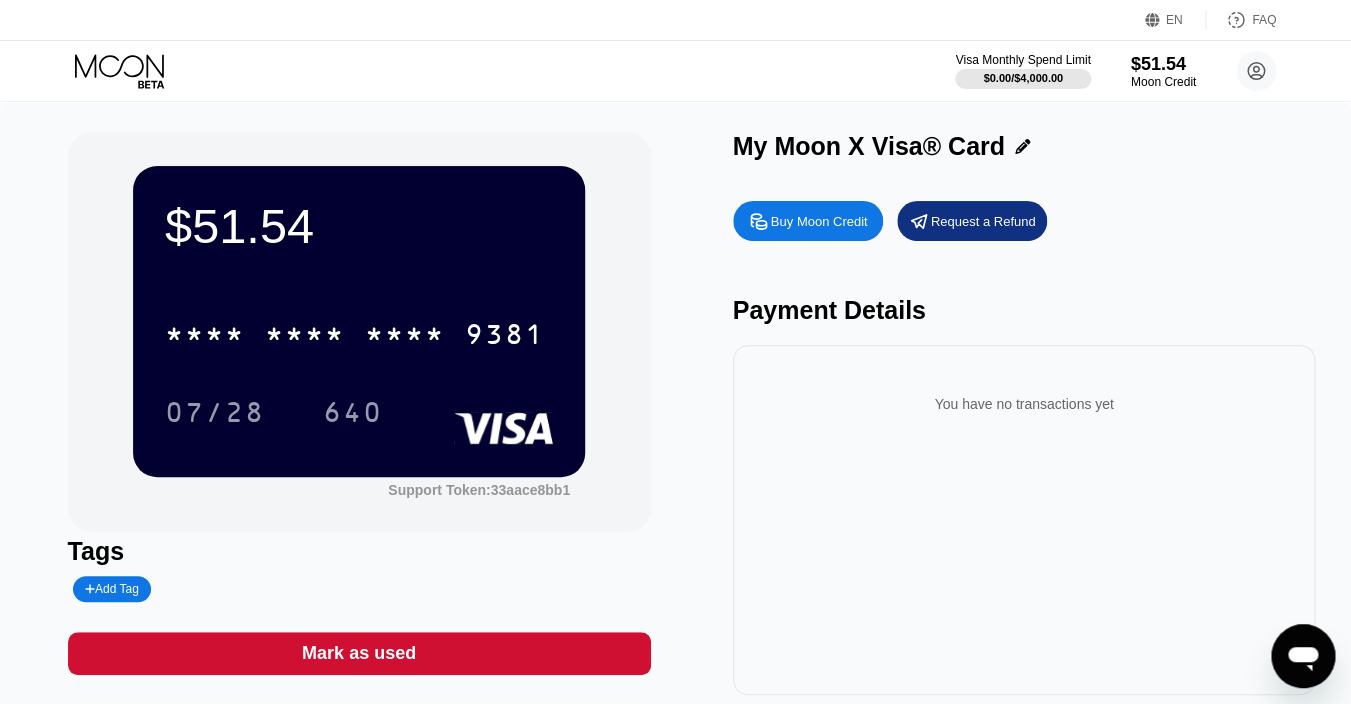 click on "* * * * * * * * * * * * 9381" at bounding box center [355, 334] 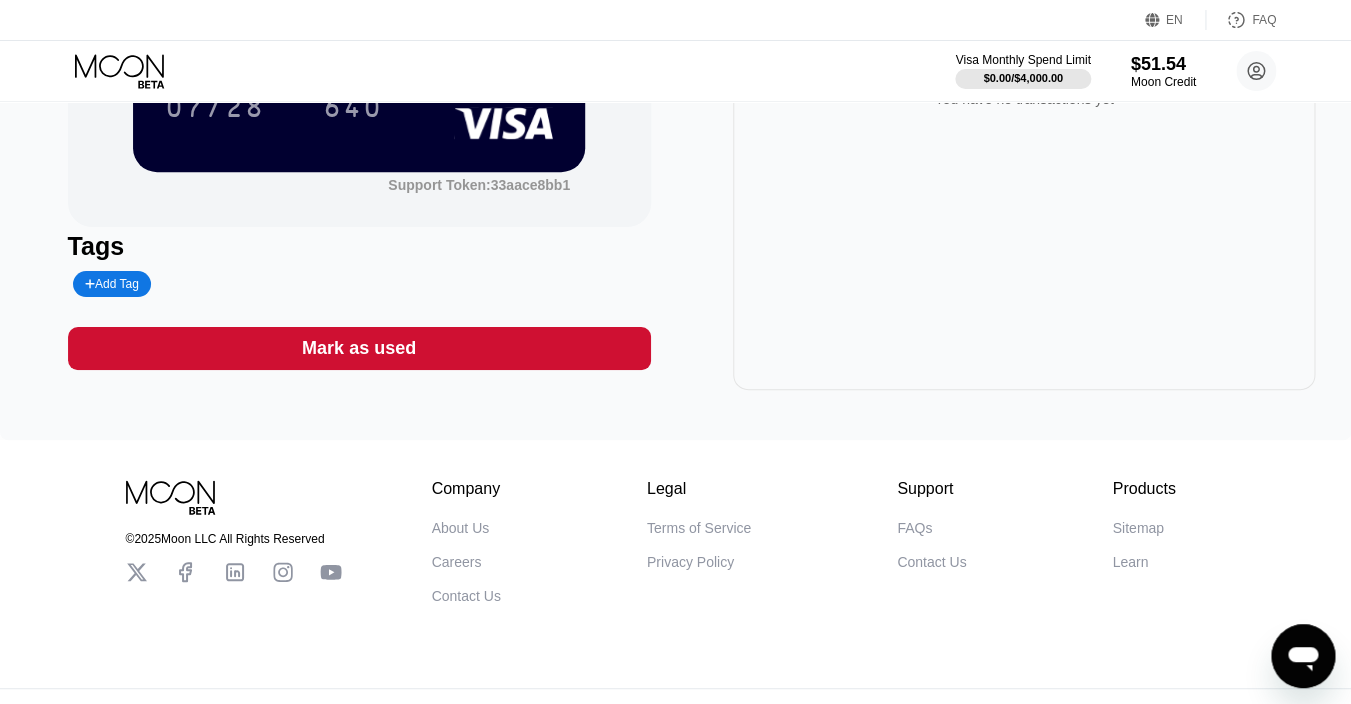 scroll, scrollTop: 0, scrollLeft: 0, axis: both 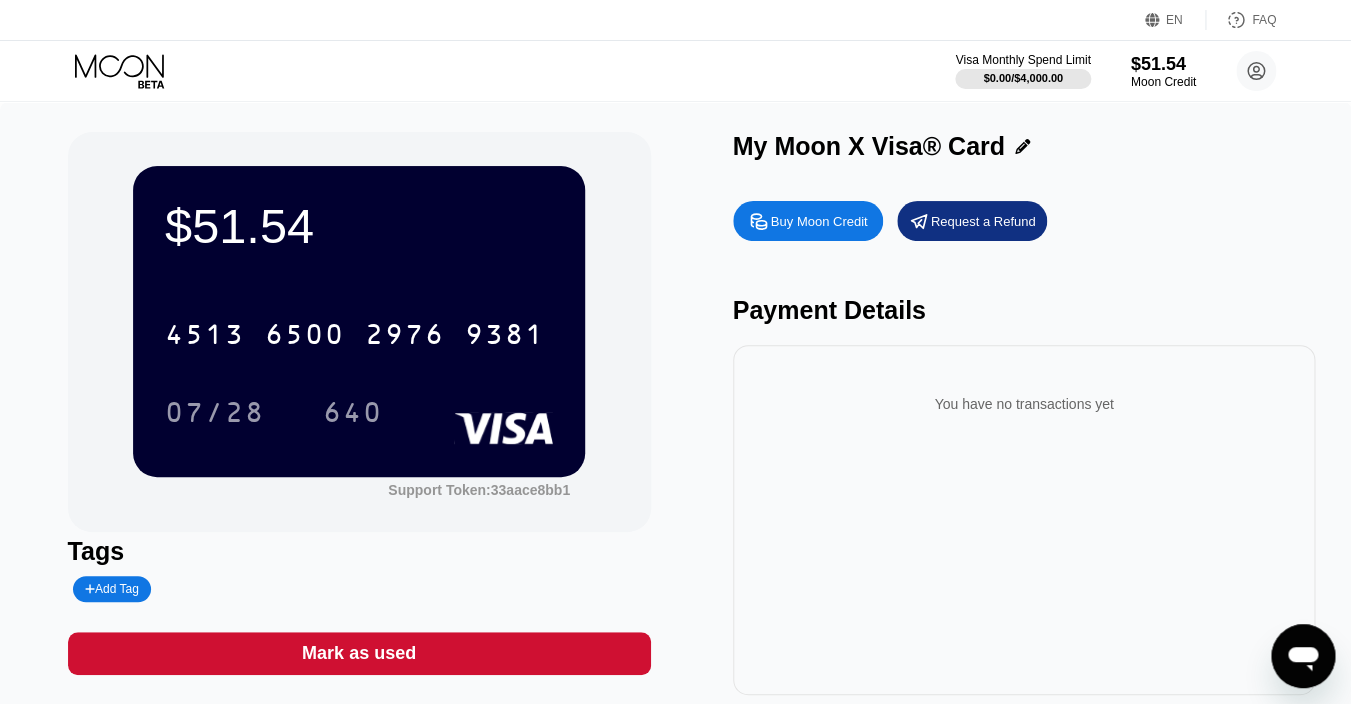 click on "Buy Moon Credit" at bounding box center (819, 221) 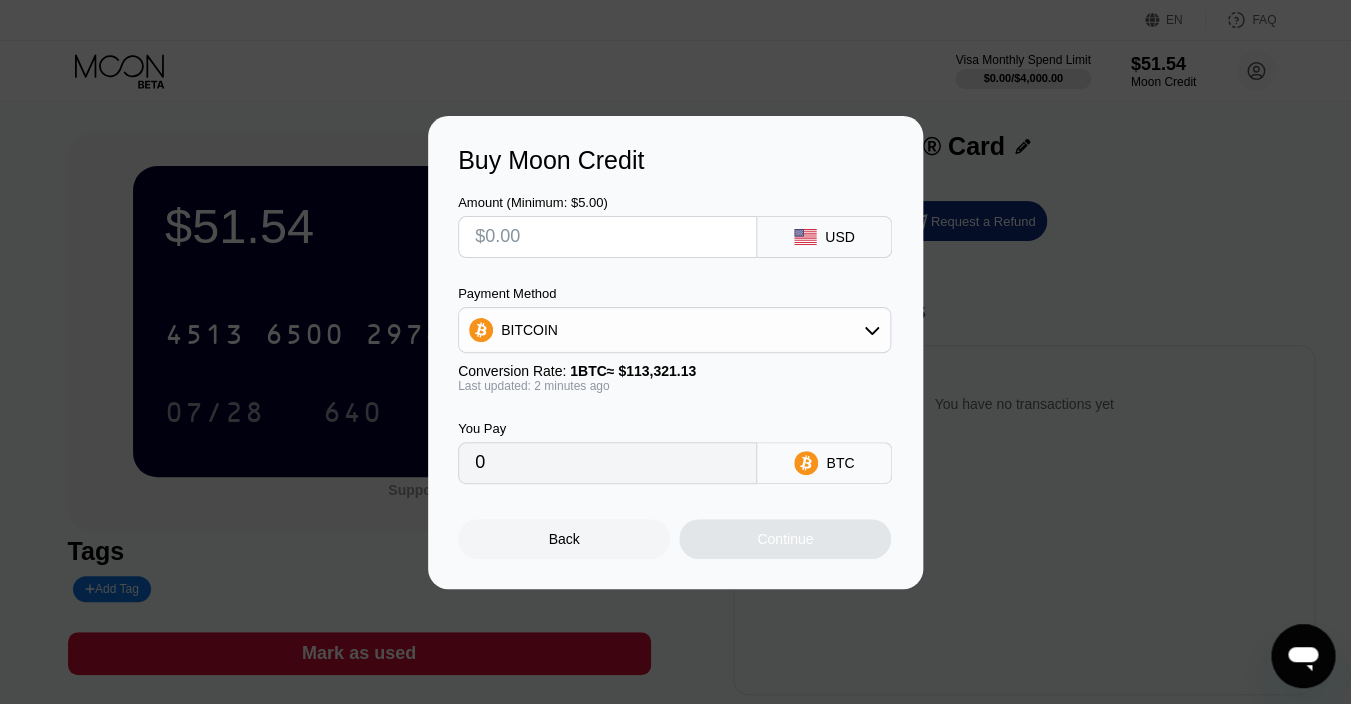 click at bounding box center (607, 237) 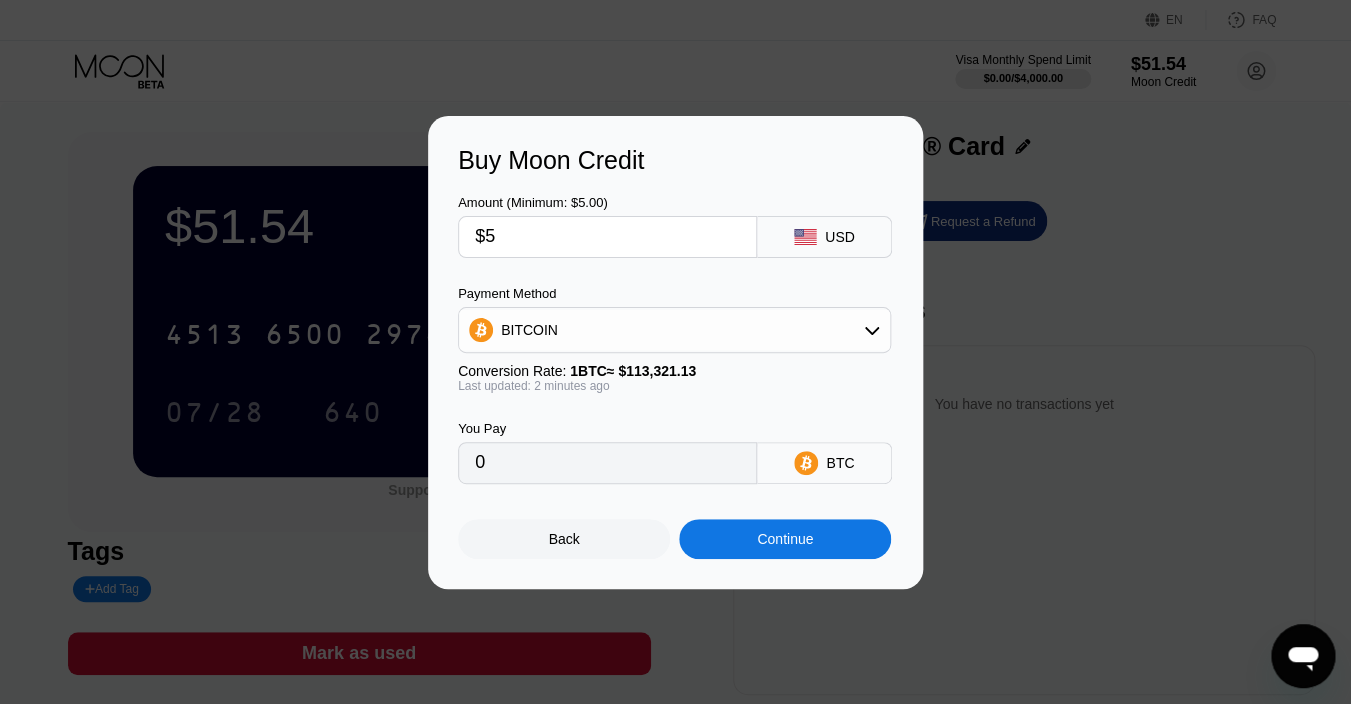 type on "0.00004413" 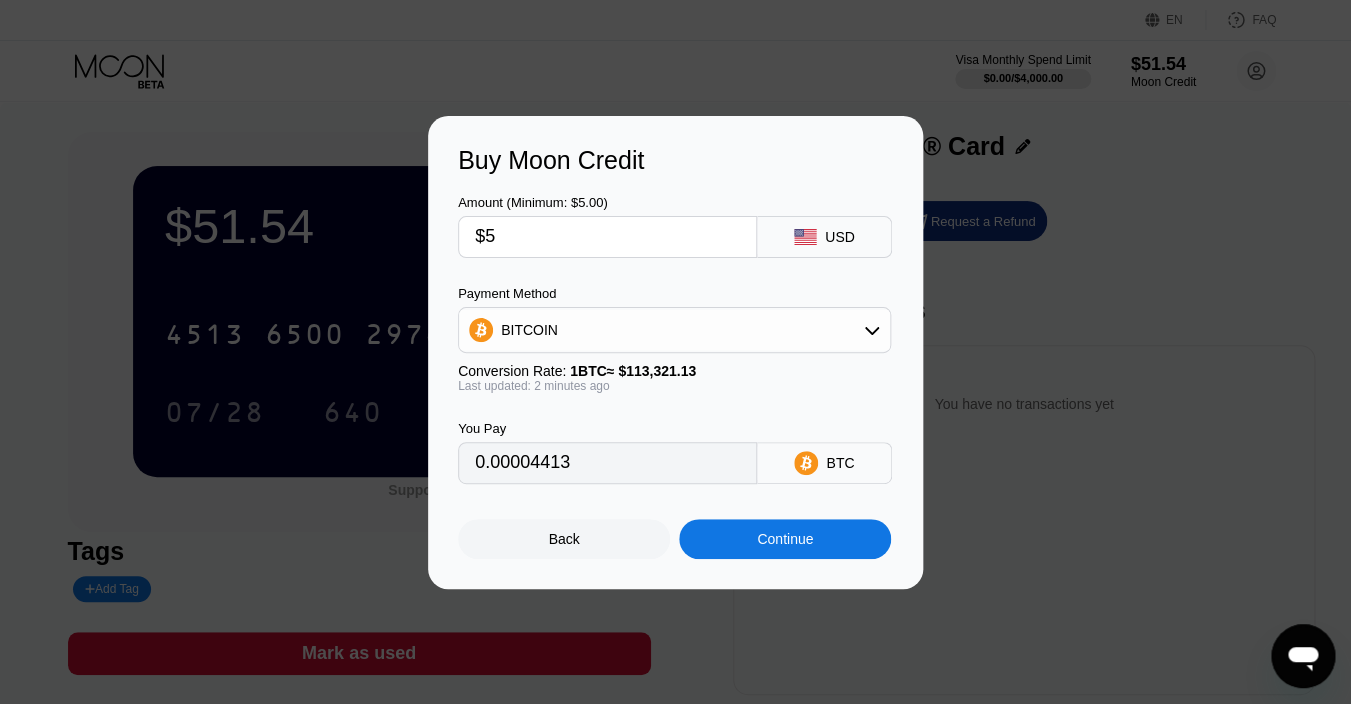 type on "$5" 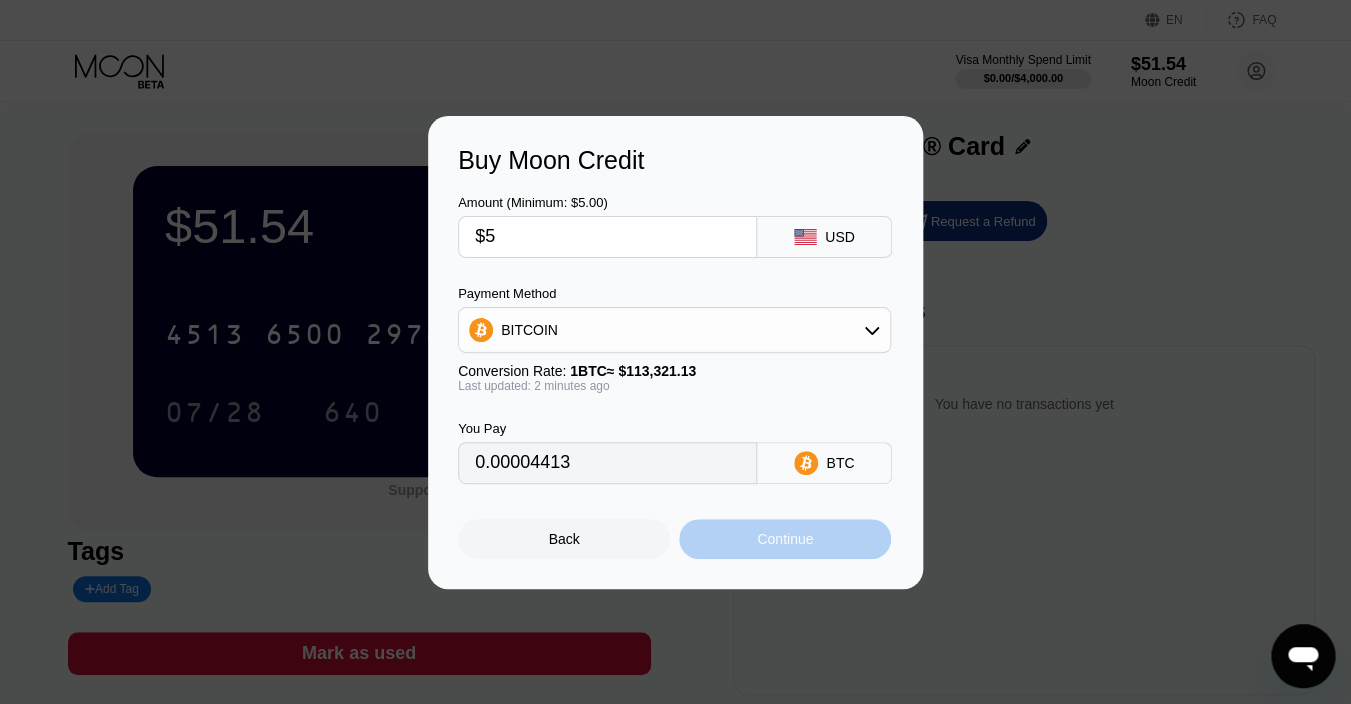 click on "Continue" at bounding box center [785, 539] 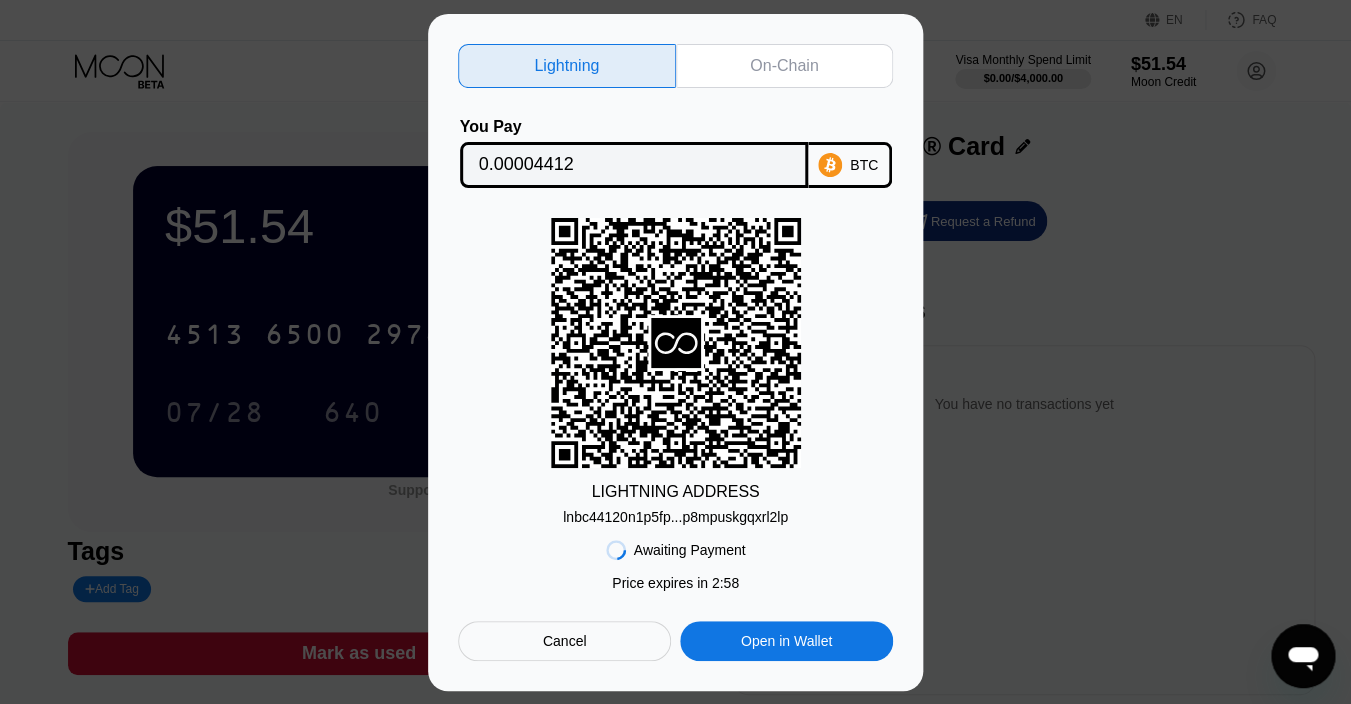click on "On-Chain" at bounding box center (784, 66) 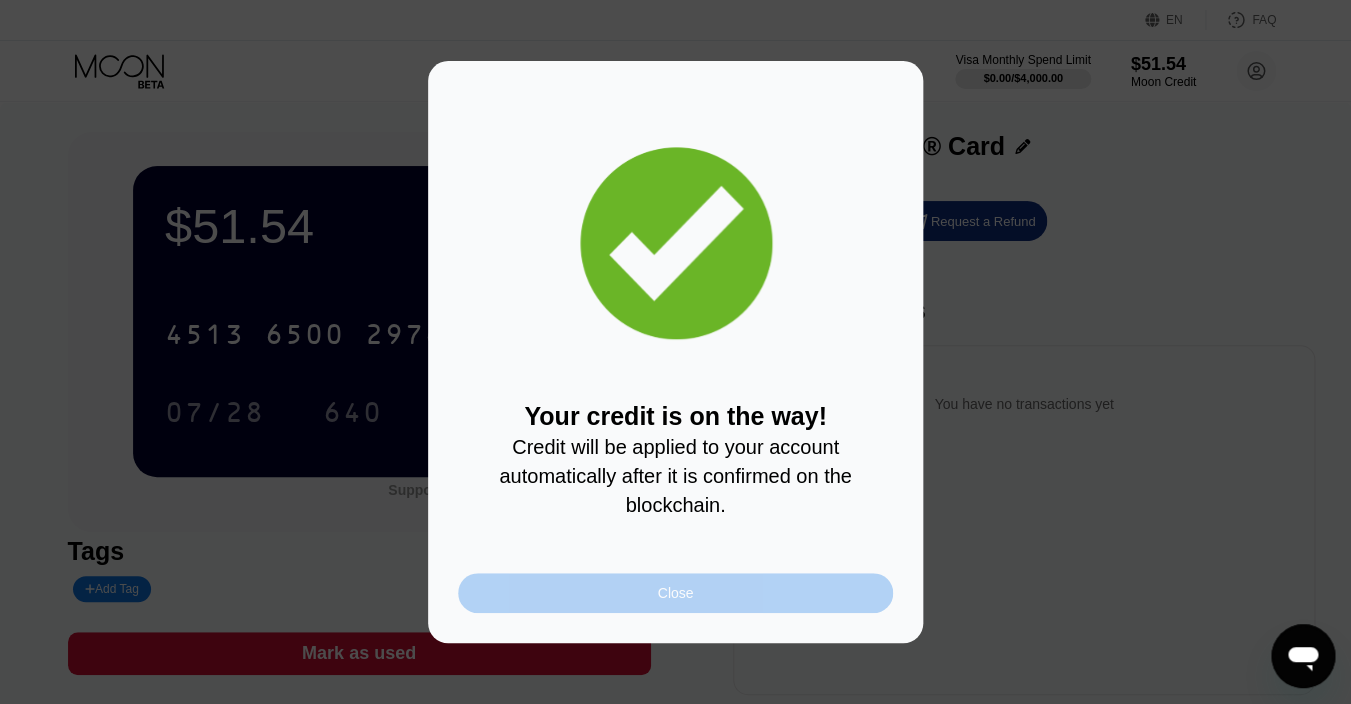 click on "Close" at bounding box center [675, 593] 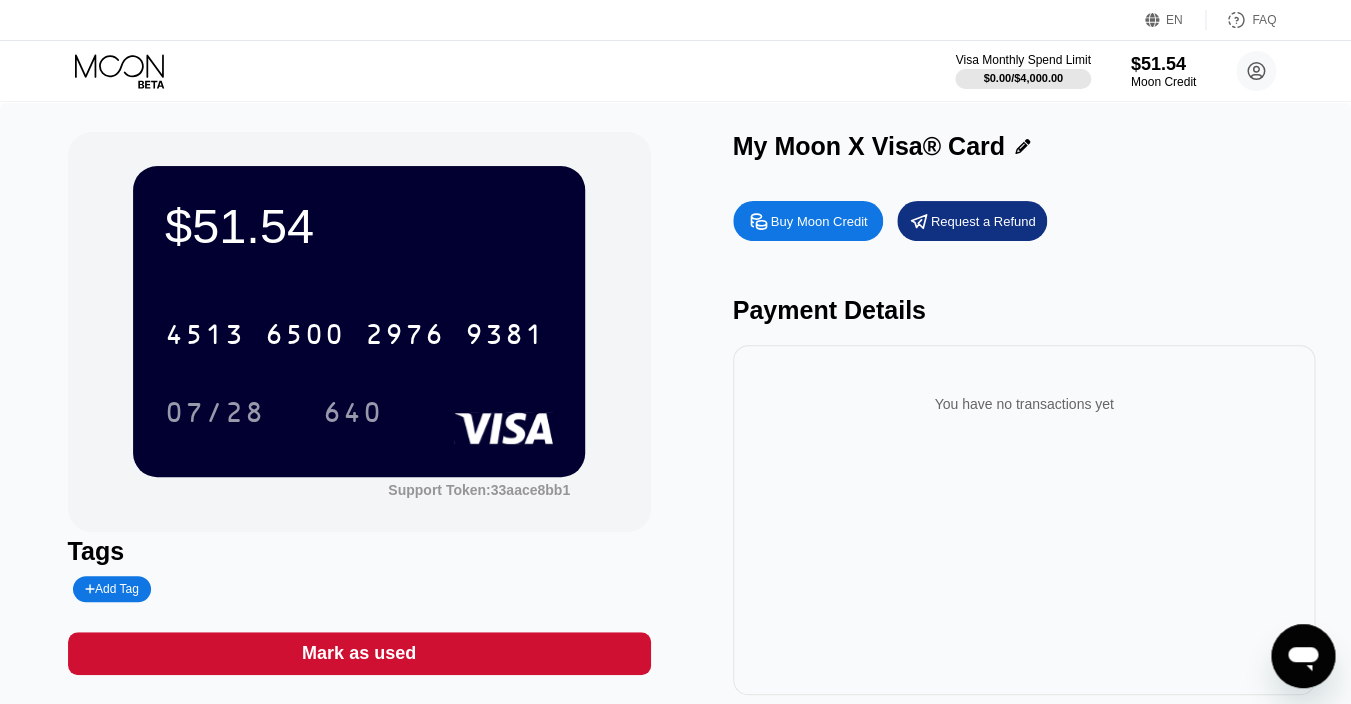 click 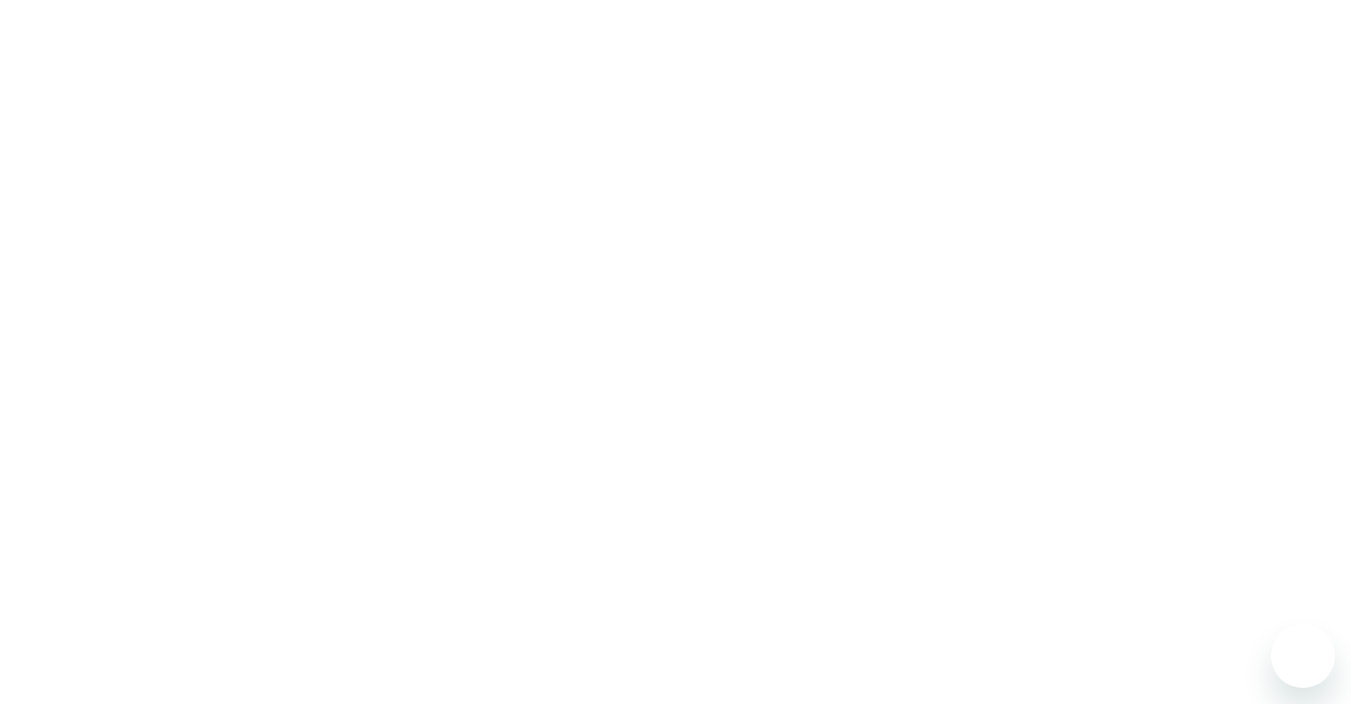 scroll, scrollTop: 0, scrollLeft: 0, axis: both 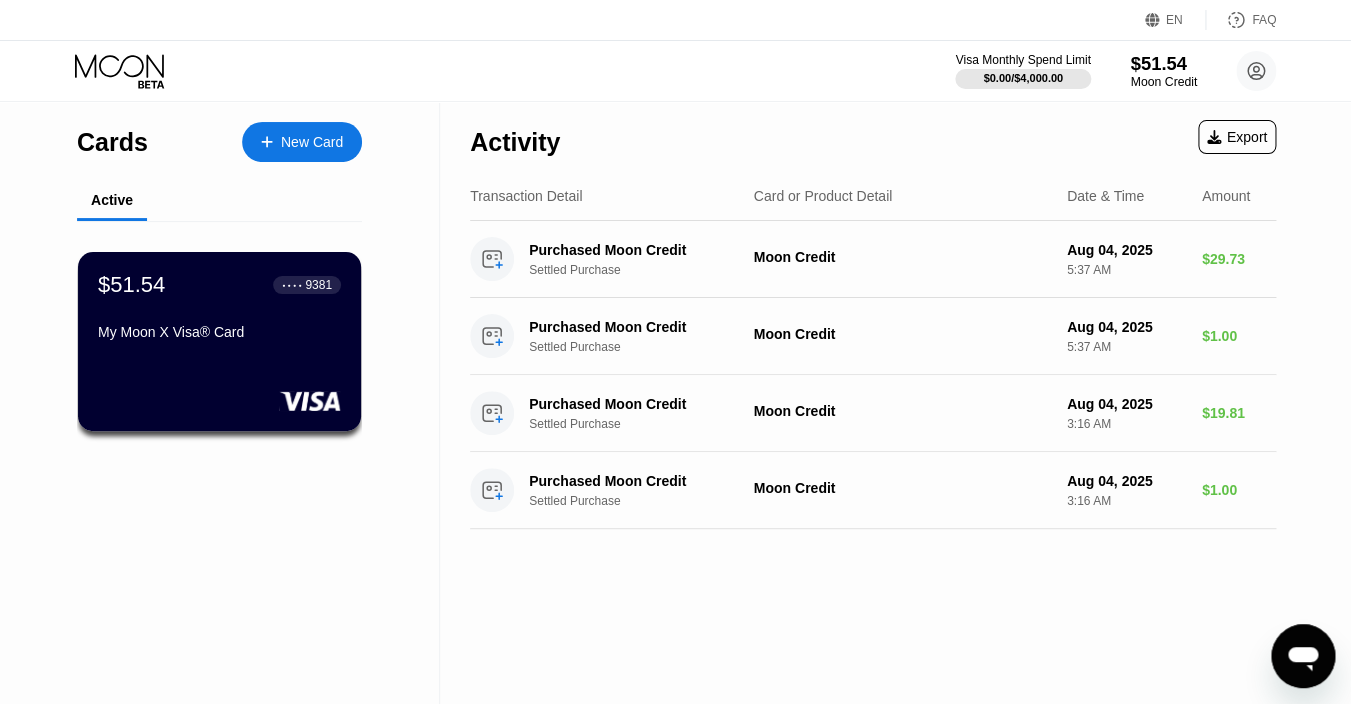 click on "$51.54" at bounding box center [1163, 63] 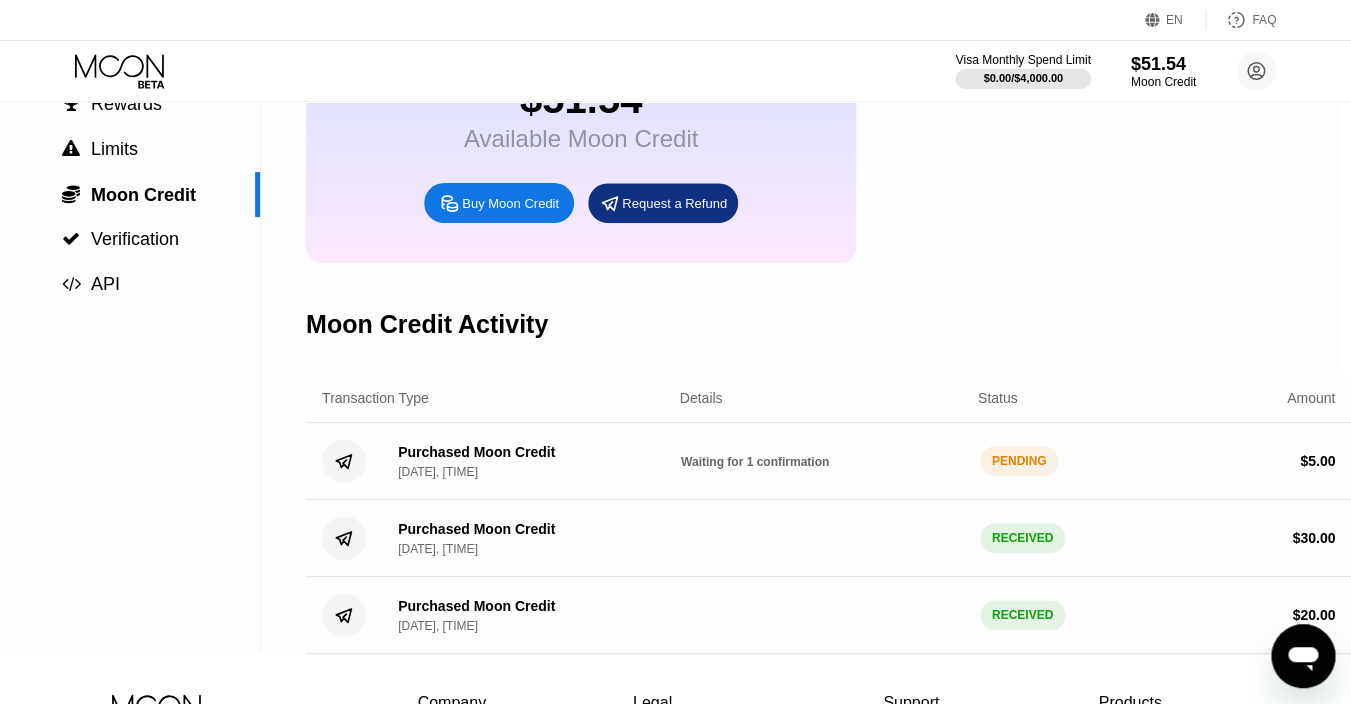 scroll, scrollTop: 0, scrollLeft: 14, axis: horizontal 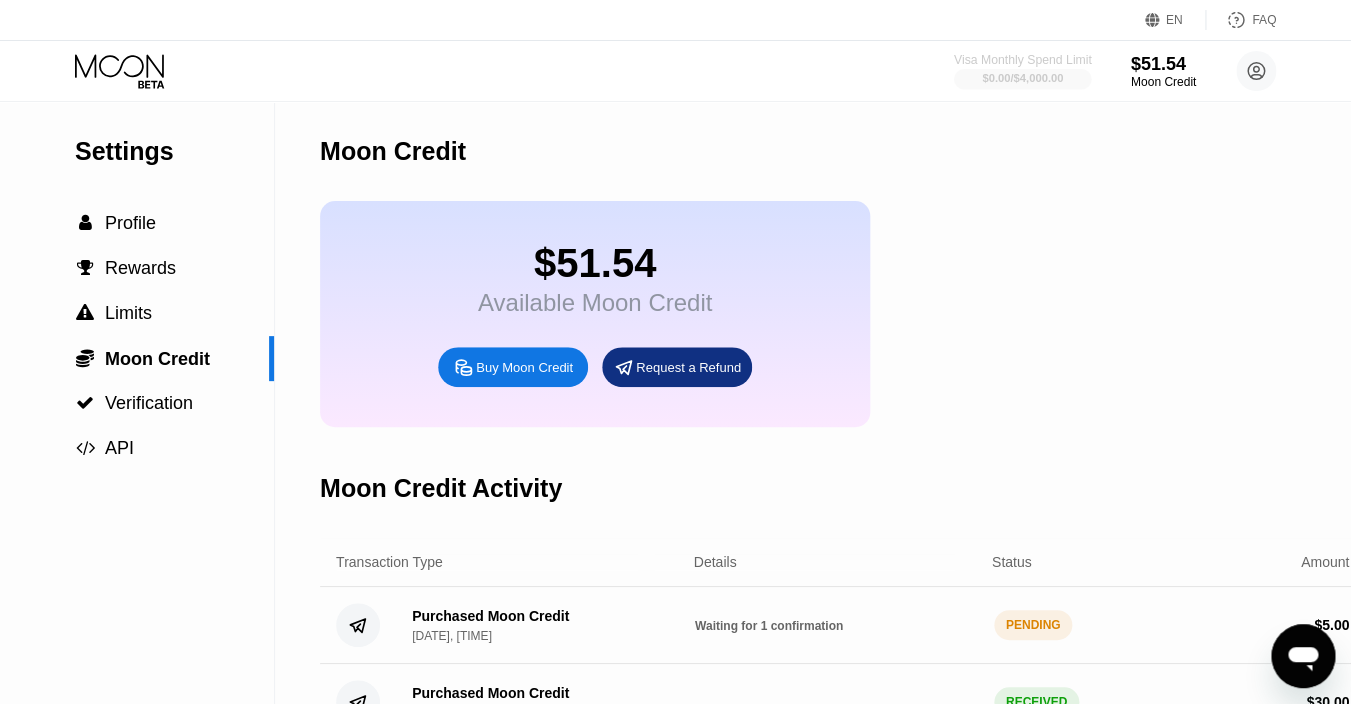 click on "$0.00 / $4,000.00" at bounding box center (1022, 78) 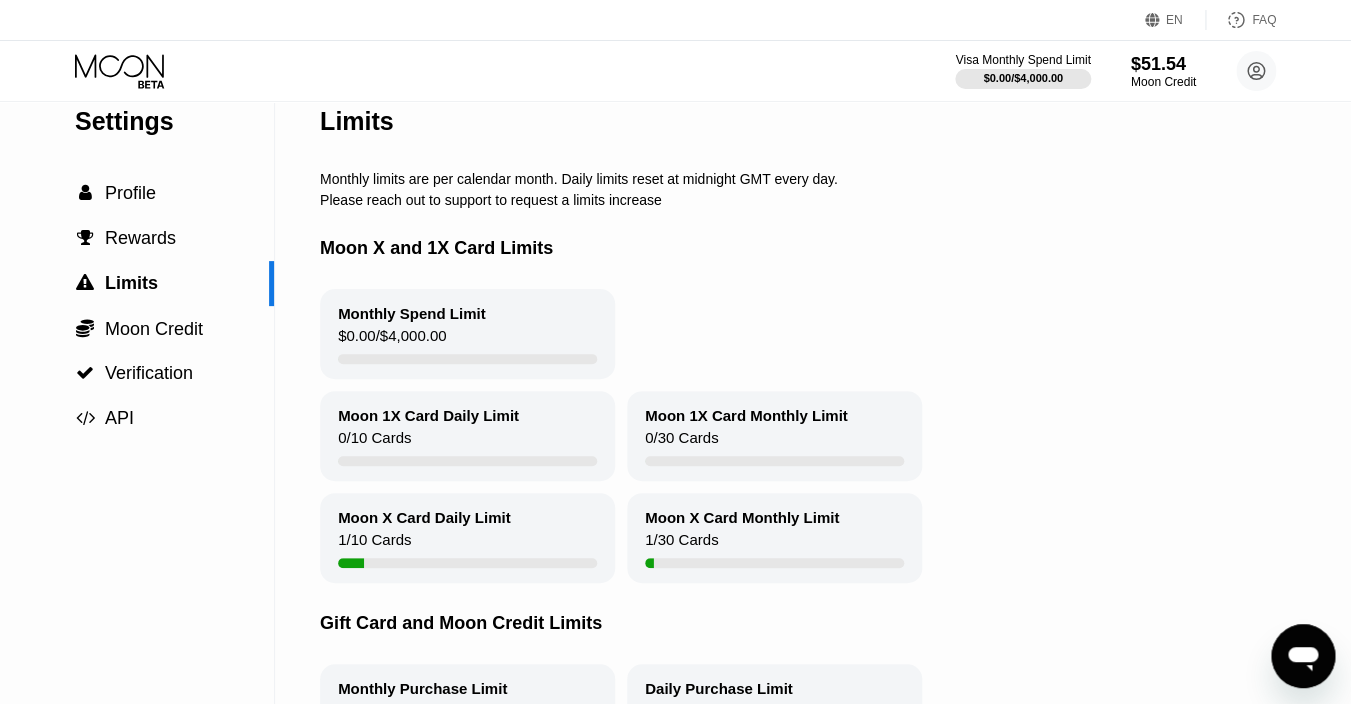 scroll, scrollTop: 0, scrollLeft: 0, axis: both 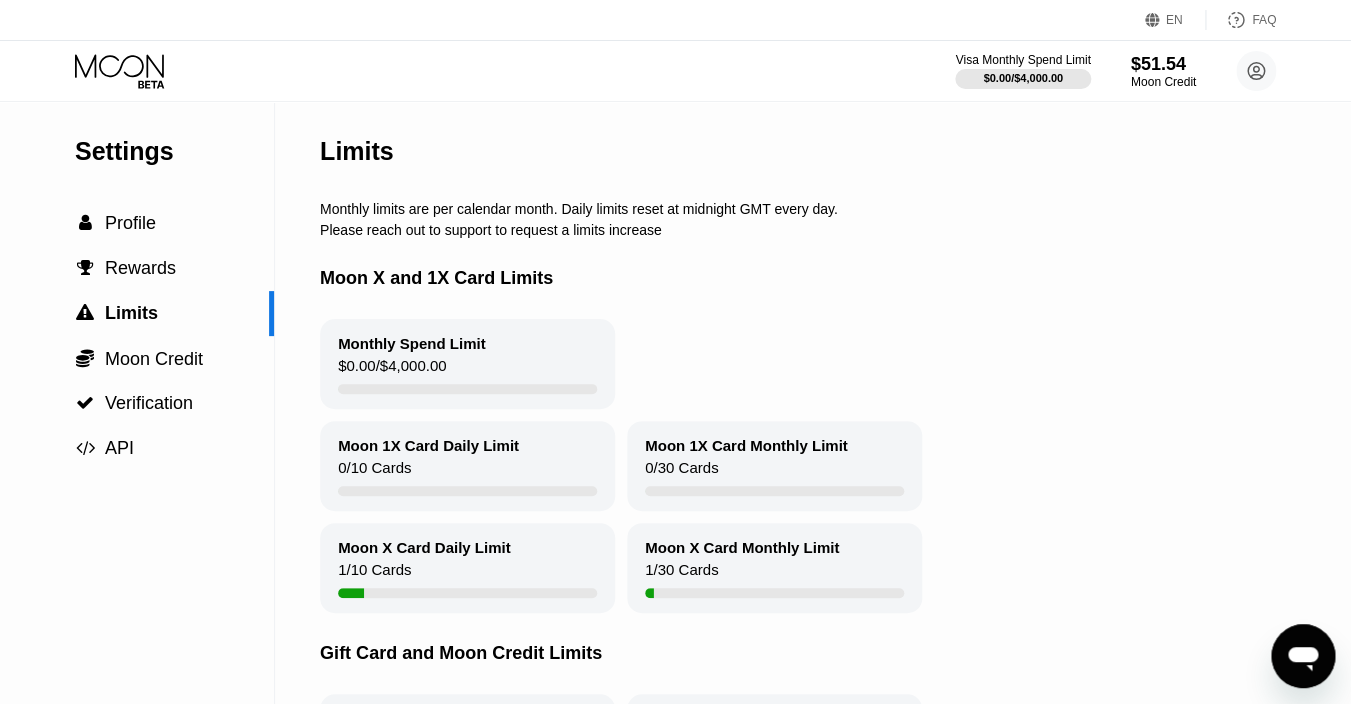 click 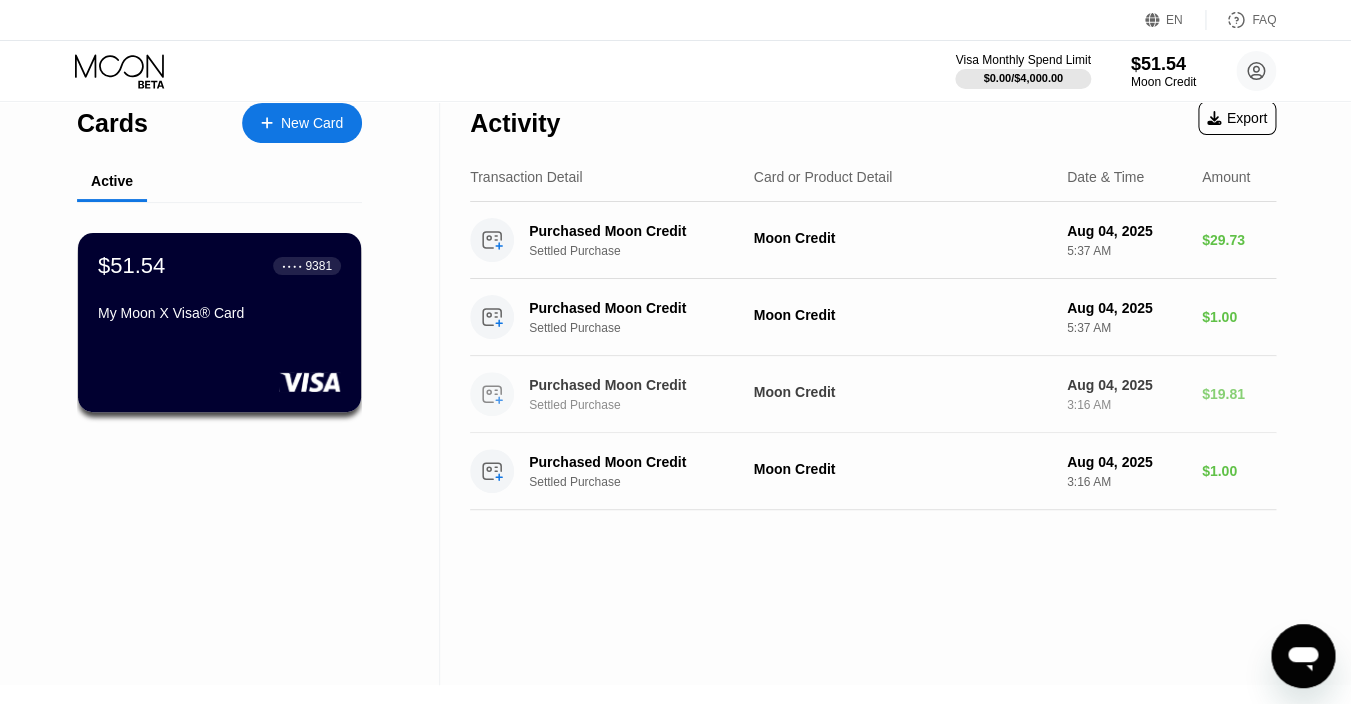 scroll, scrollTop: 0, scrollLeft: 0, axis: both 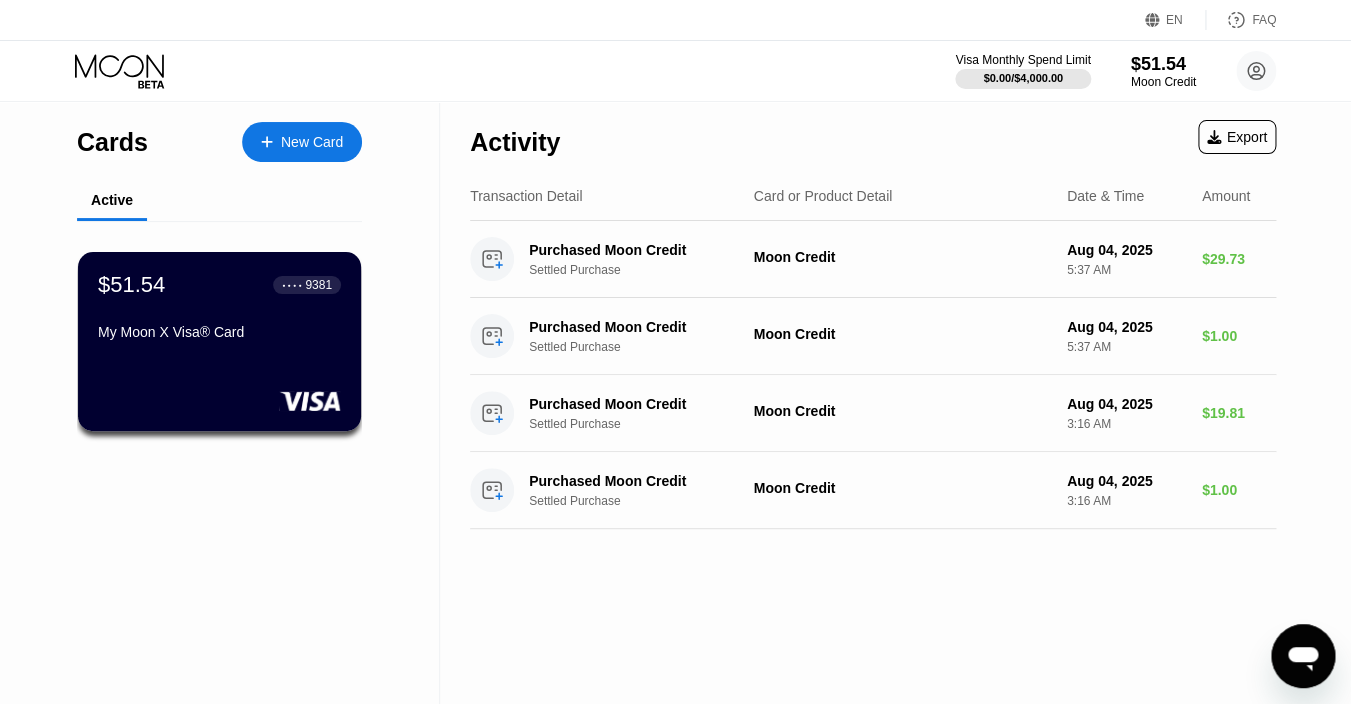 click 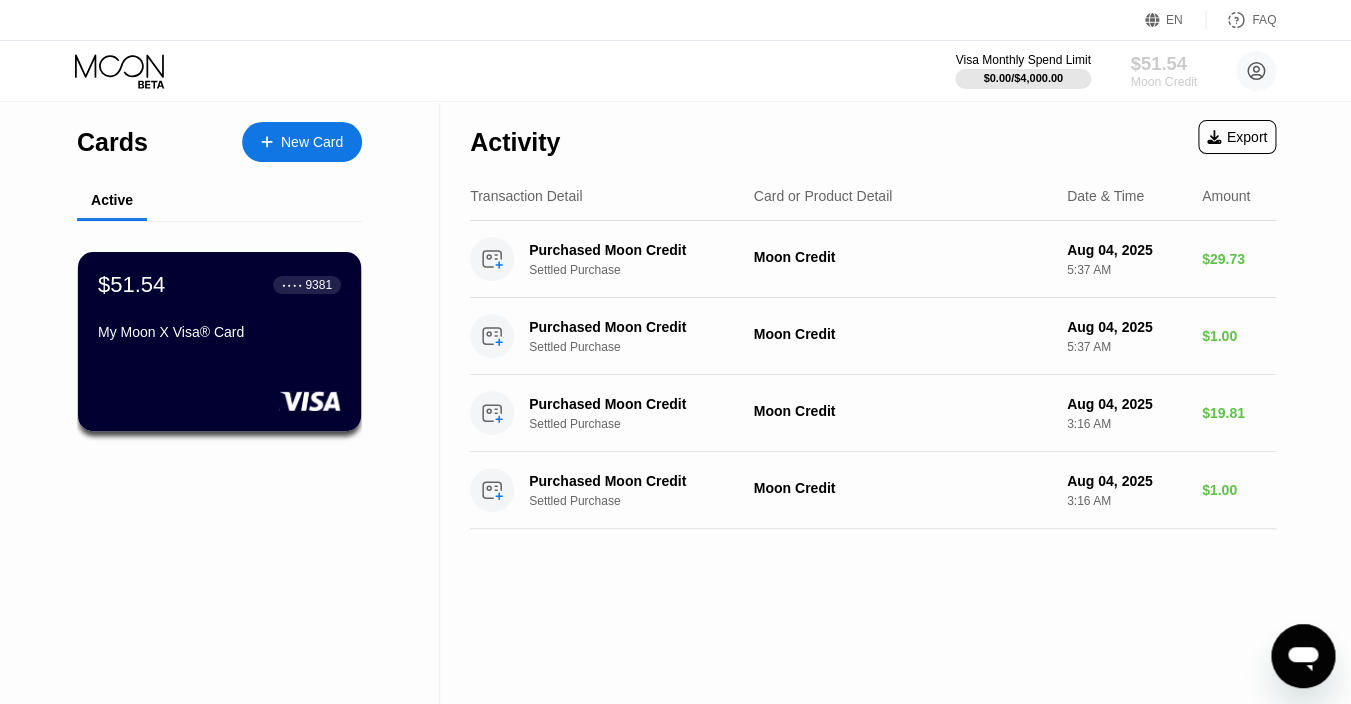 click on "$51.54" at bounding box center [1163, 63] 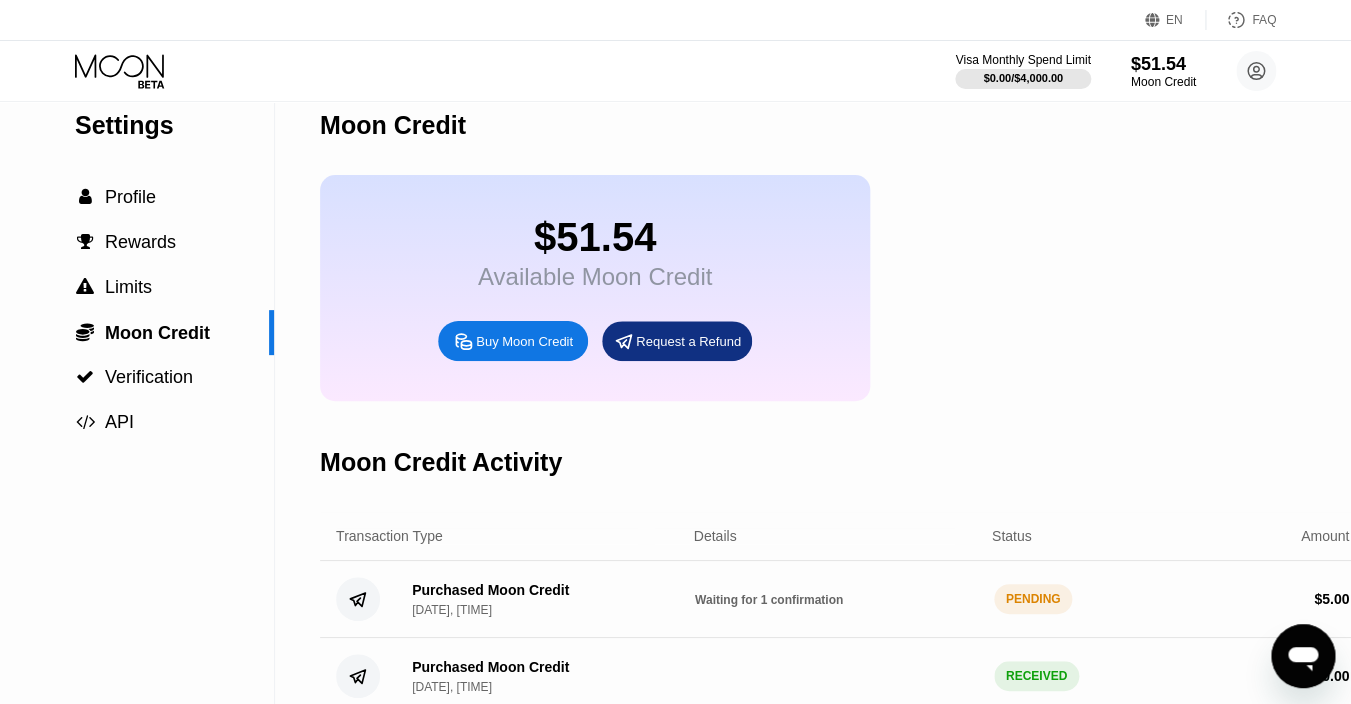 scroll, scrollTop: 28, scrollLeft: 0, axis: vertical 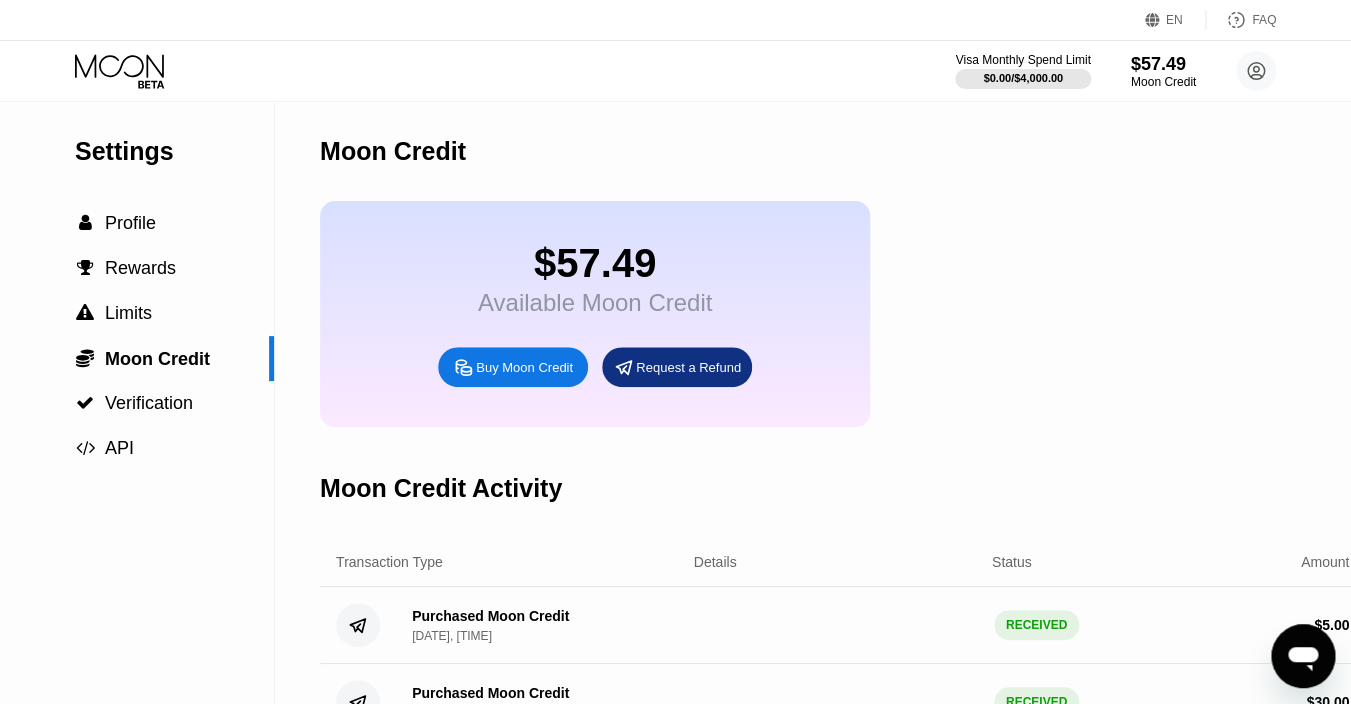 click 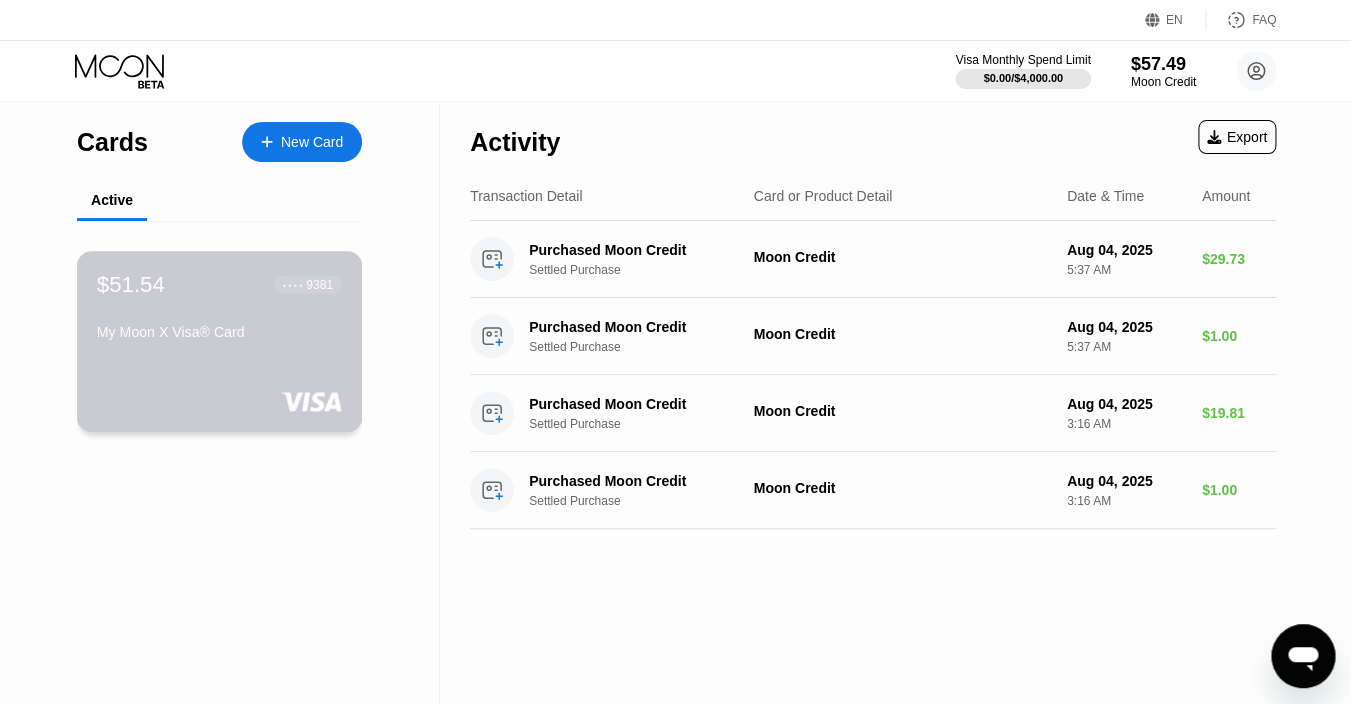 click on "My Moon X Visa® Card" at bounding box center [219, 332] 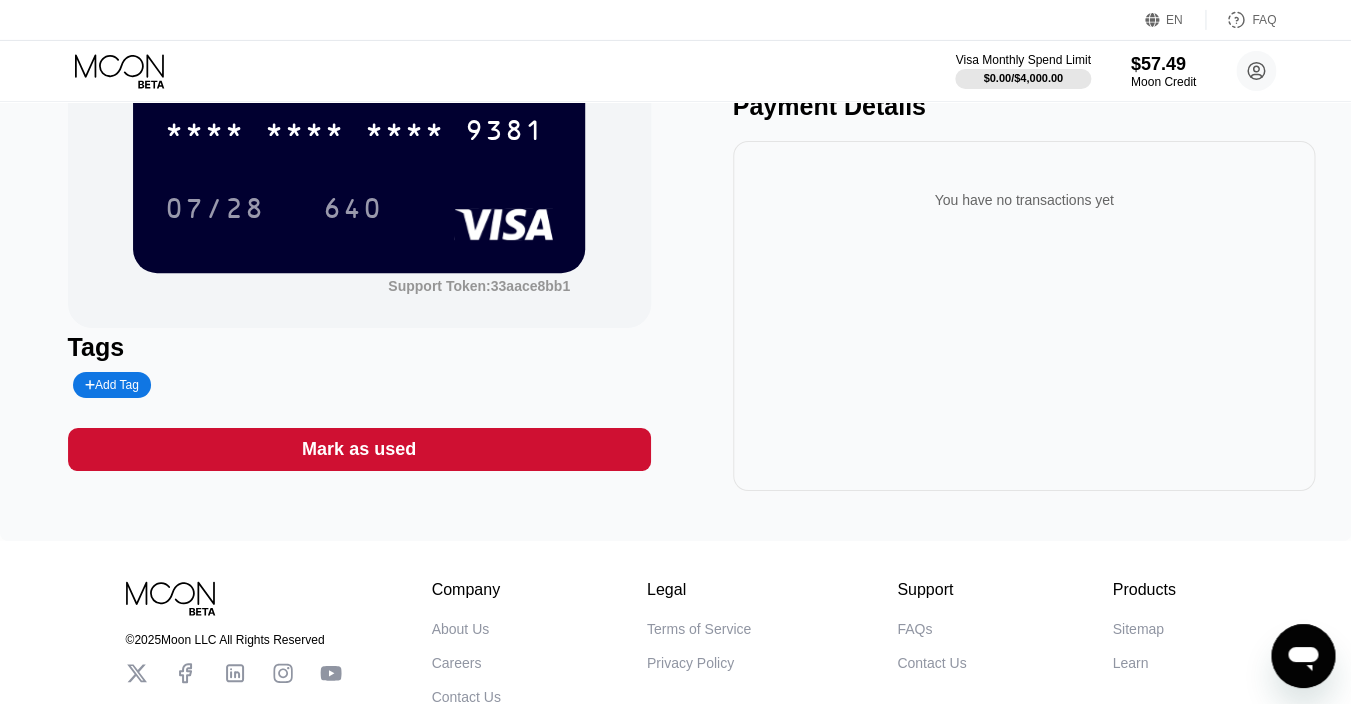 scroll, scrollTop: 0, scrollLeft: 0, axis: both 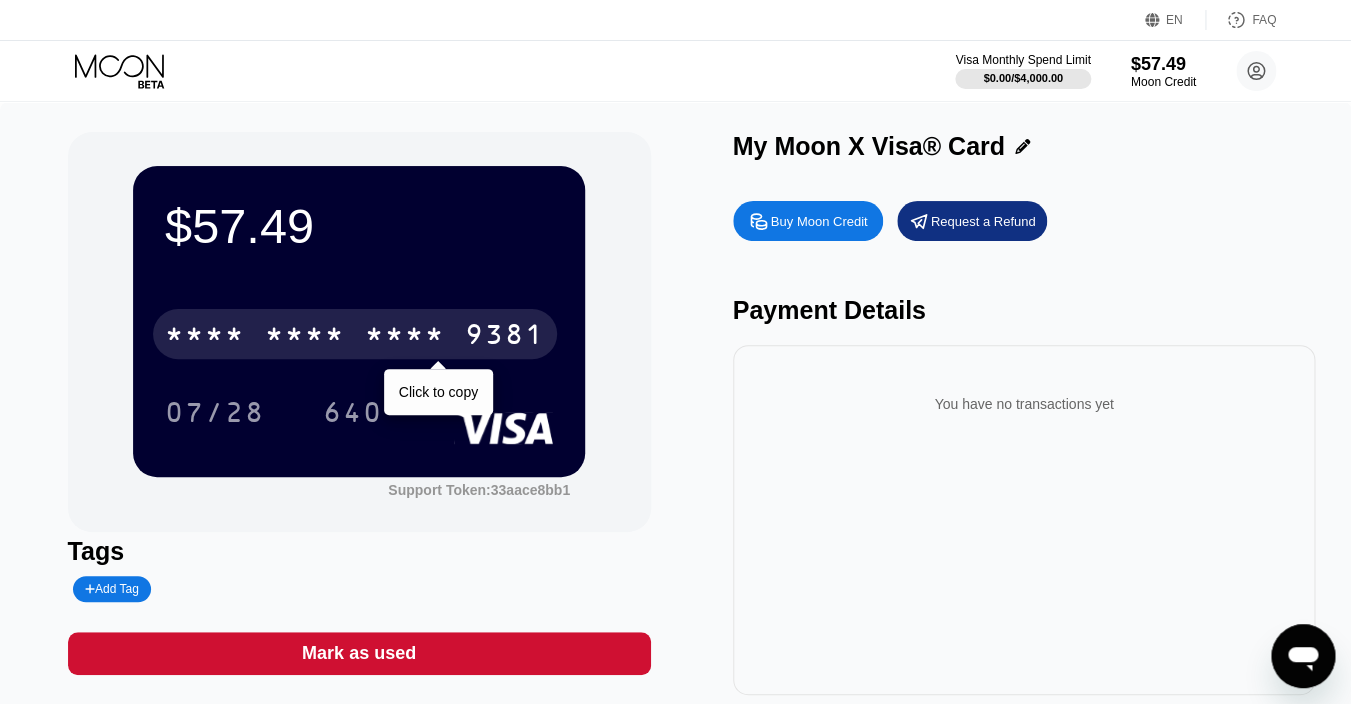 click on "* * * * * * * * * * * * 9381" at bounding box center (355, 334) 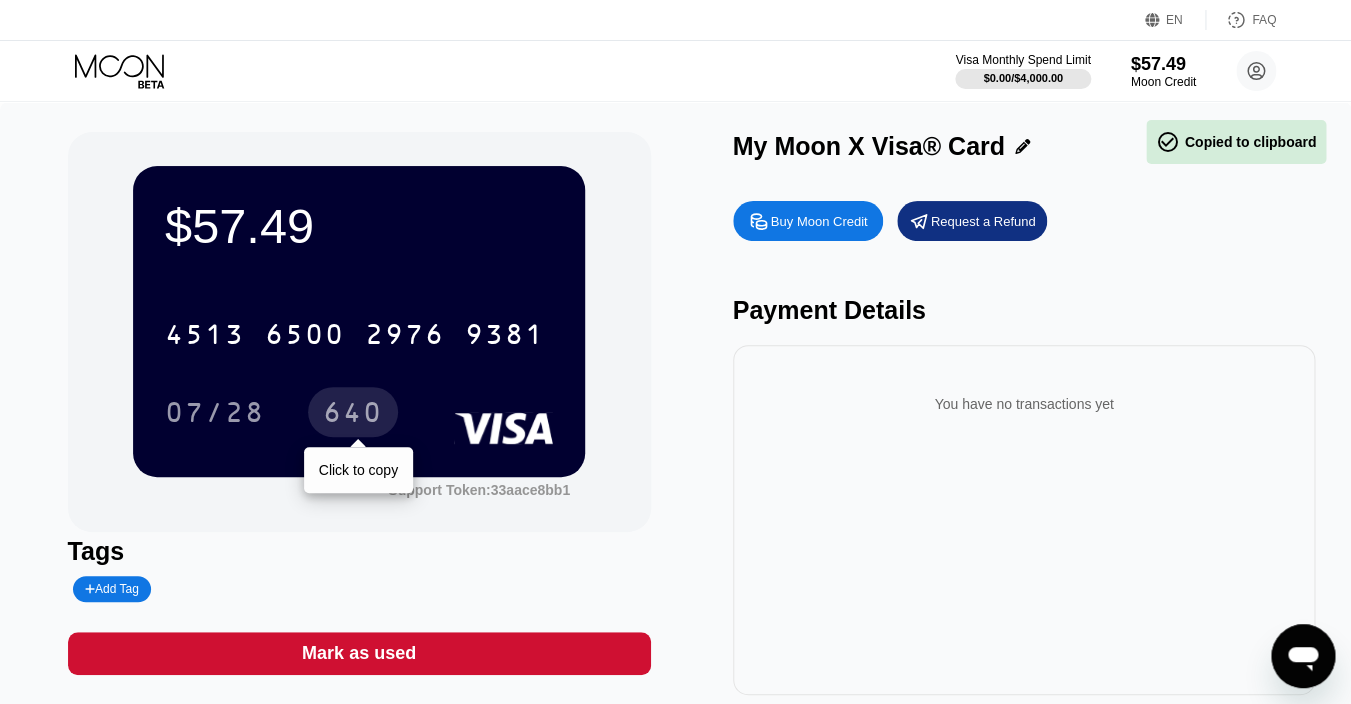 click on "640" at bounding box center [353, 415] 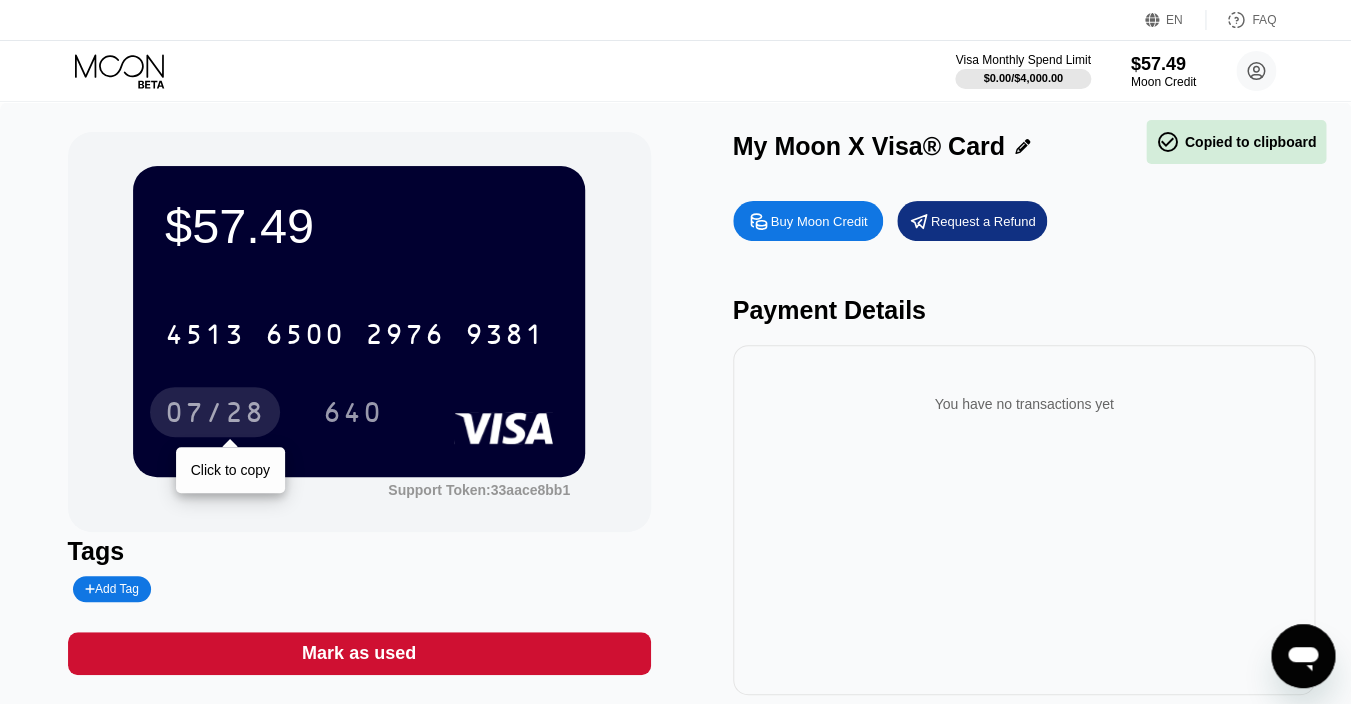 click on "07/28" at bounding box center (215, 415) 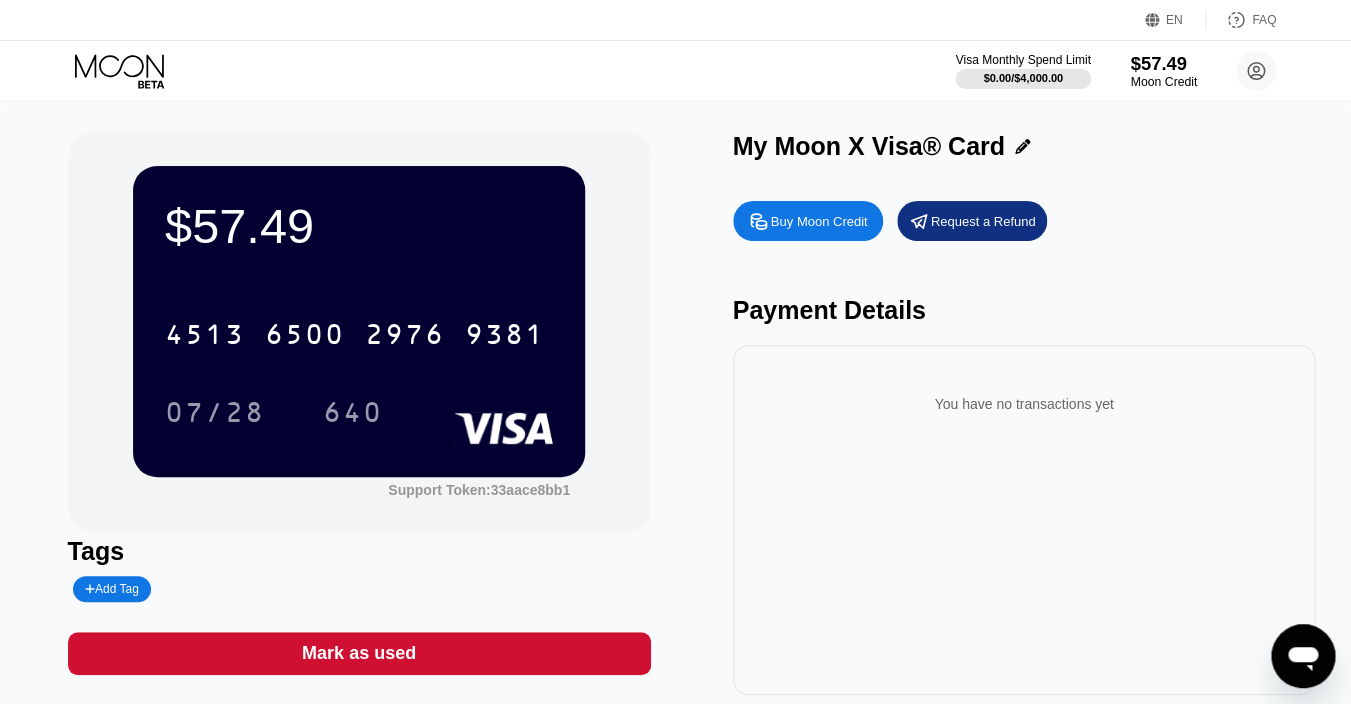 click on "$57.49" at bounding box center [1163, 63] 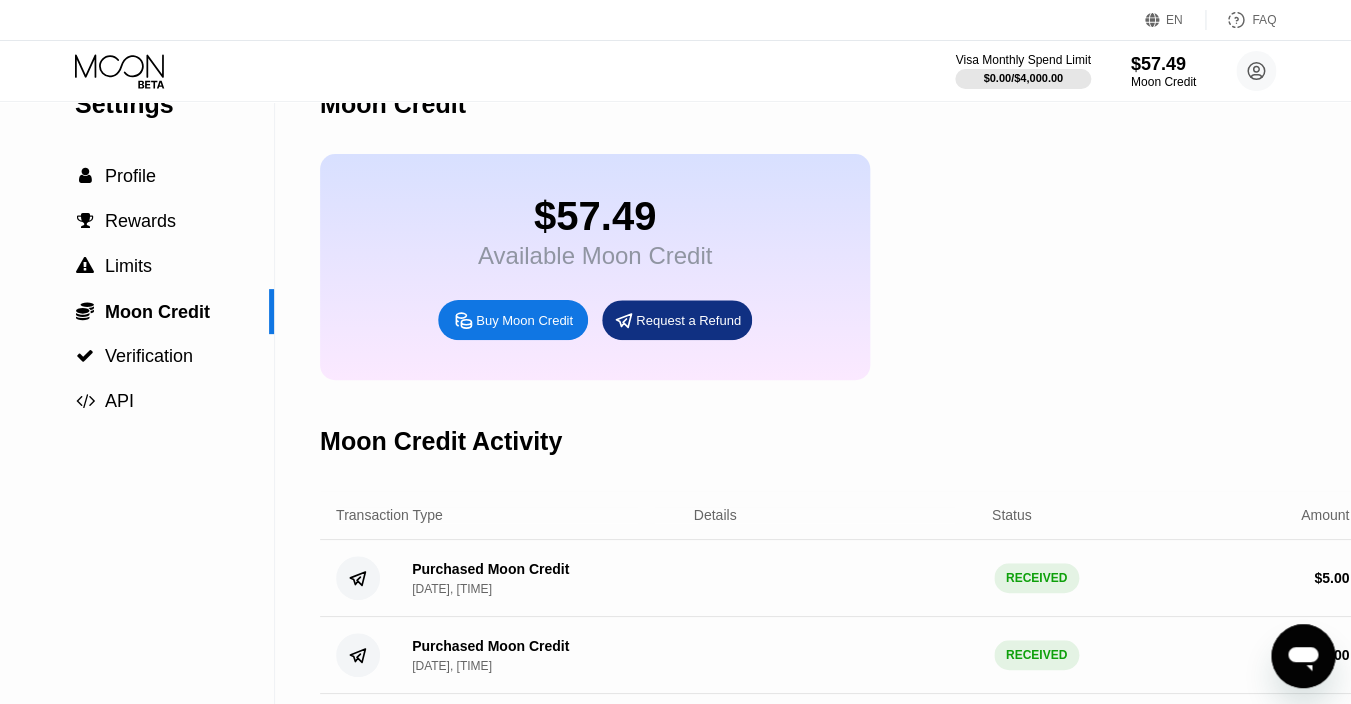 scroll, scrollTop: 15, scrollLeft: 0, axis: vertical 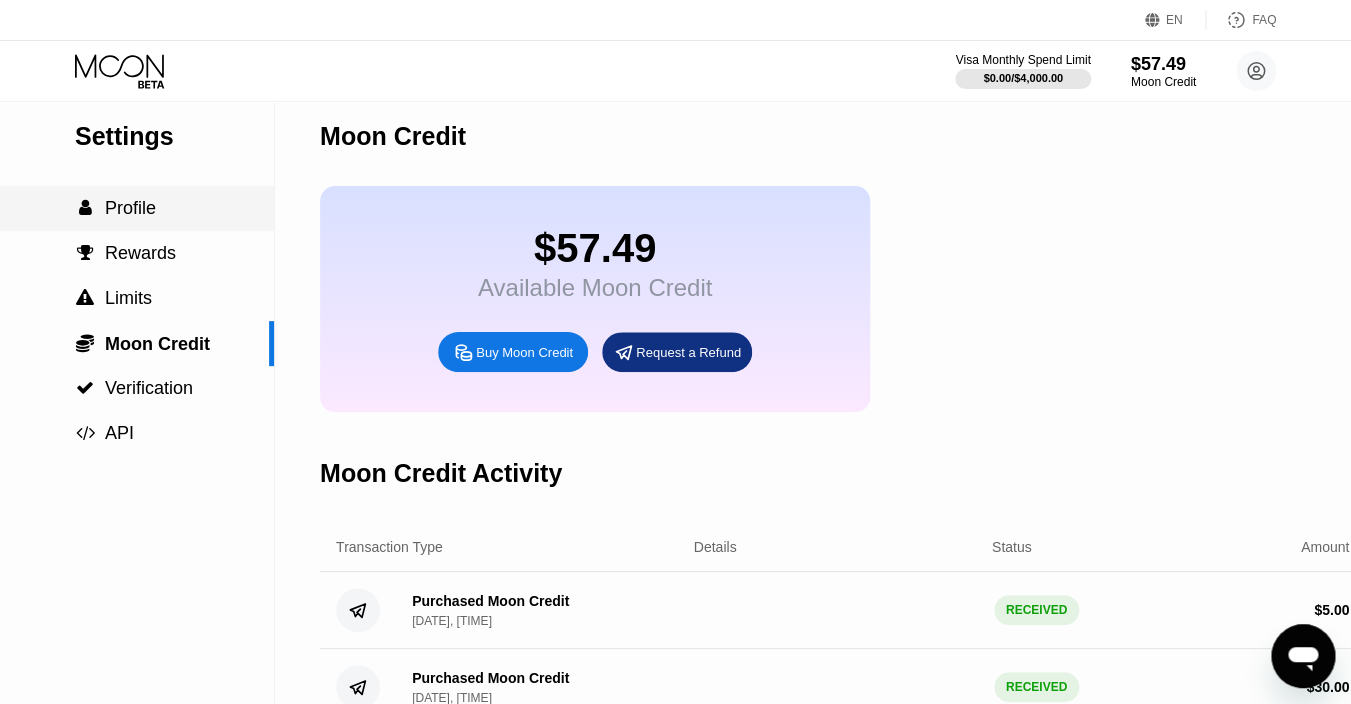 click on "Profile" at bounding box center [130, 208] 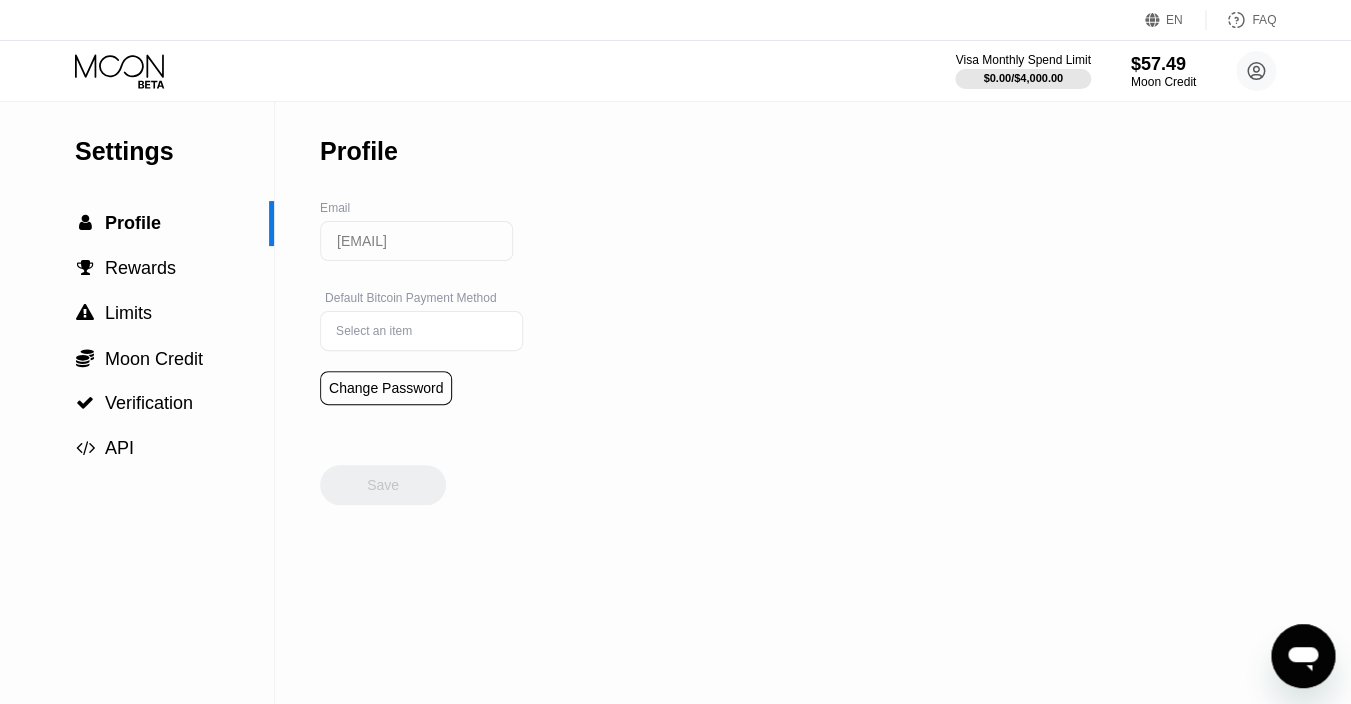 scroll, scrollTop: 0, scrollLeft: 0, axis: both 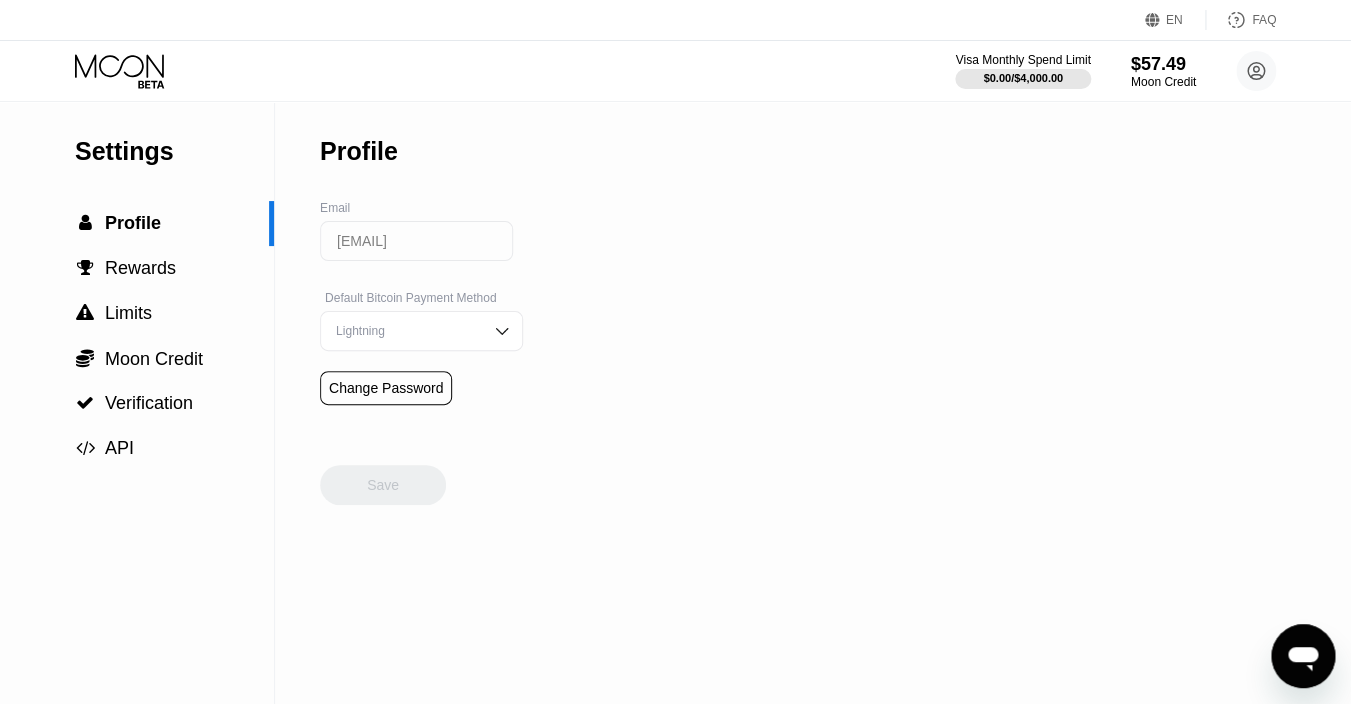 click at bounding box center (502, 331) 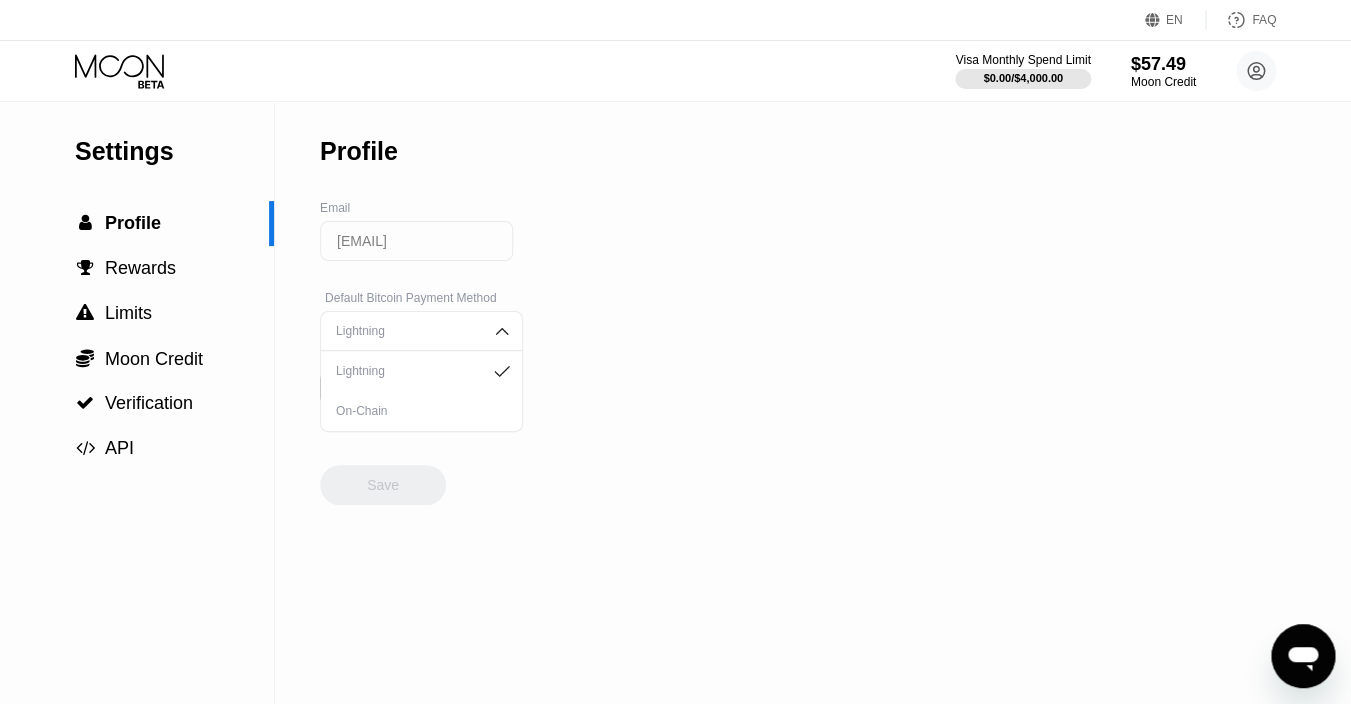 click at bounding box center (502, 331) 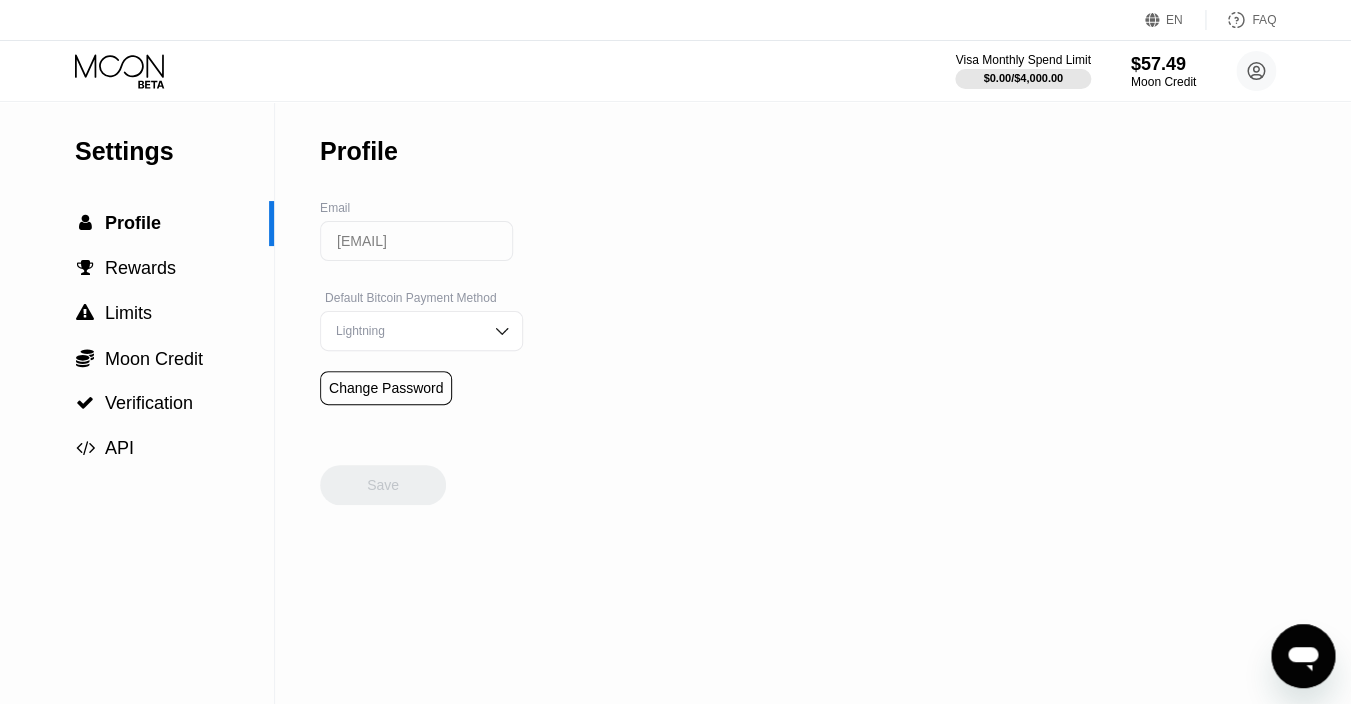 click on "Settings  Profile  Rewards  Limits  Moon Credit  Verification  API Profile Email oktwo145@gmail.com Default Bitcoin Payment Method Lightning Change Password Save" at bounding box center (675, 403) 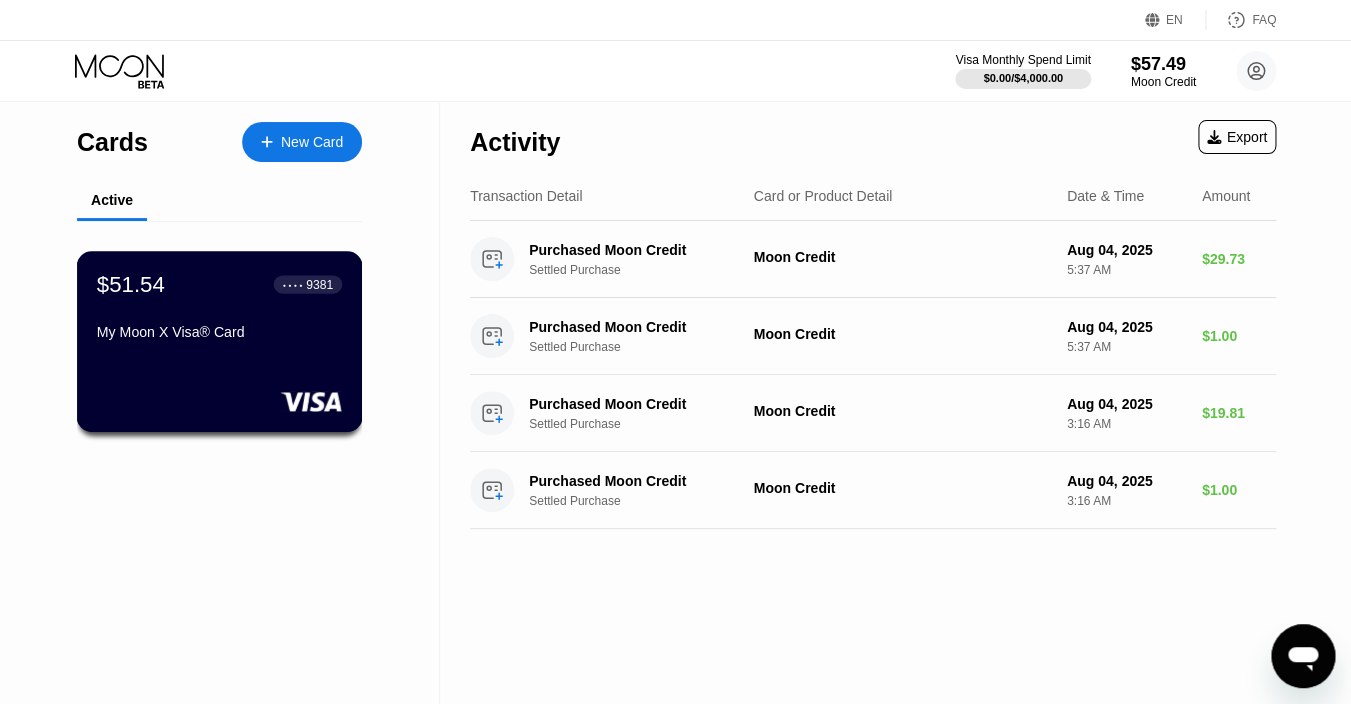 click on "My Moon X Visa® Card" at bounding box center [219, 336] 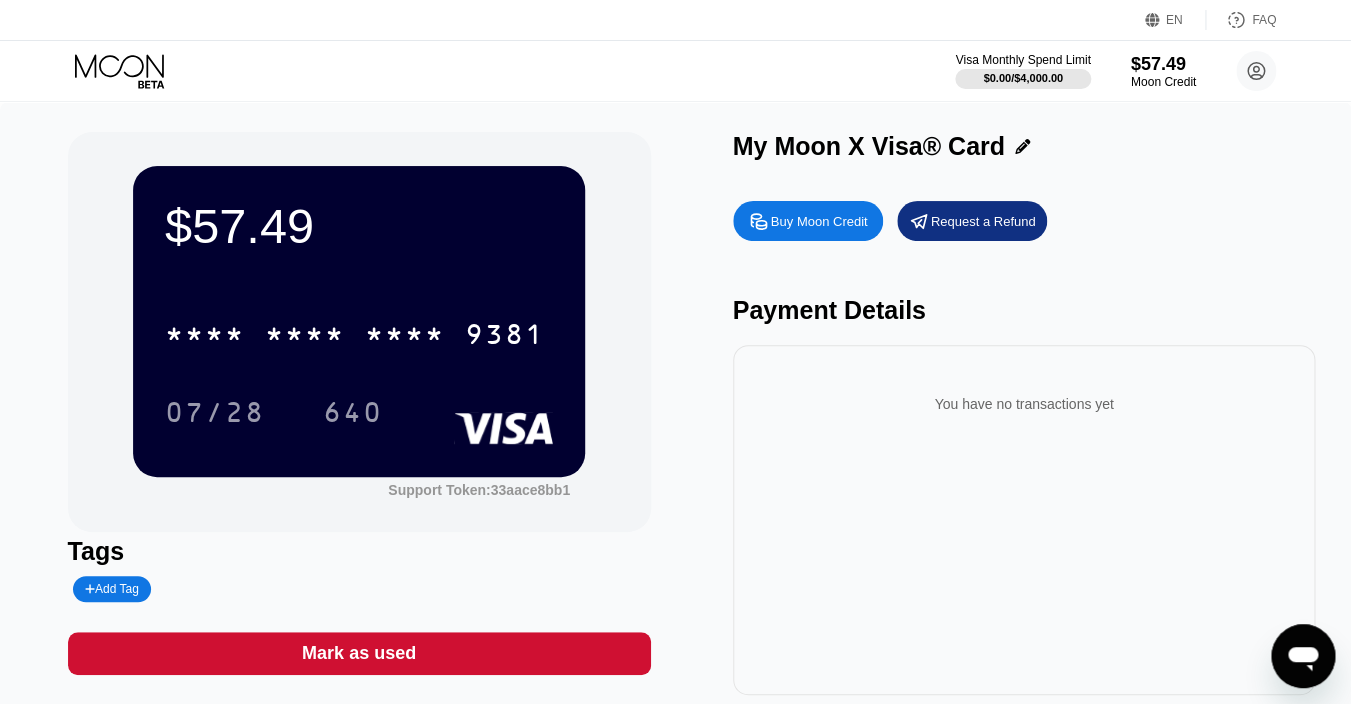 click on "$57.49" at bounding box center [1163, 64] 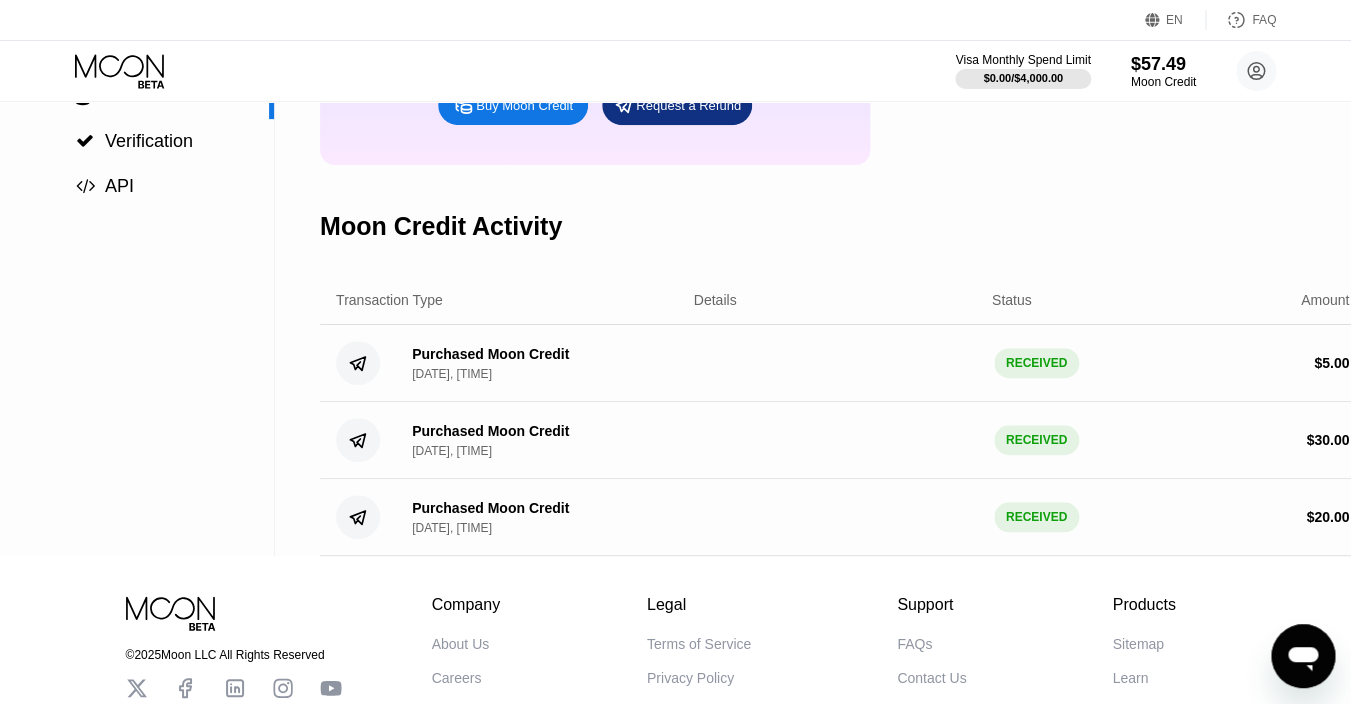 scroll, scrollTop: 298, scrollLeft: 1, axis: both 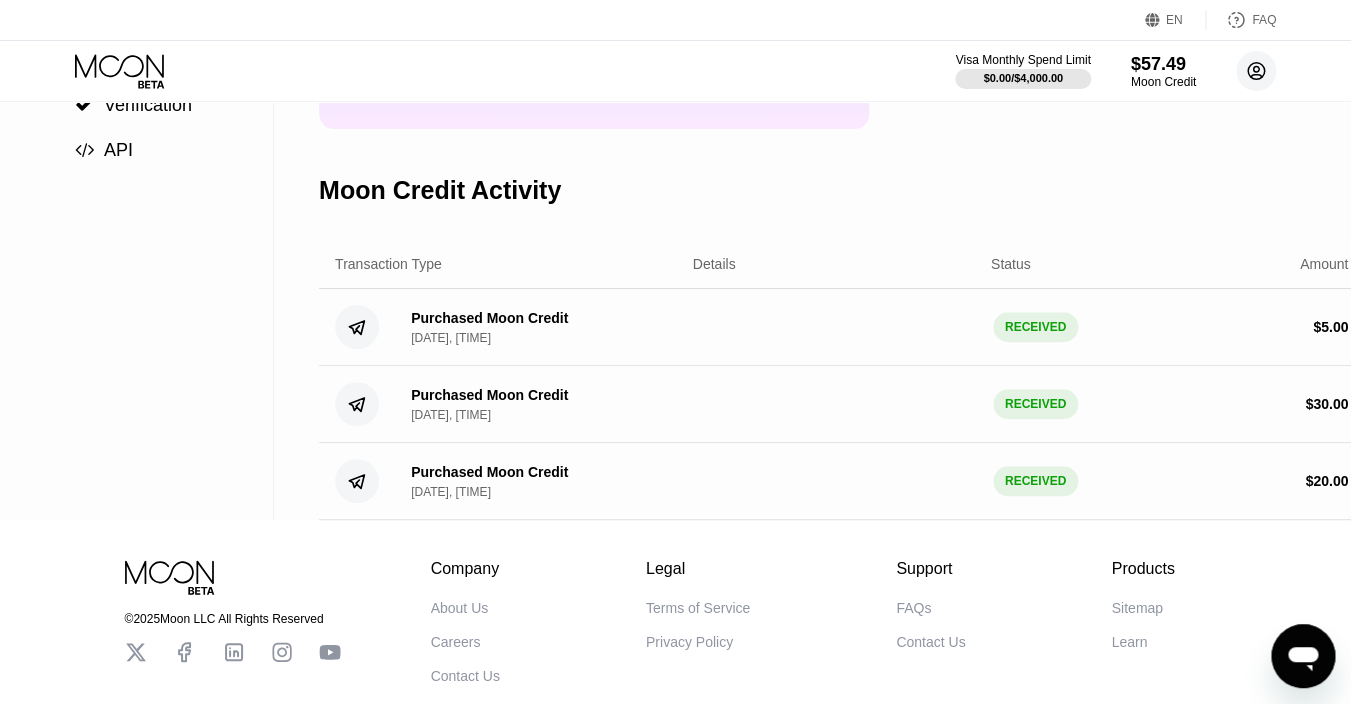 click 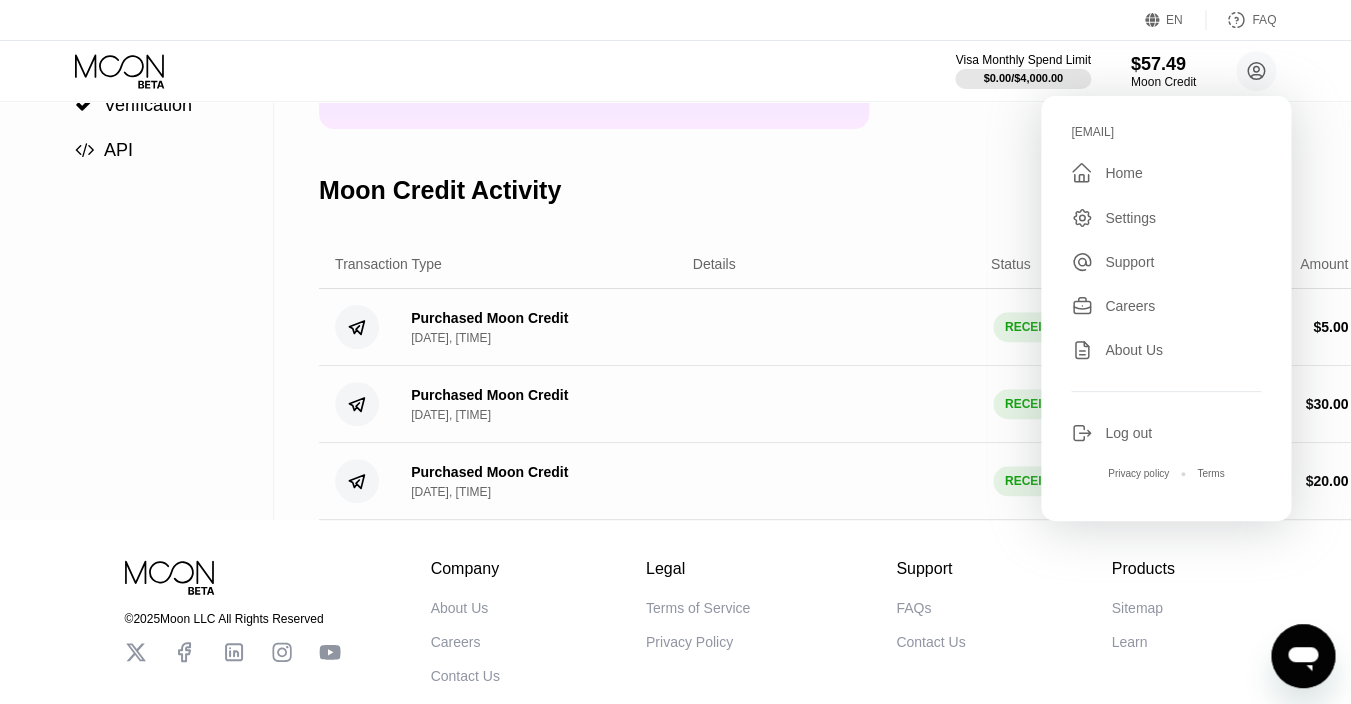 click on "Settings" at bounding box center (1130, 218) 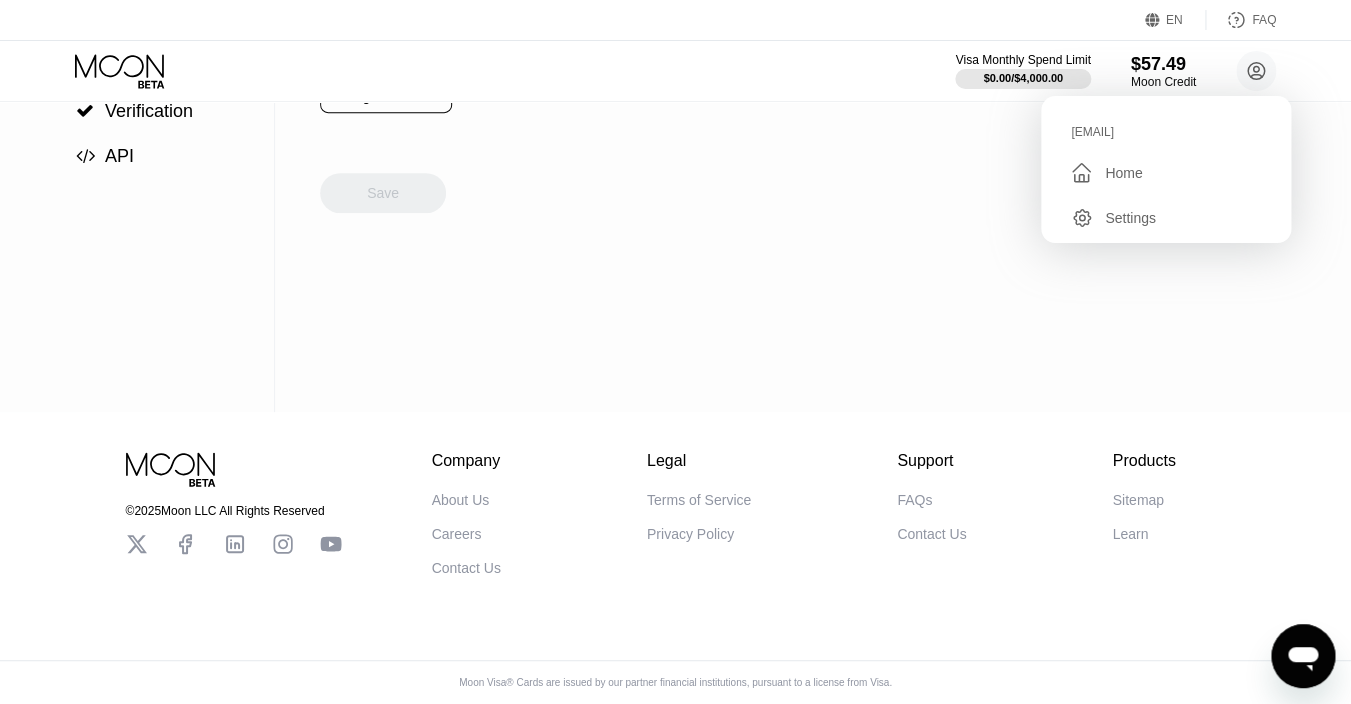 scroll, scrollTop: 0, scrollLeft: 0, axis: both 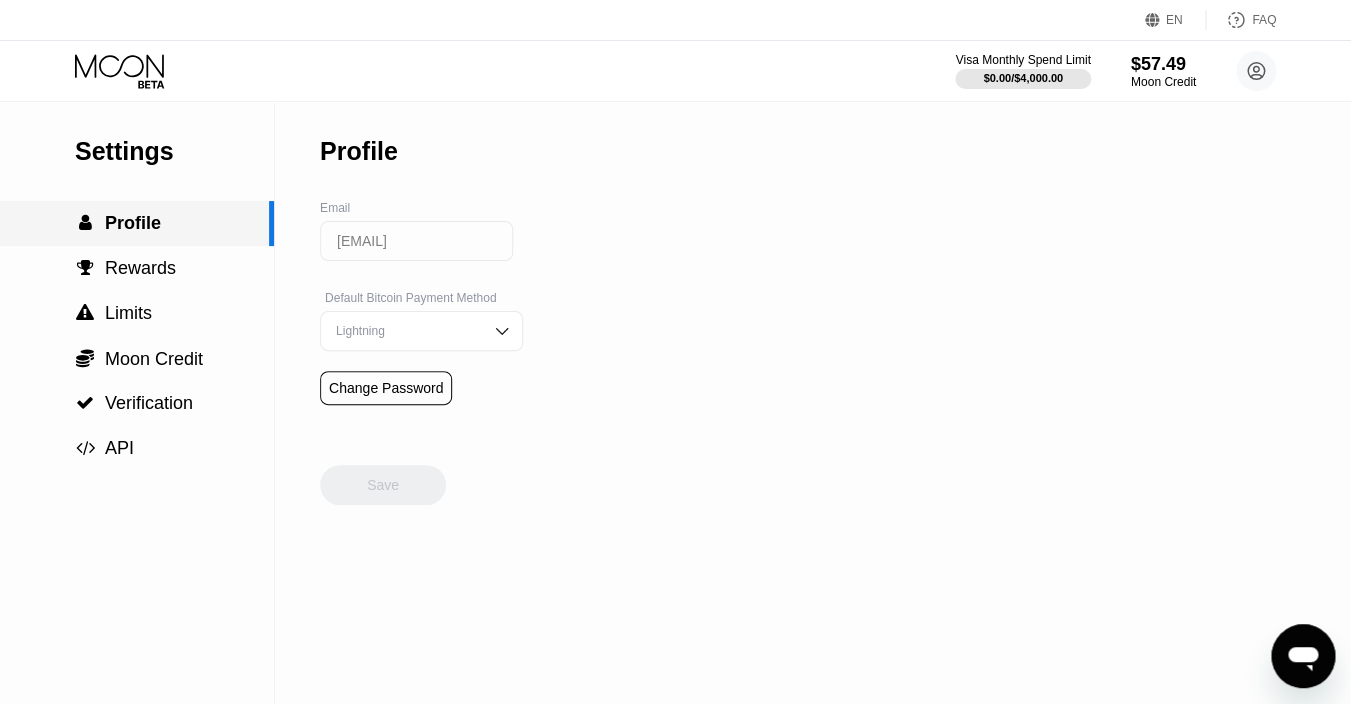click on "Profile" at bounding box center [133, 223] 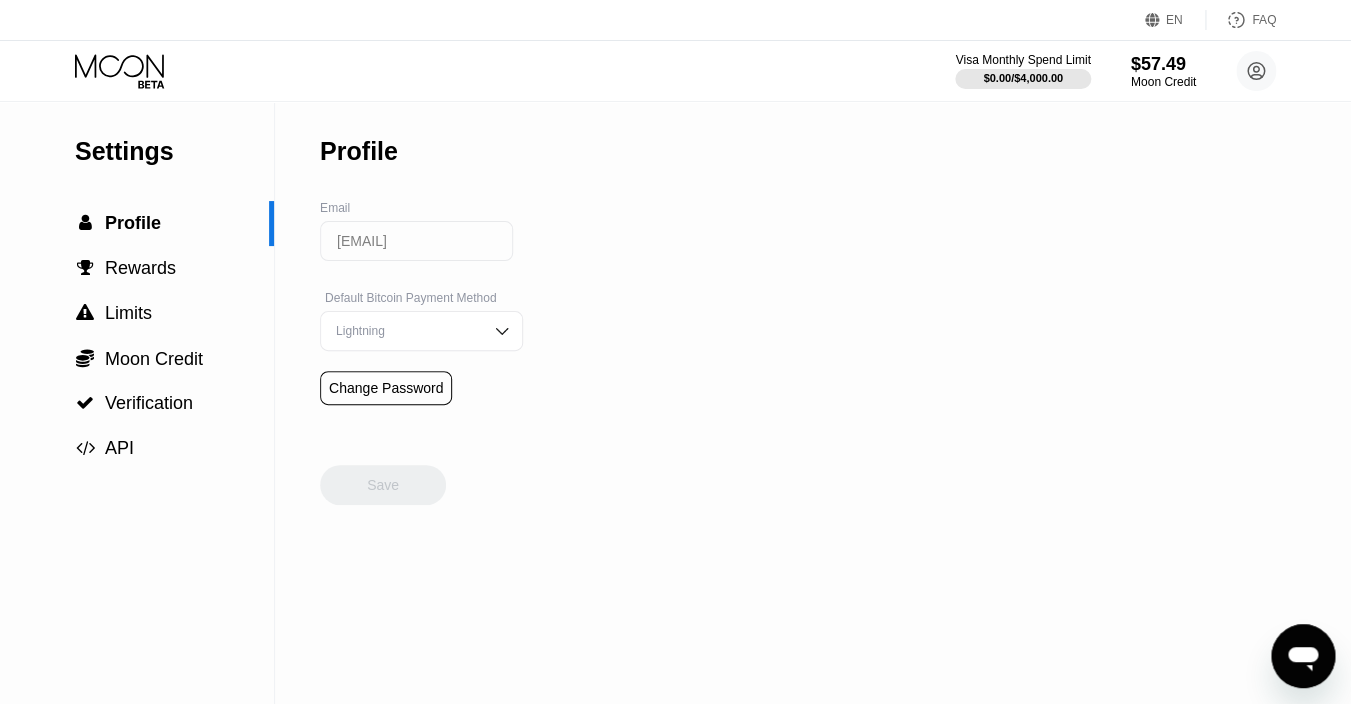 click on "Save" at bounding box center (383, 465) 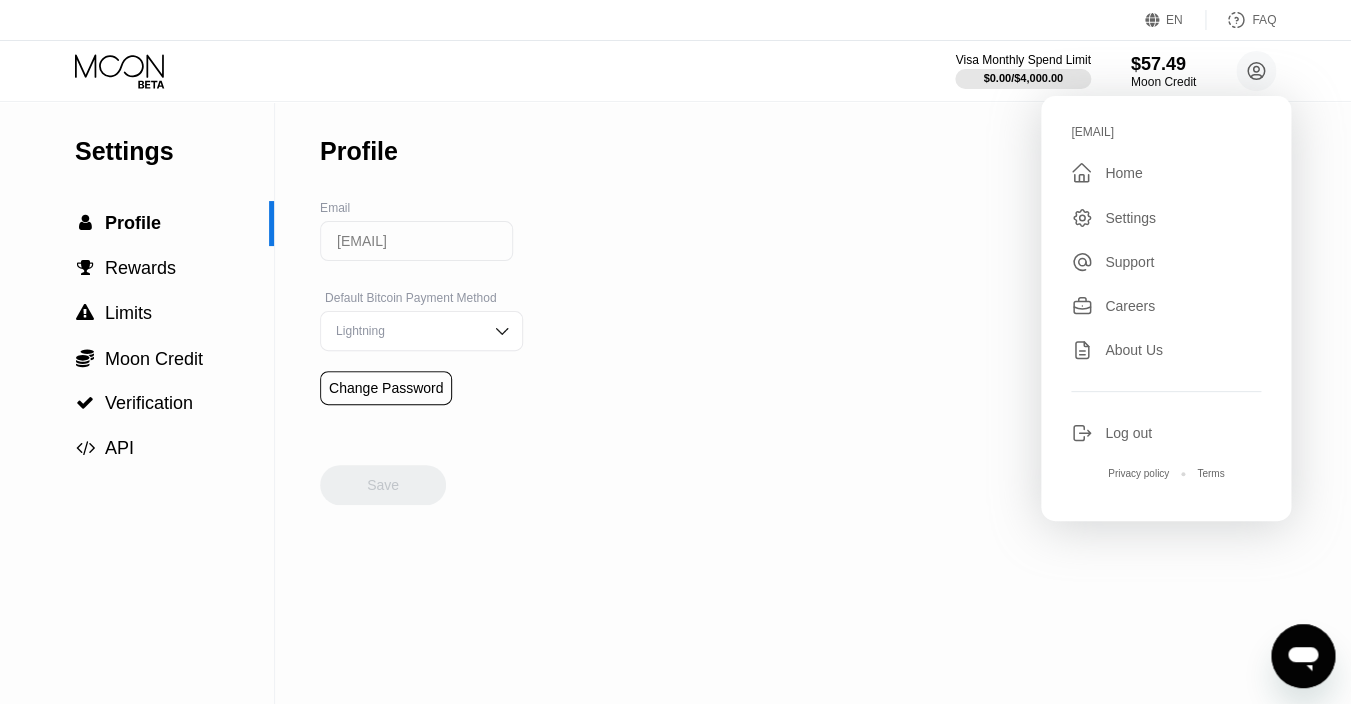 click on "Home" at bounding box center [1123, 173] 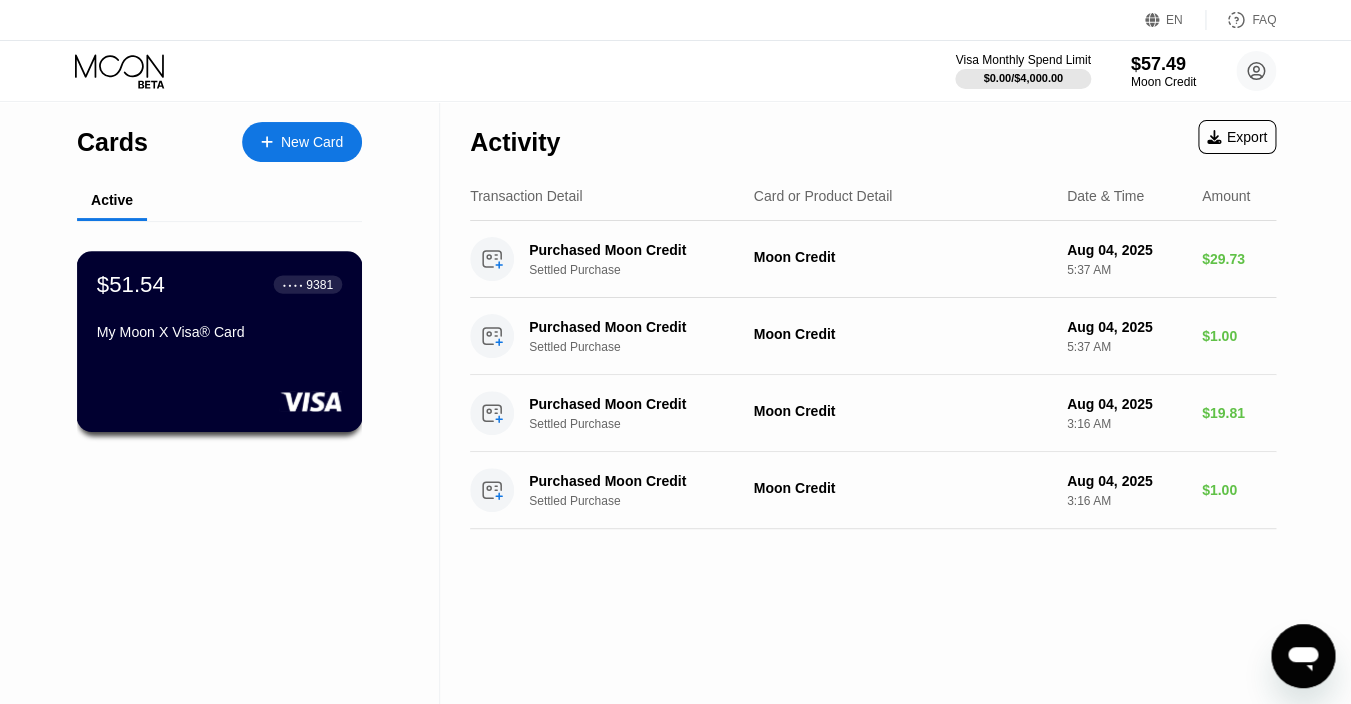 click at bounding box center (219, 401) 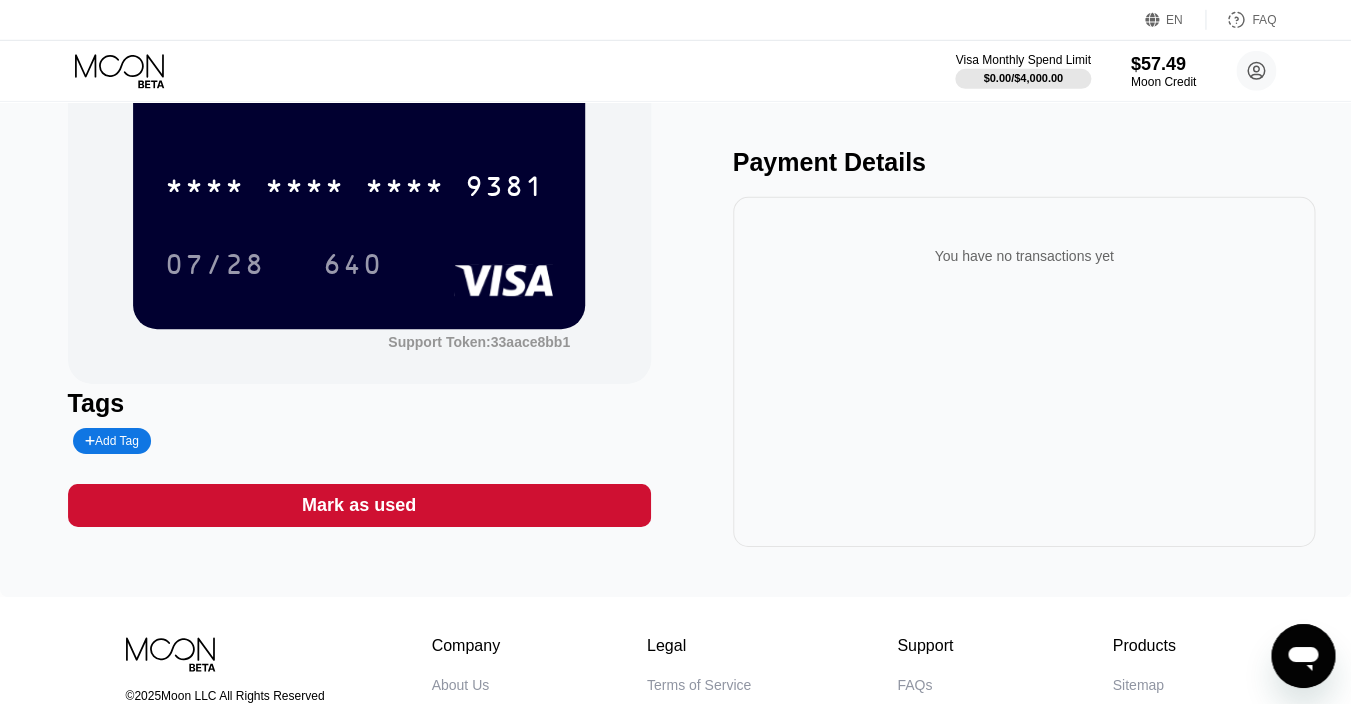 scroll, scrollTop: 0, scrollLeft: 0, axis: both 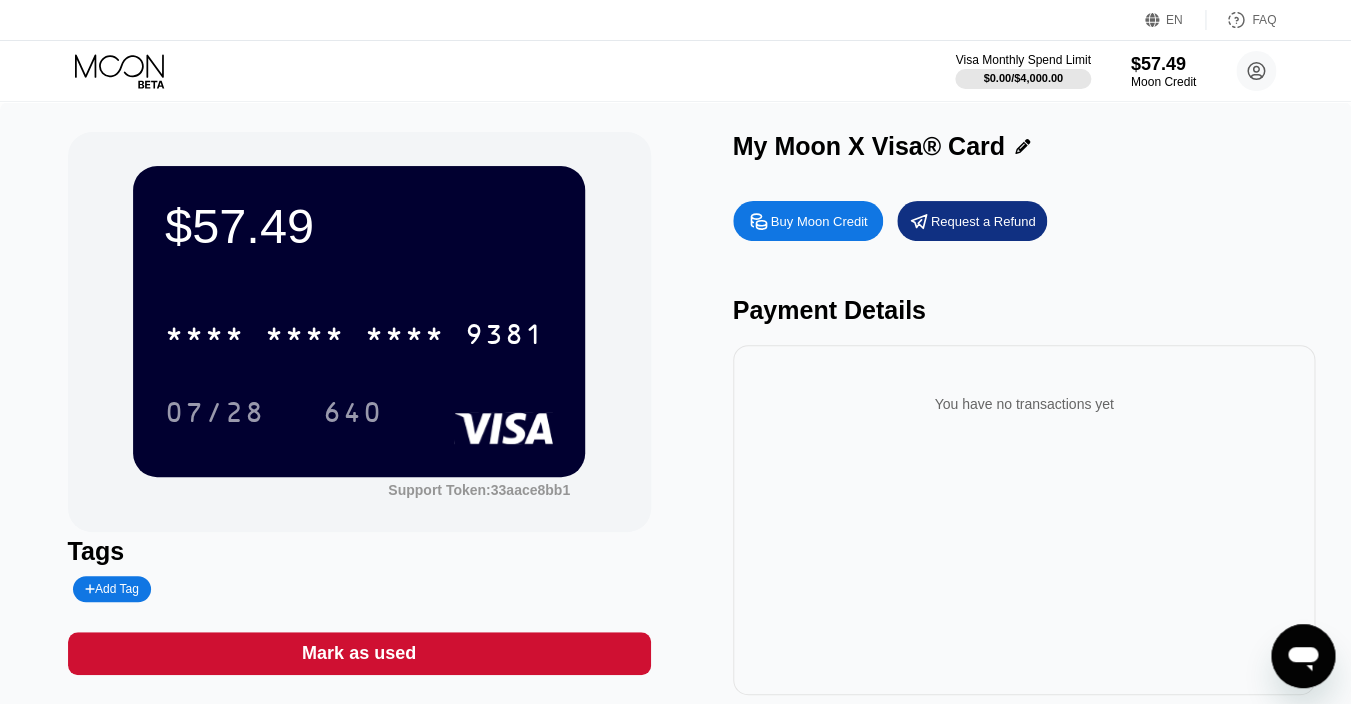 click on "* * * * * * * * * * * * 9381" at bounding box center [359, 328] 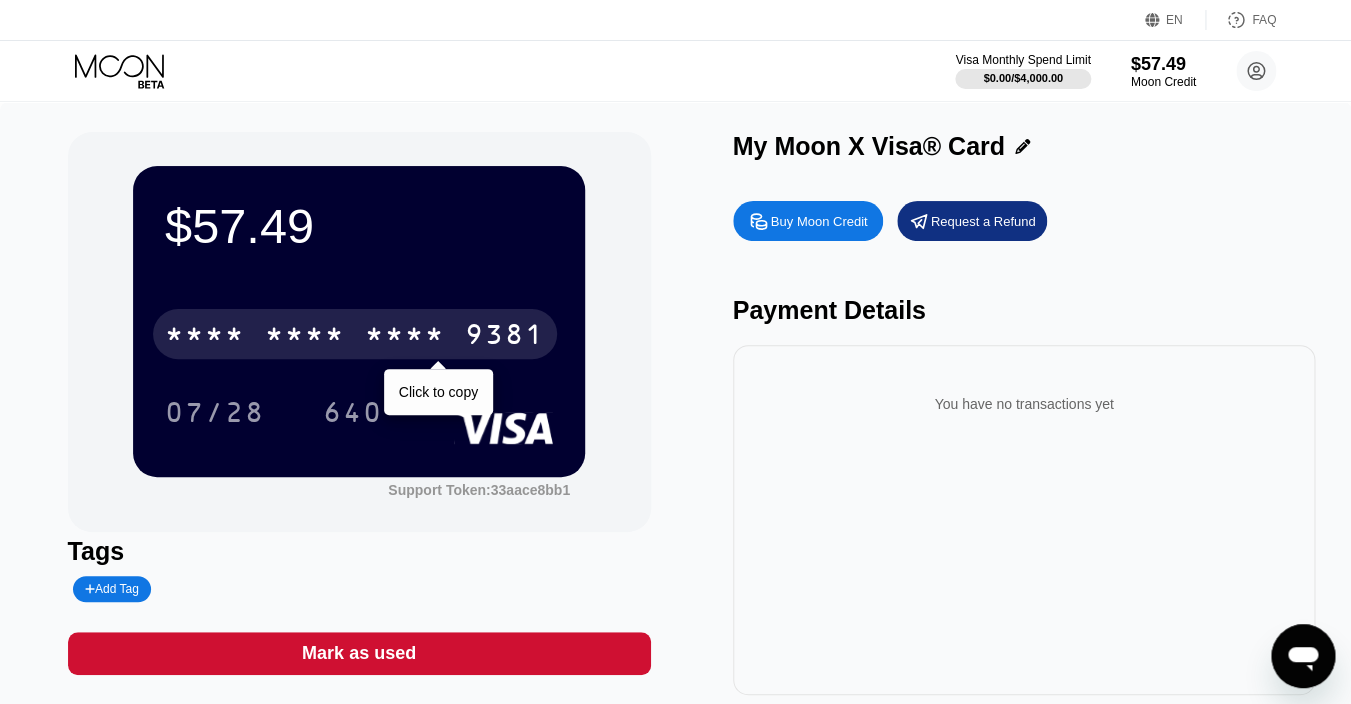click on "* * * * * * * * * * * * 9381" at bounding box center (355, 334) 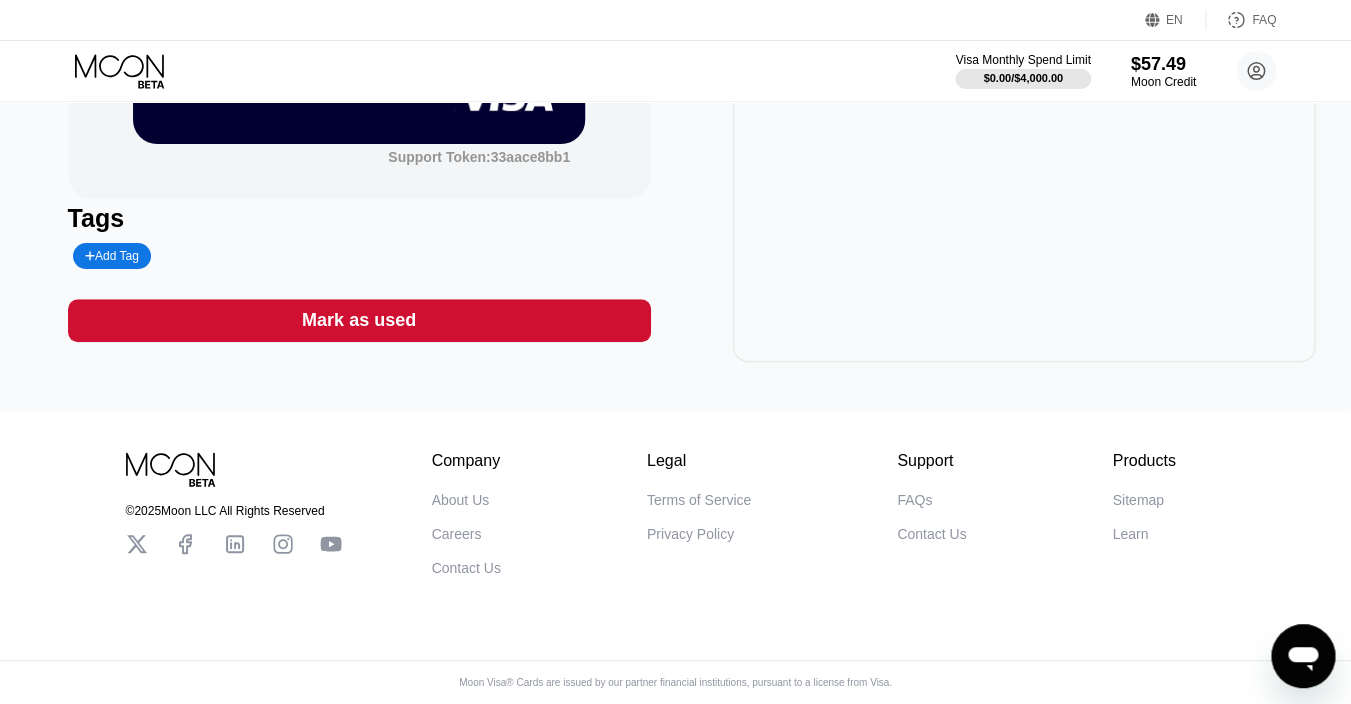 scroll, scrollTop: 0, scrollLeft: 0, axis: both 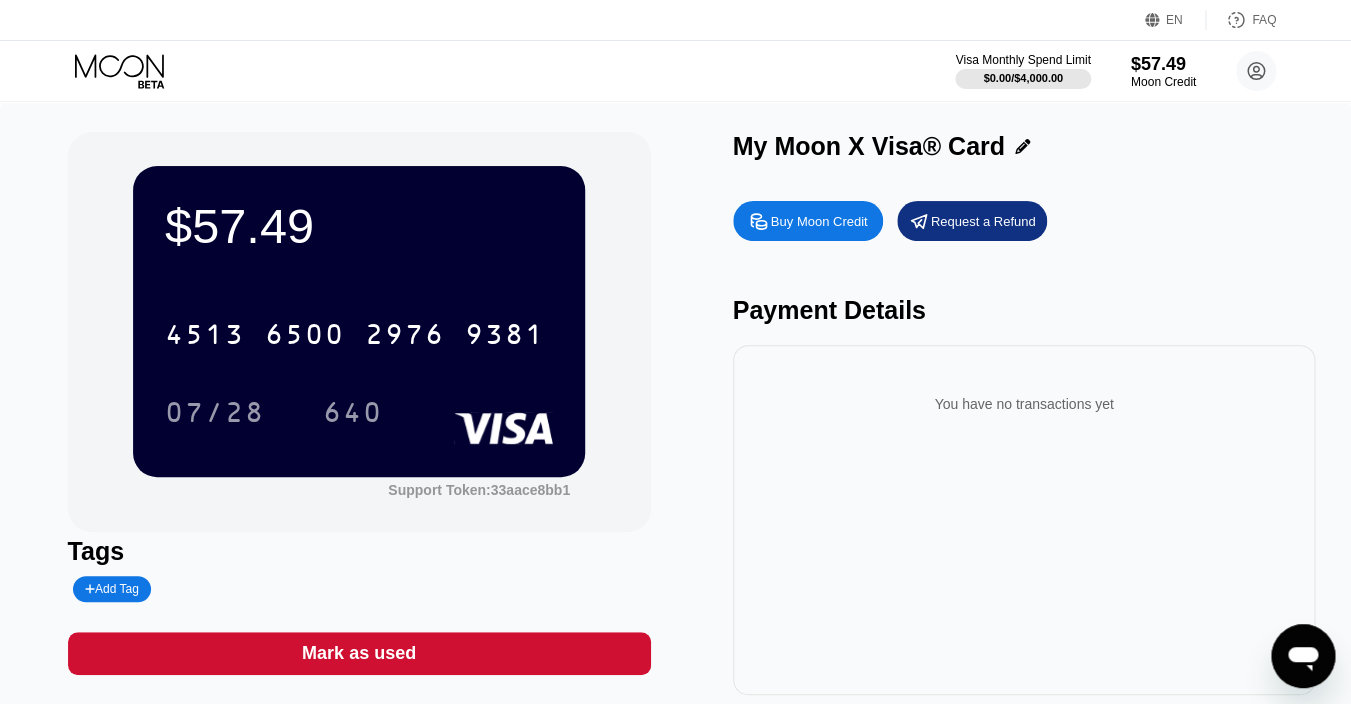 click on "Payment Details" at bounding box center (1024, 310) 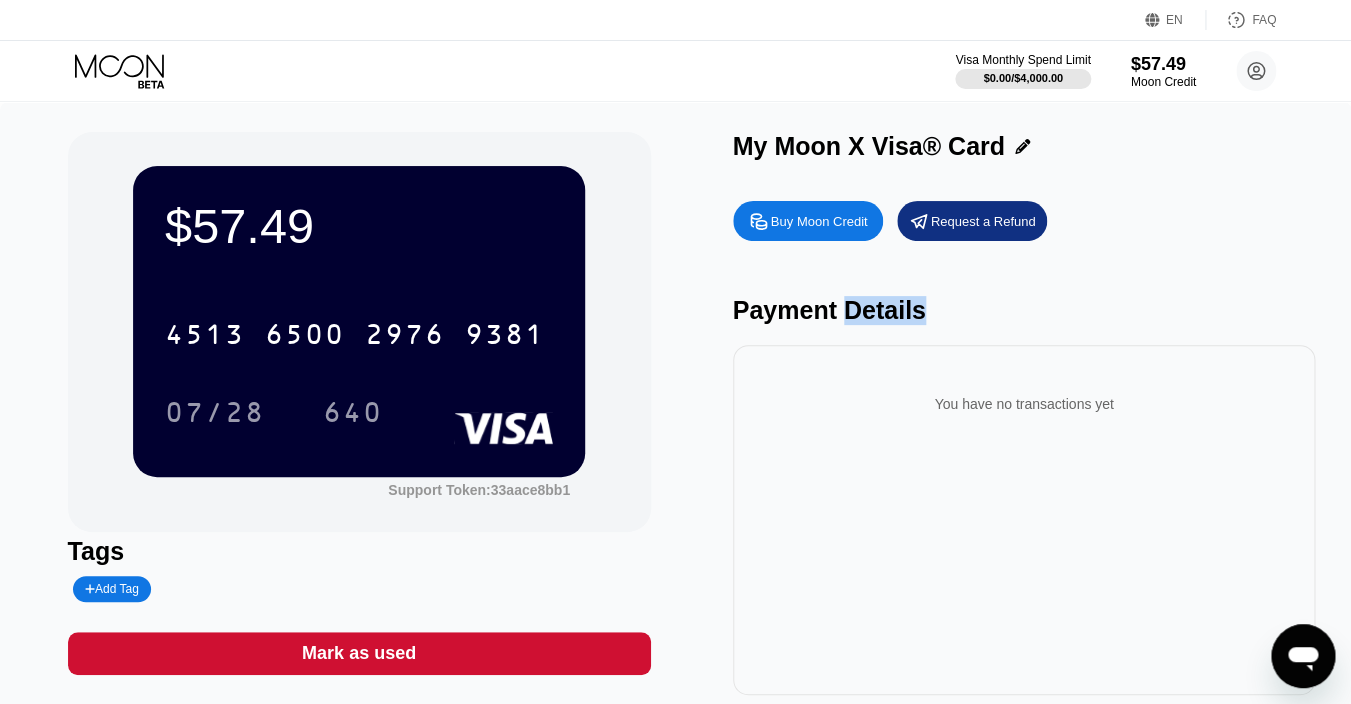 click on "Payment Details" at bounding box center [1024, 310] 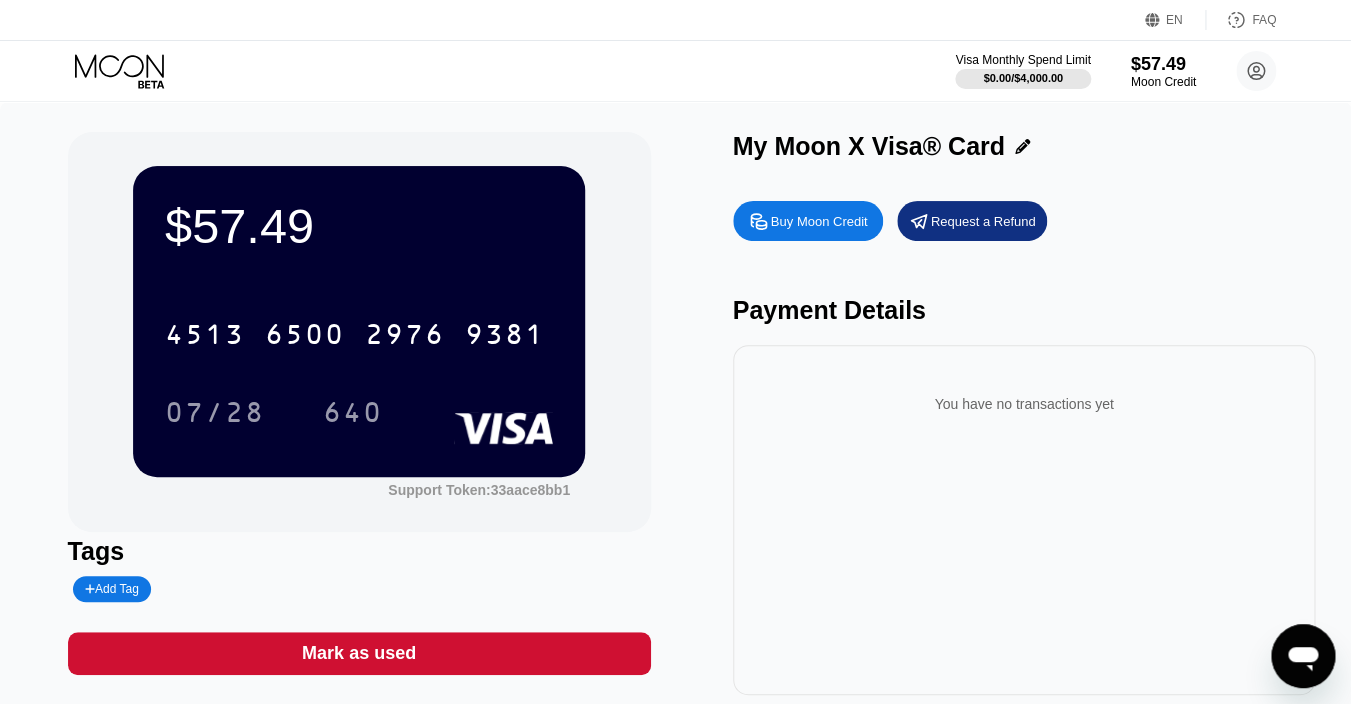 click on "Payment Details" at bounding box center [1024, 310] 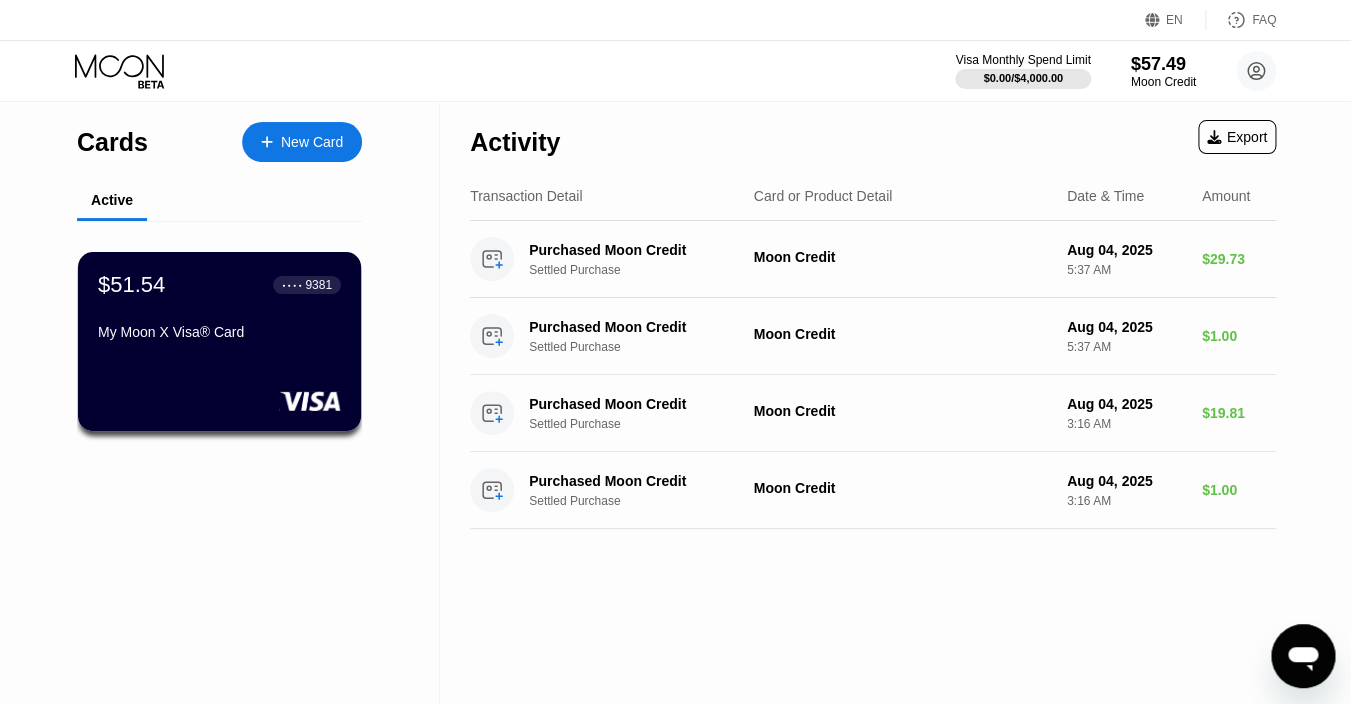 click 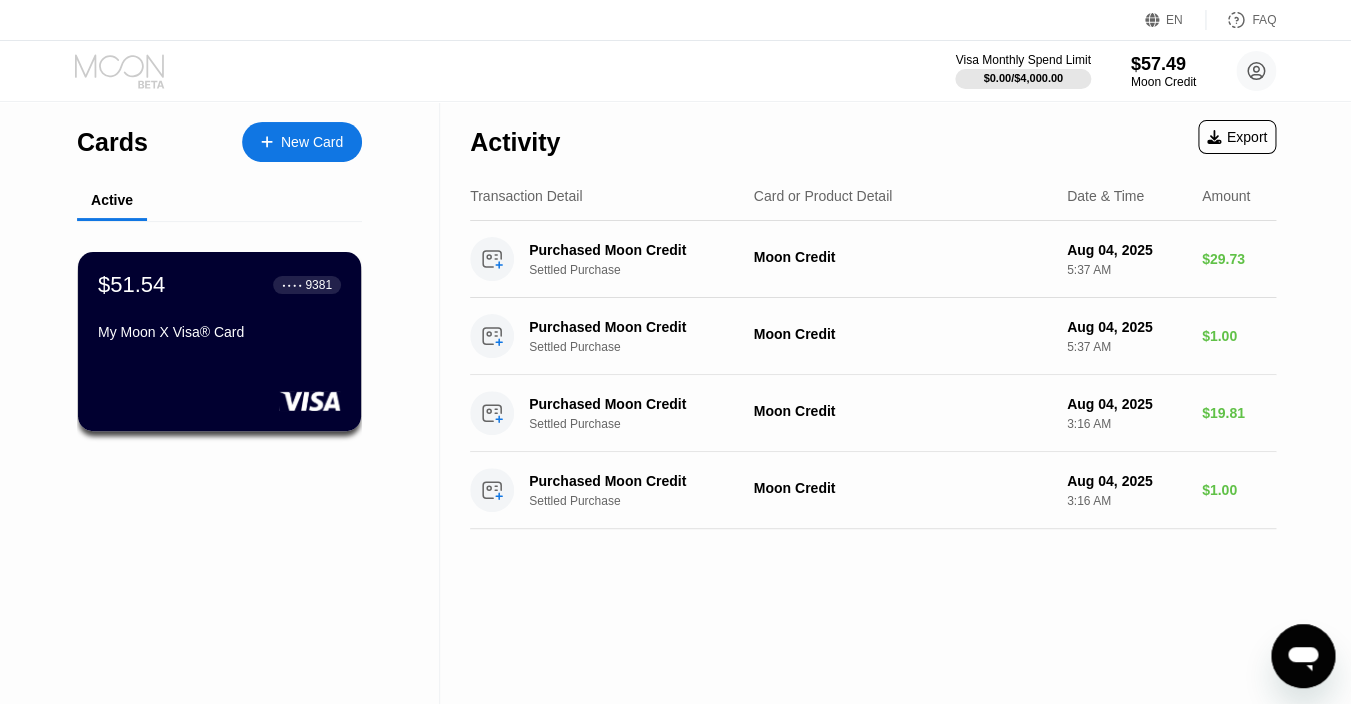 click 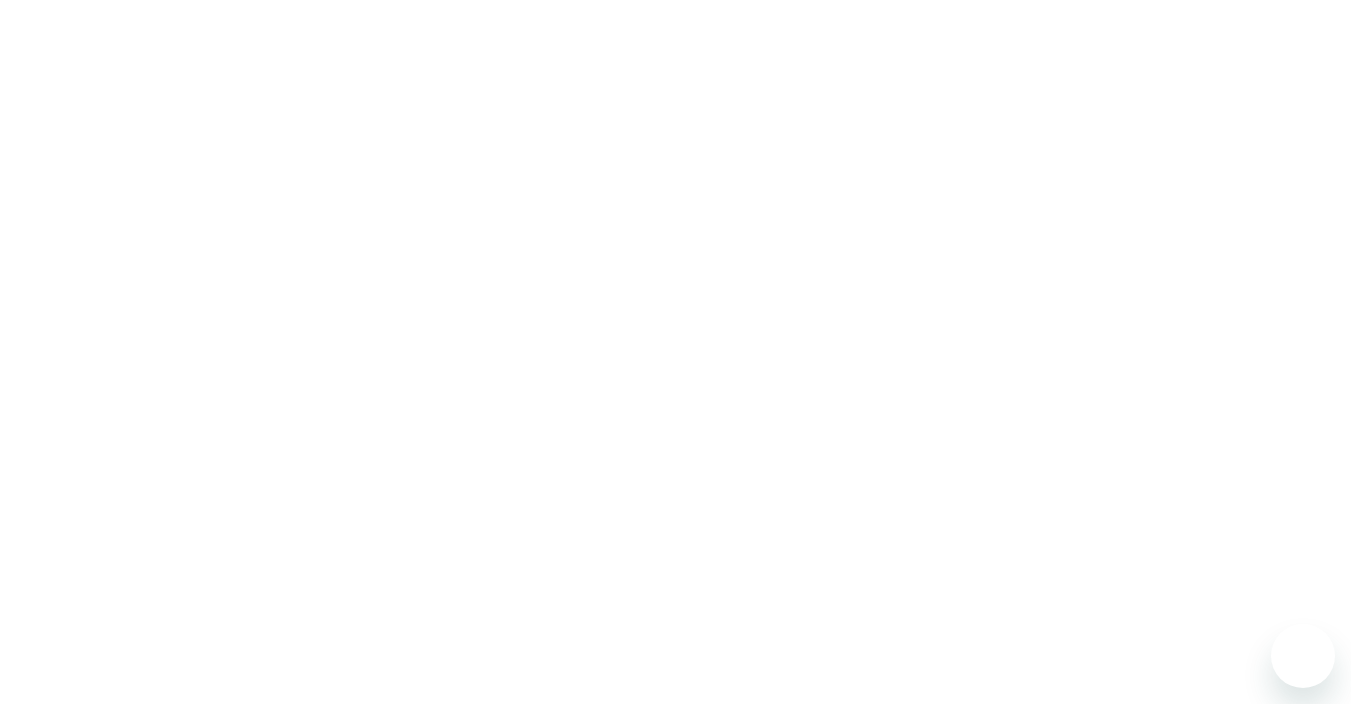 scroll, scrollTop: 0, scrollLeft: 0, axis: both 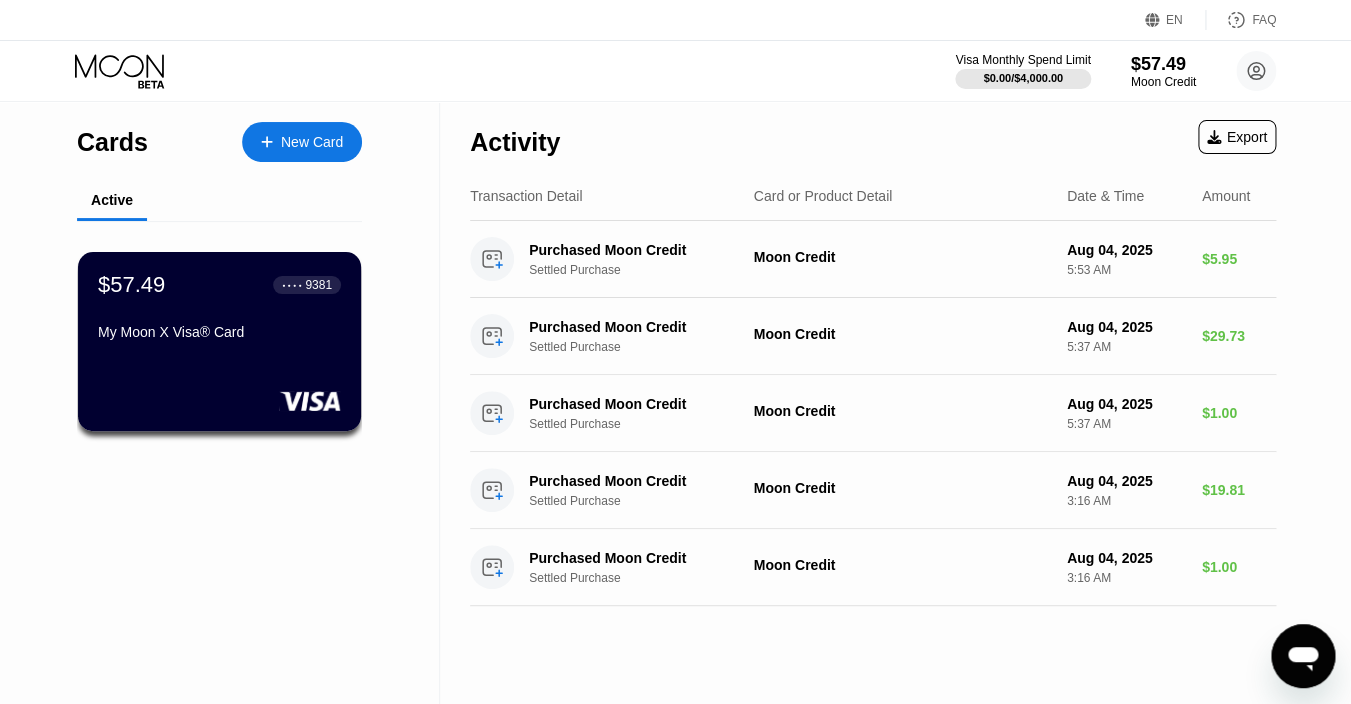 click on "Transaction Detail Card or Product Detail Date & Time Amount" at bounding box center [873, 196] 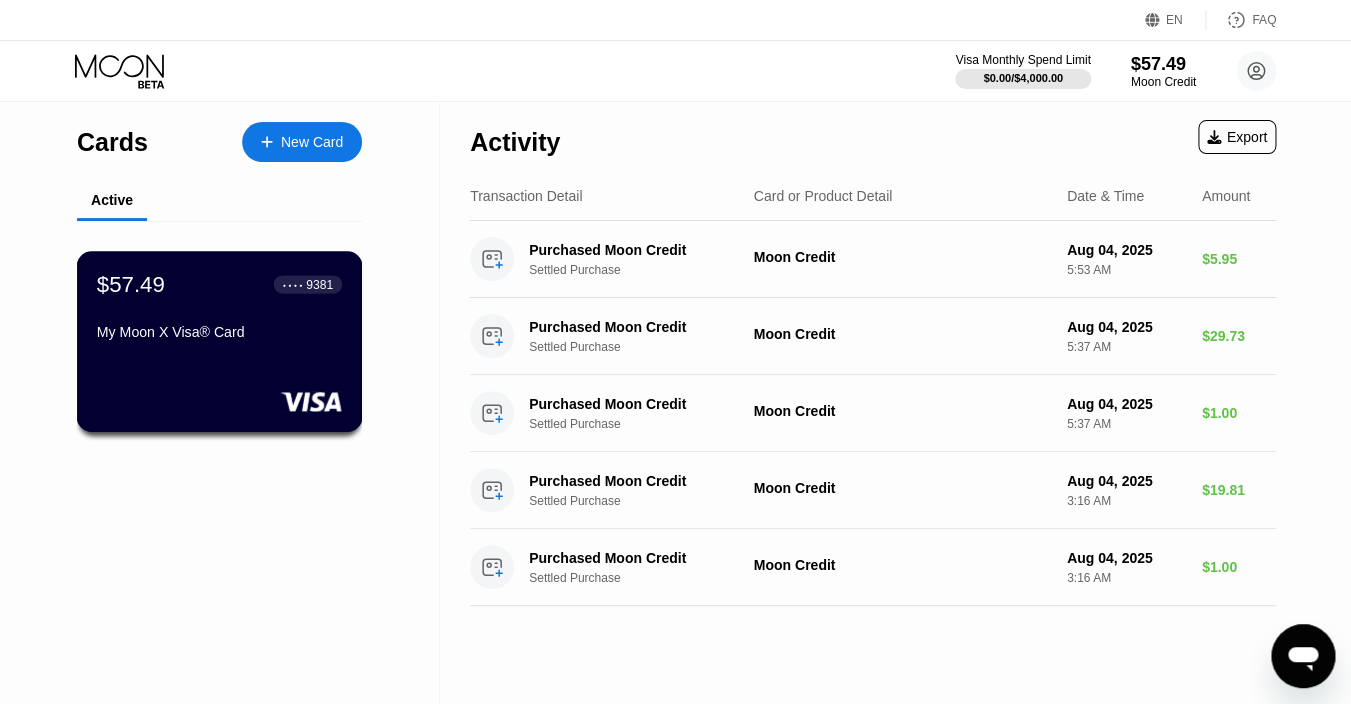 click on "$57.49" at bounding box center [131, 284] 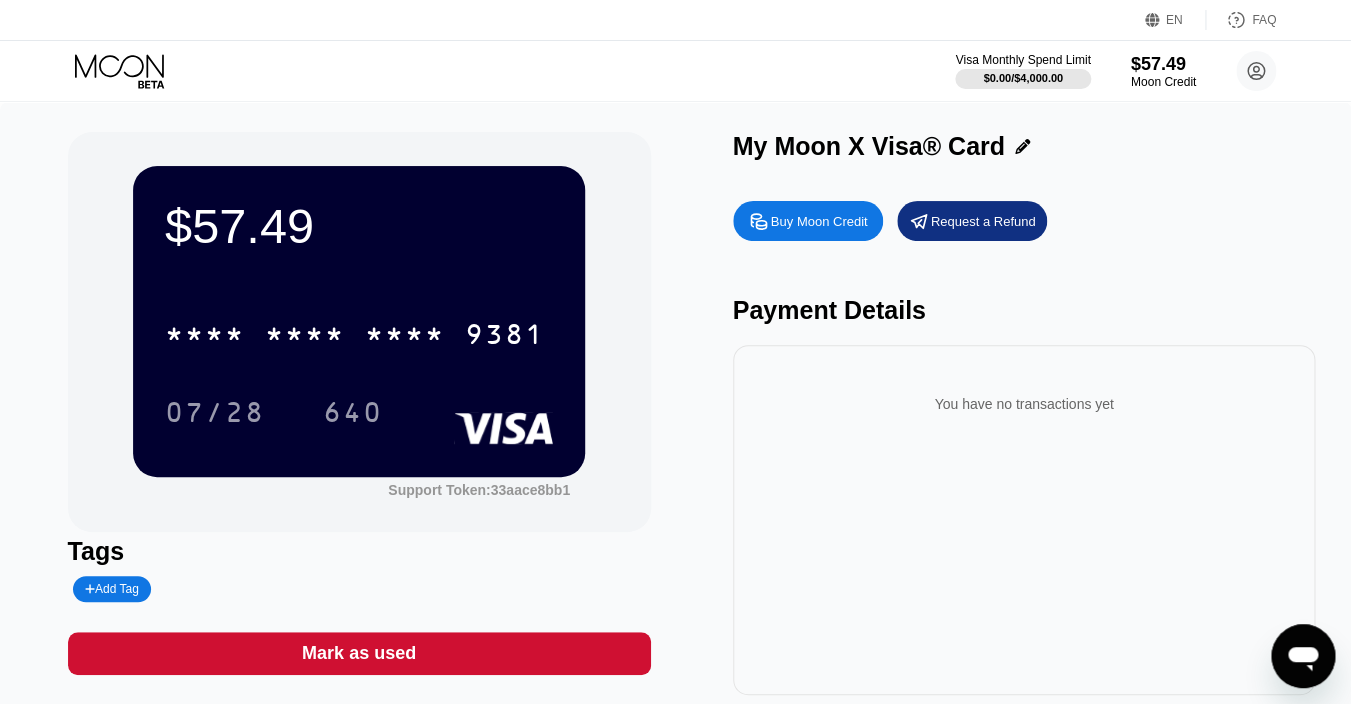 scroll, scrollTop: 27, scrollLeft: 0, axis: vertical 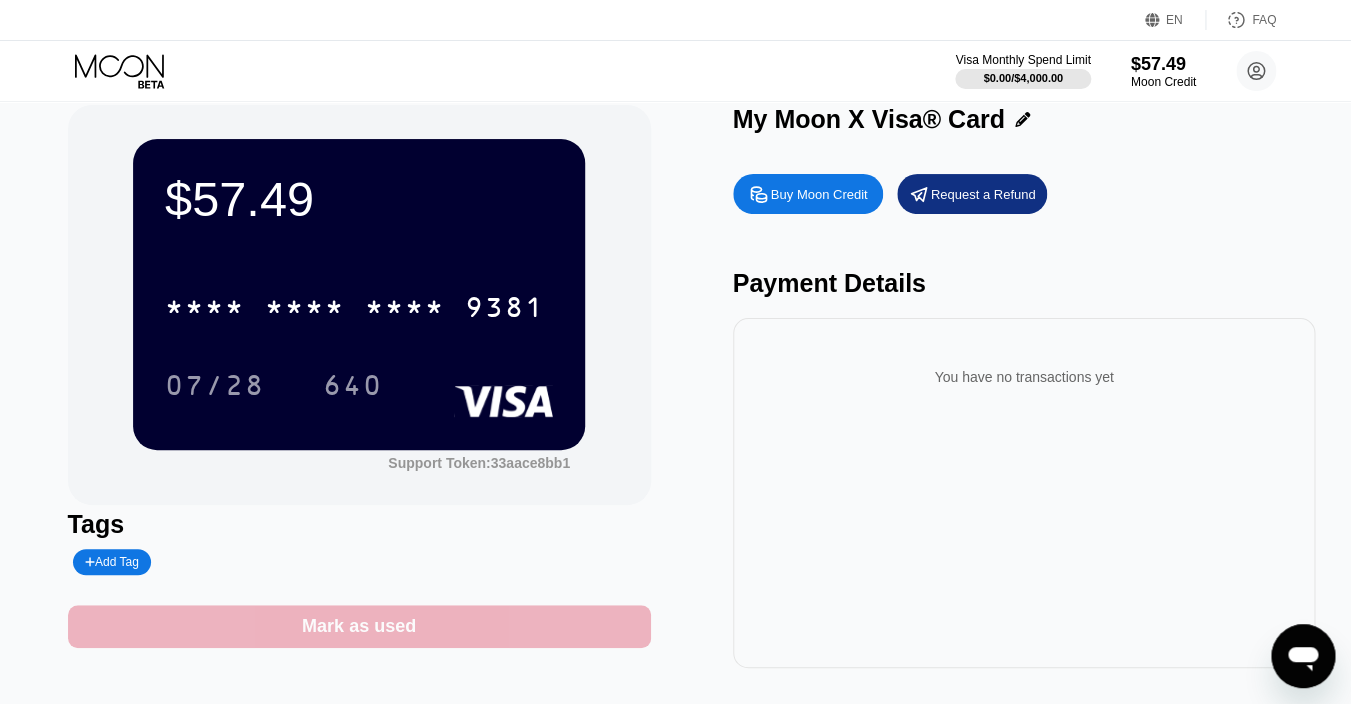 click on "Mark as used" at bounding box center (359, 626) 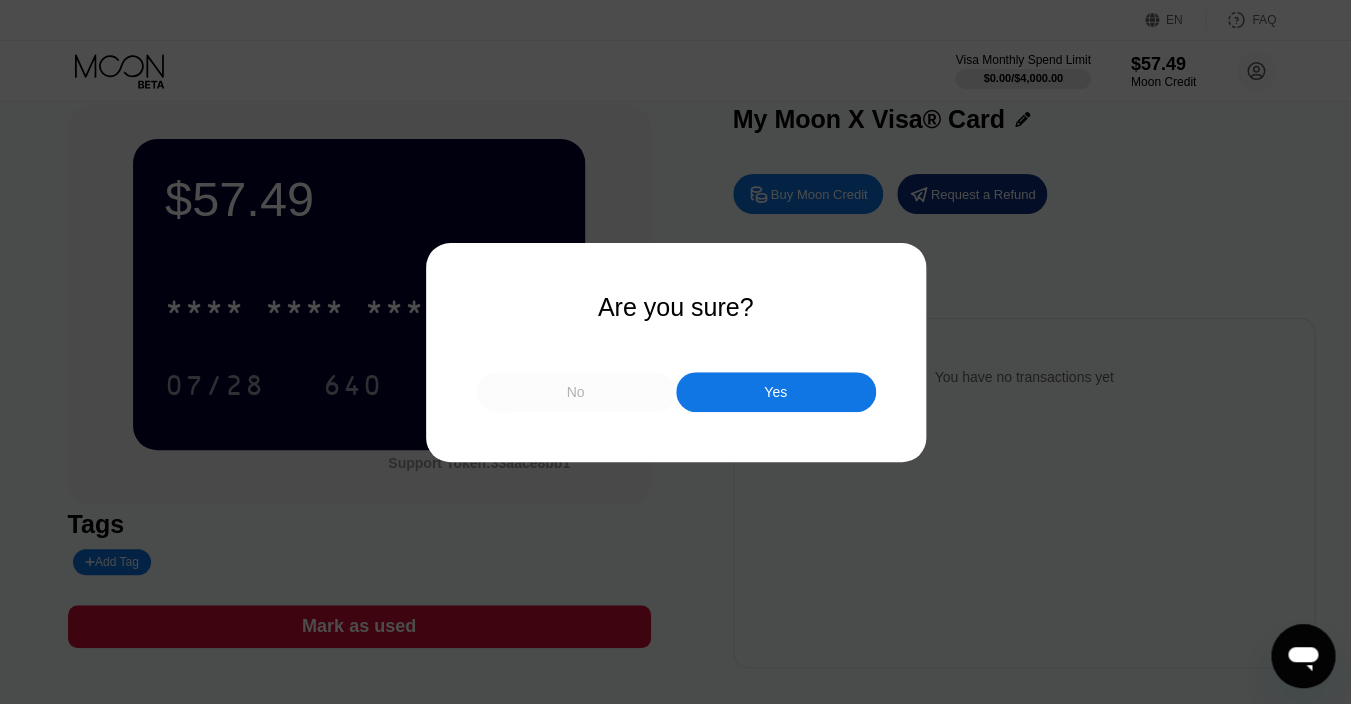 click on "No" at bounding box center (576, 392) 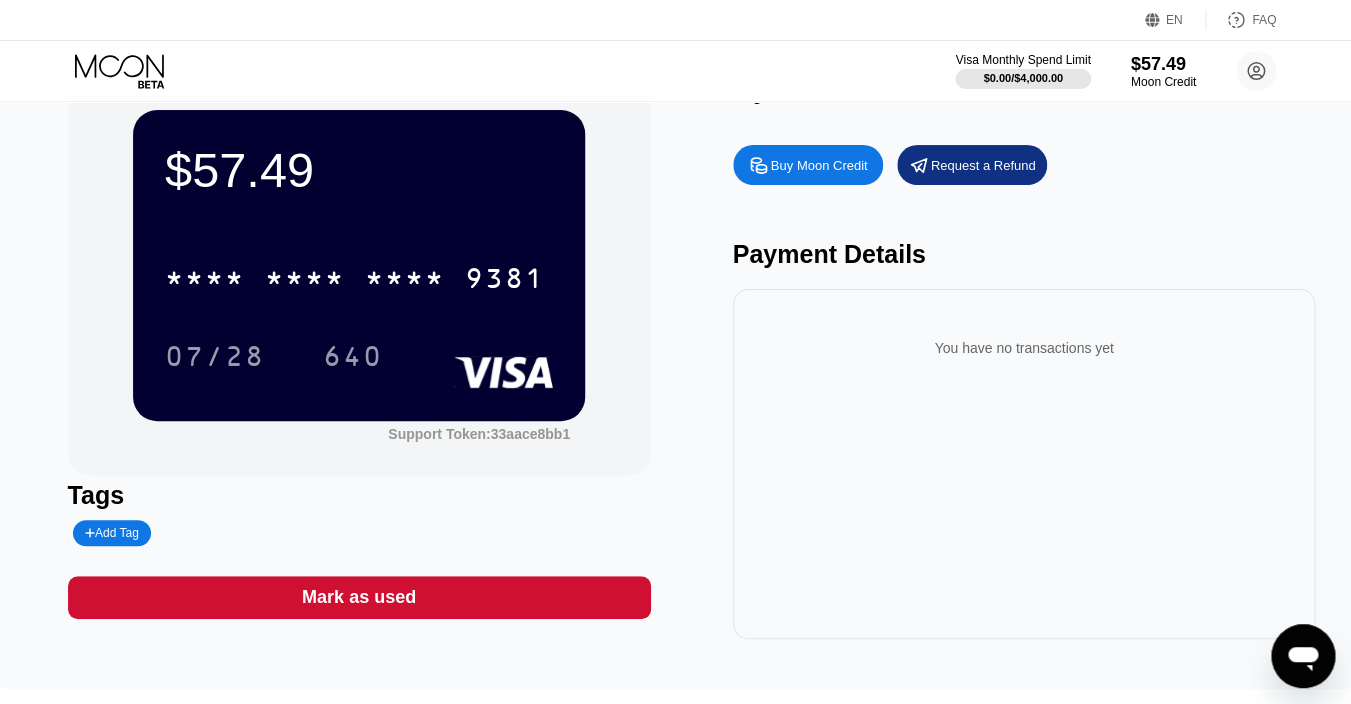 scroll, scrollTop: 0, scrollLeft: 0, axis: both 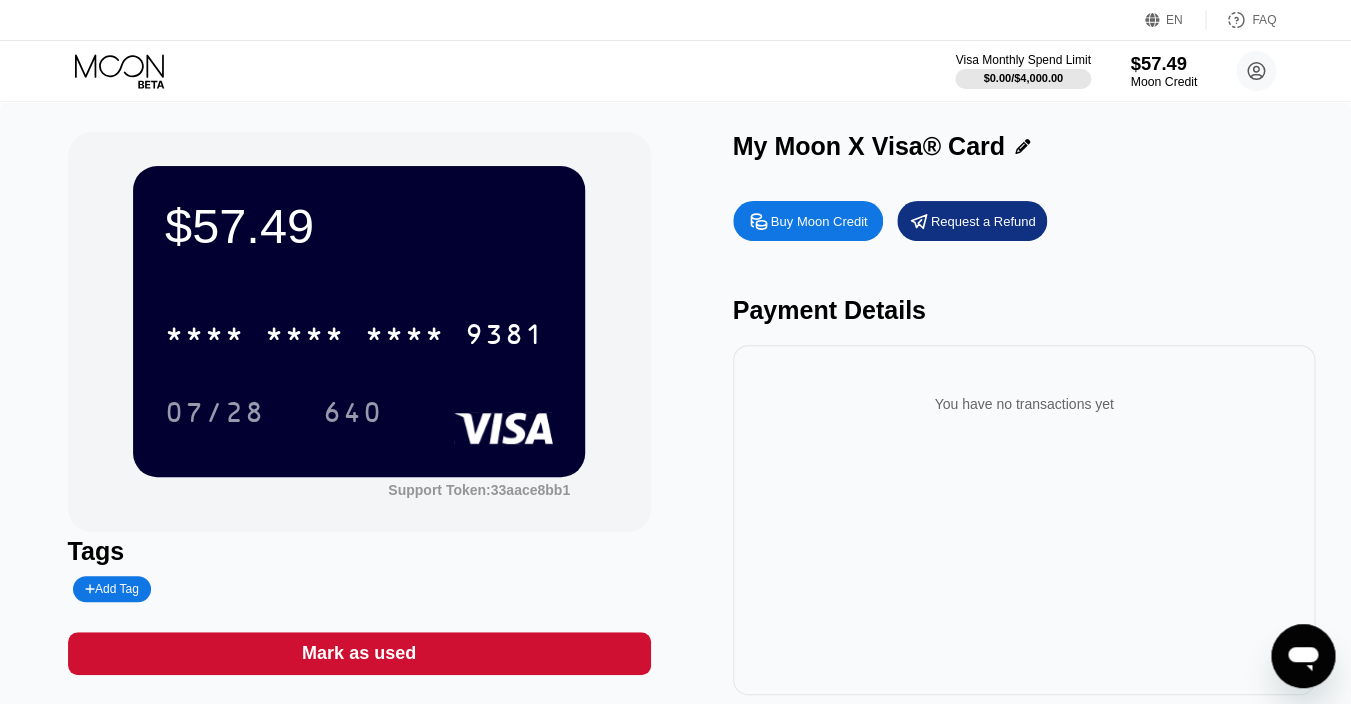 click on "$57.49" at bounding box center (1163, 63) 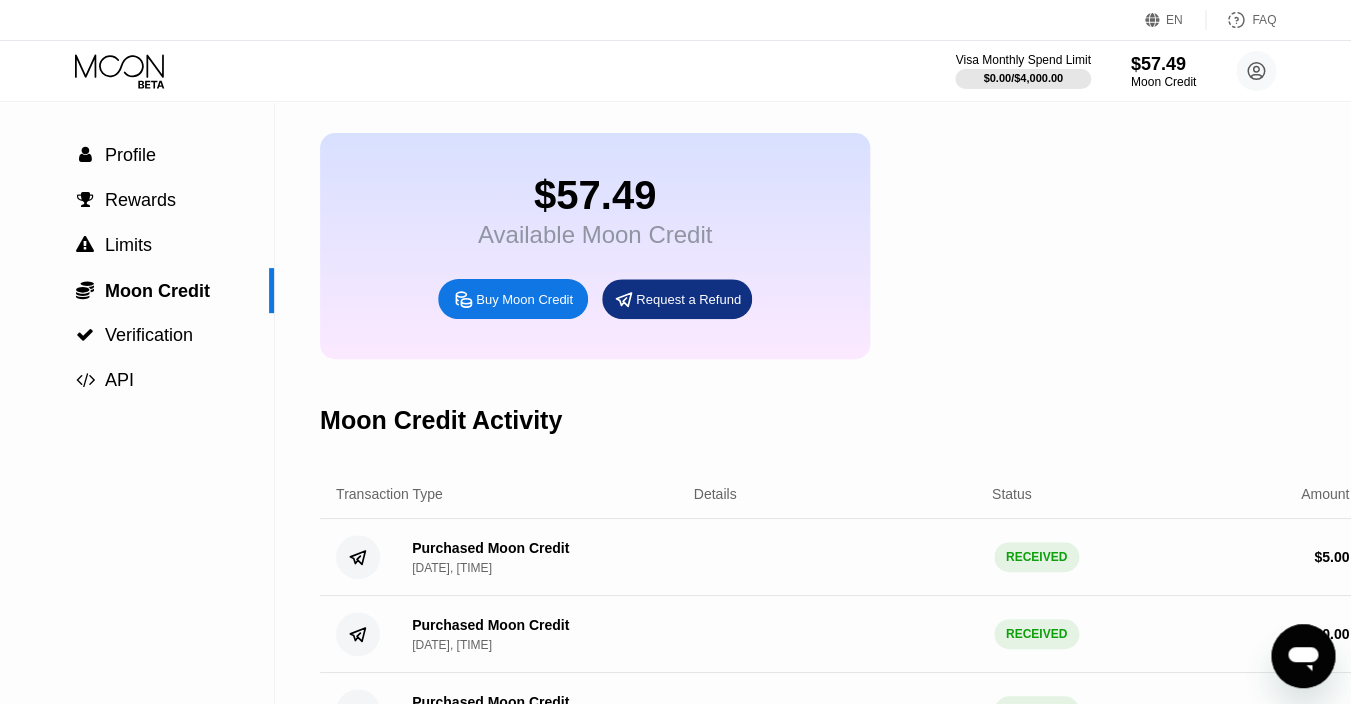 scroll, scrollTop: 0, scrollLeft: 0, axis: both 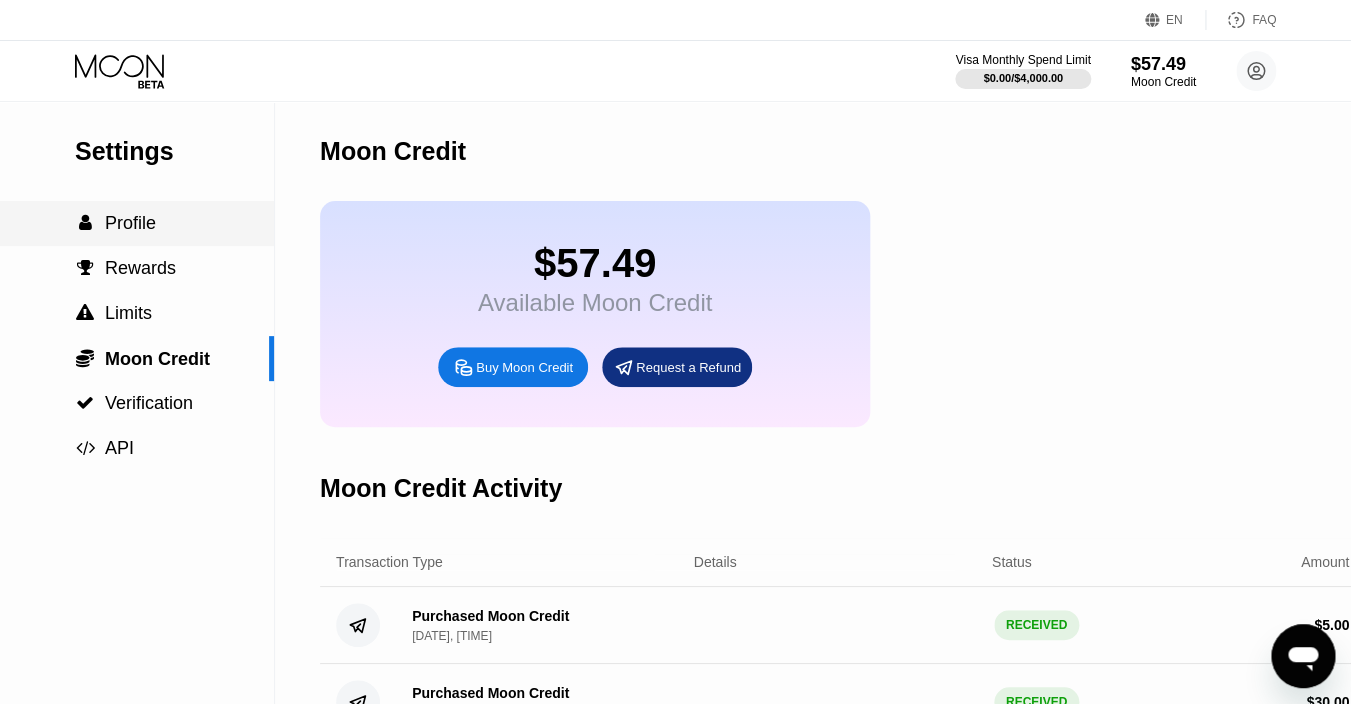 click on "Profile" at bounding box center (130, 223) 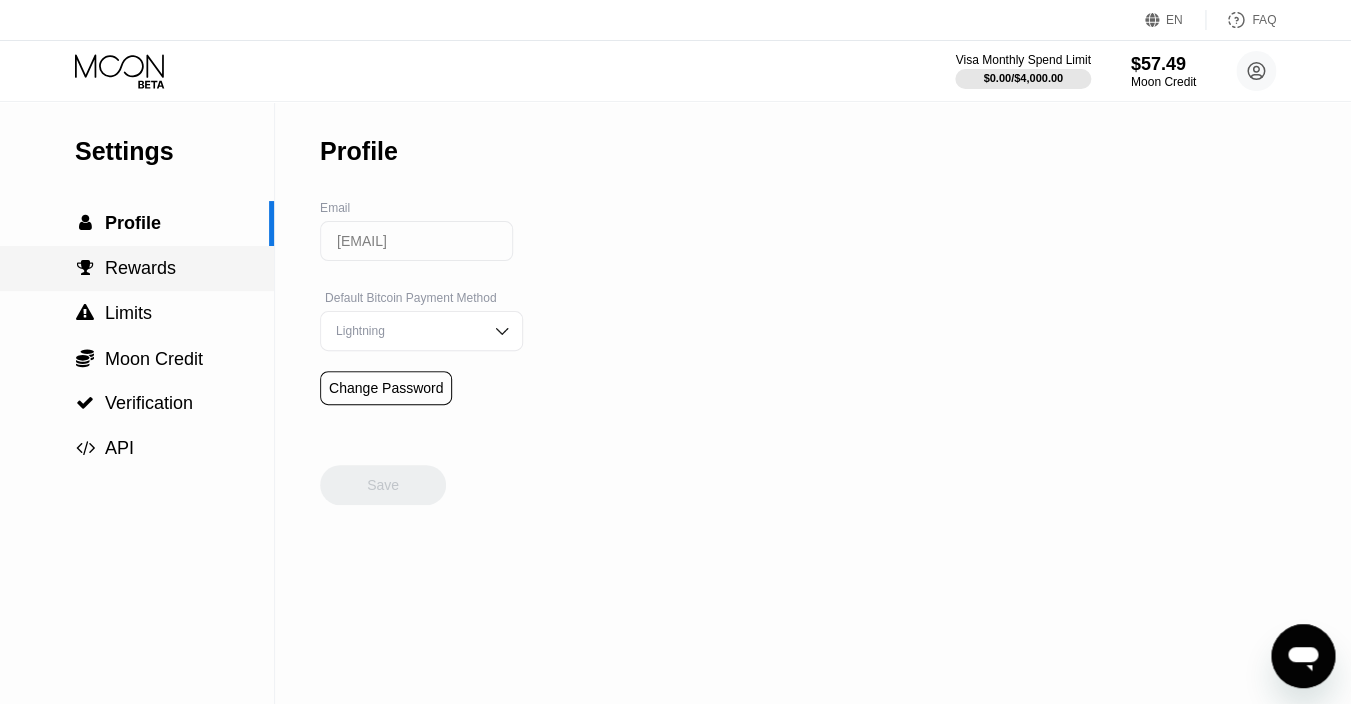 click on "Rewards" at bounding box center [140, 268] 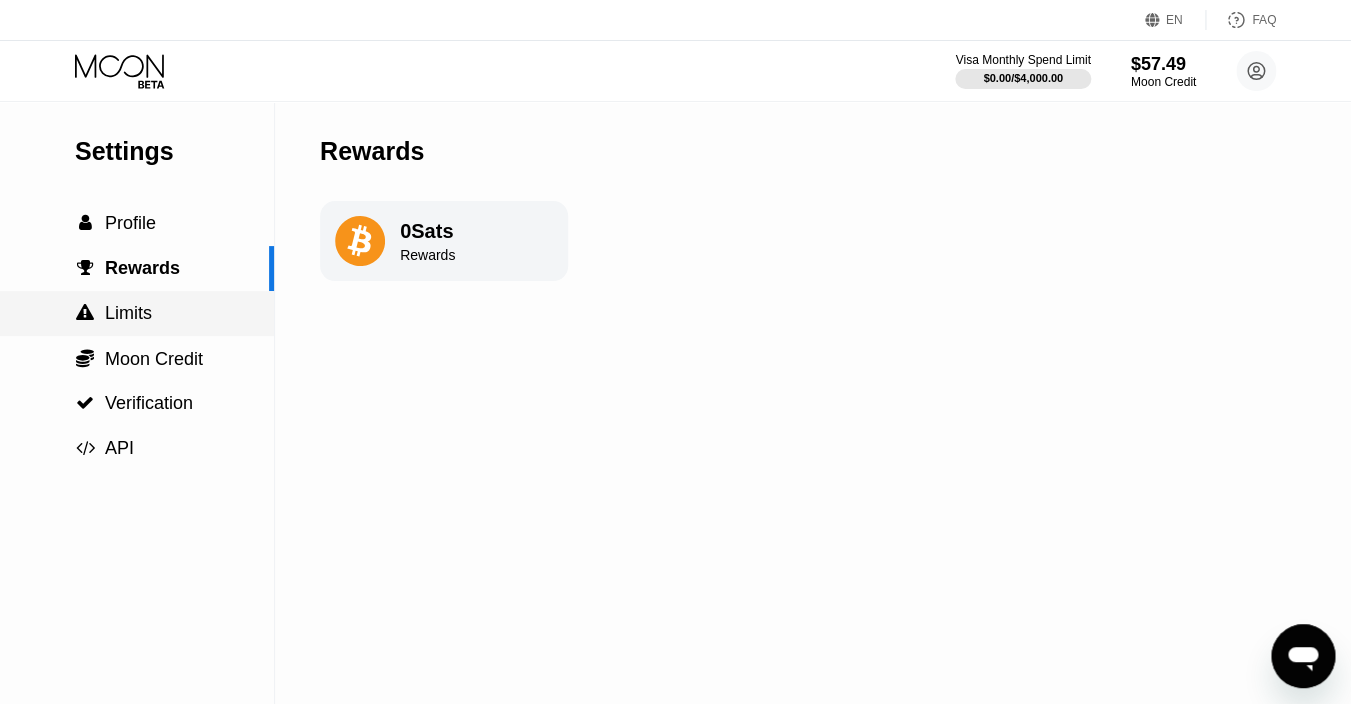 click on "Limits" at bounding box center (128, 313) 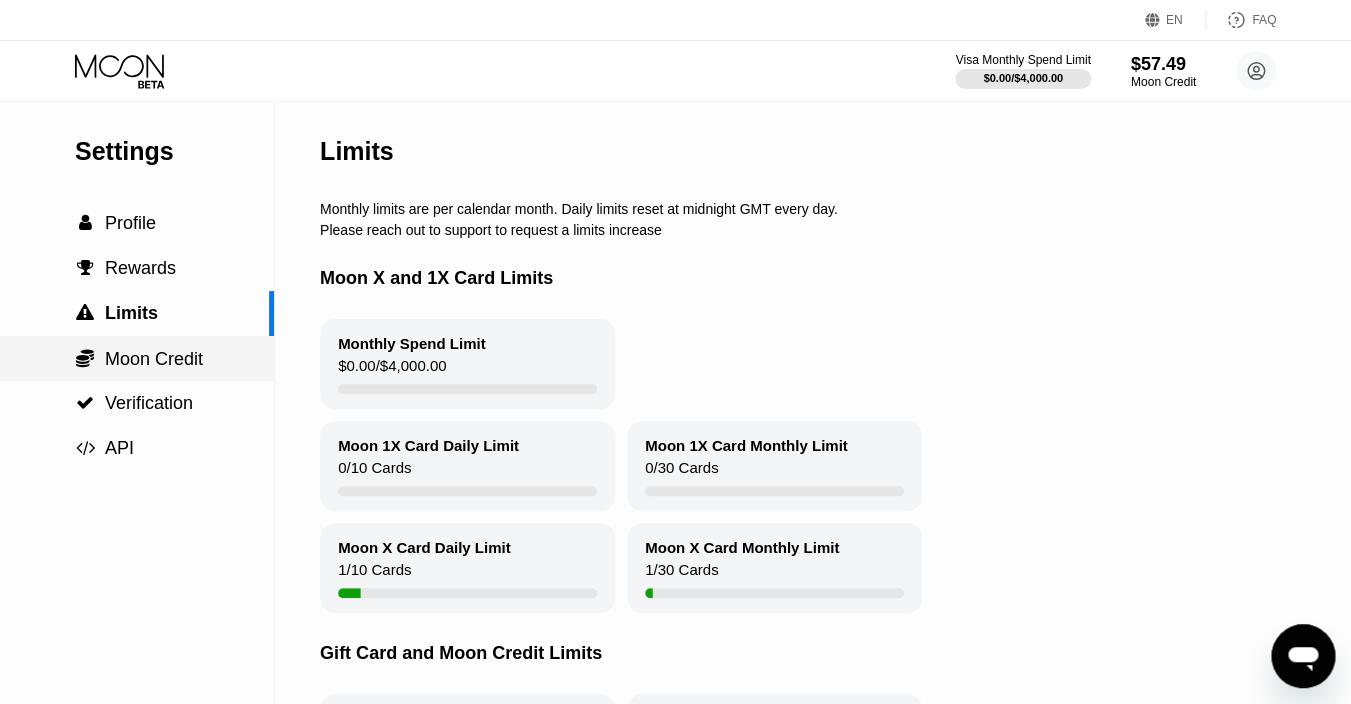click on "Moon Credit" at bounding box center [154, 359] 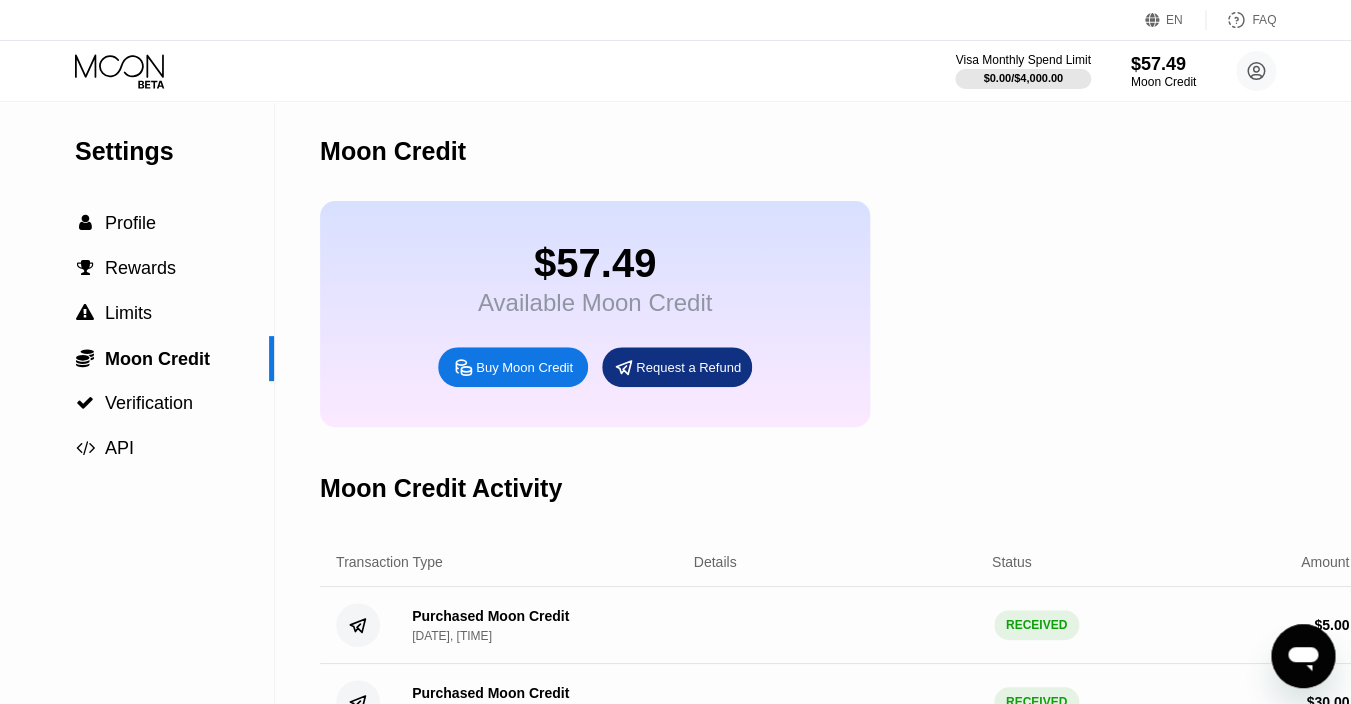 click on "Transaction Type Details Status Amount" at bounding box center (842, 562) 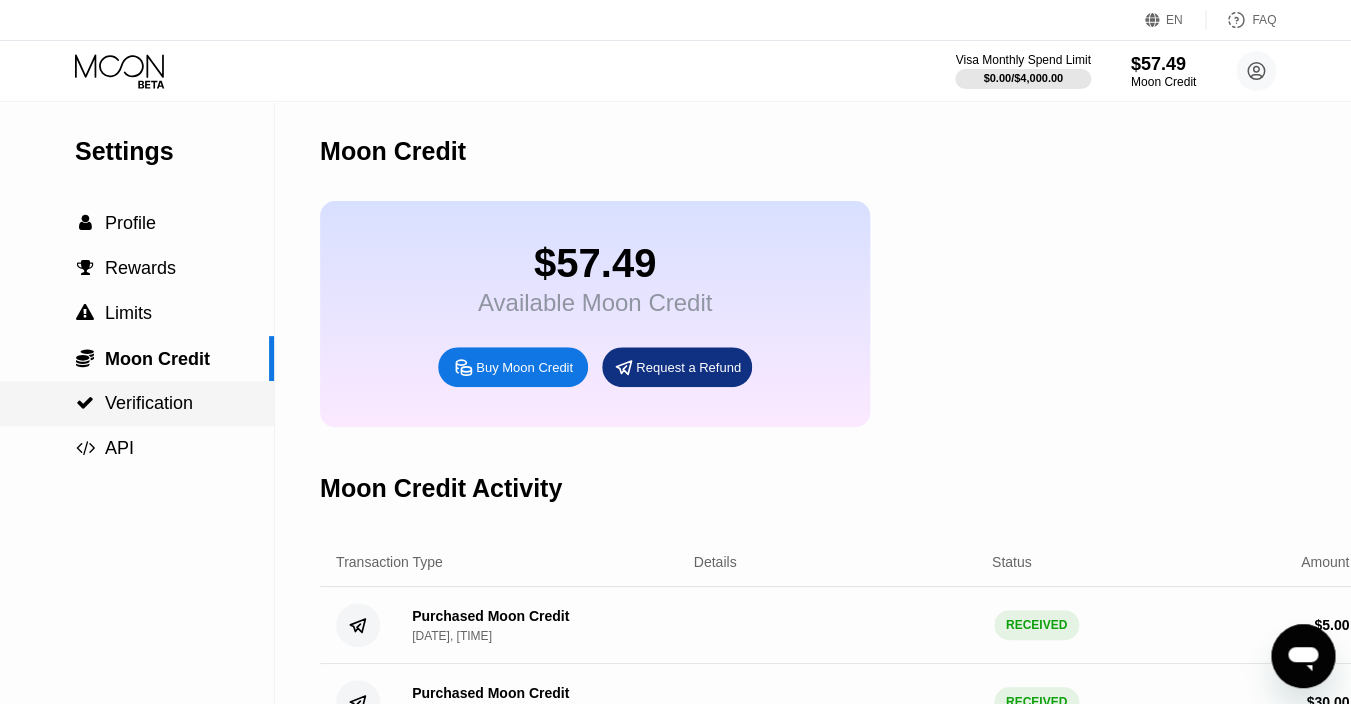 click on "Verification" at bounding box center [149, 403] 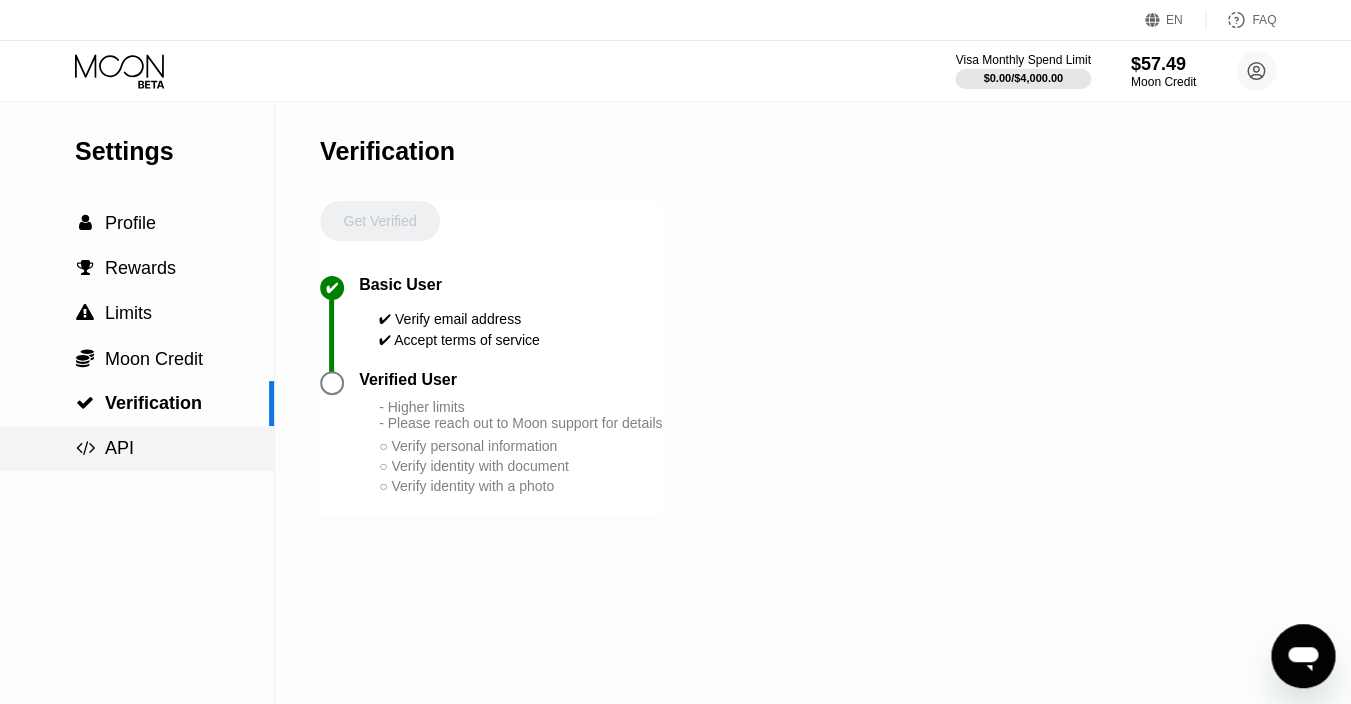 click on " API" at bounding box center (137, 448) 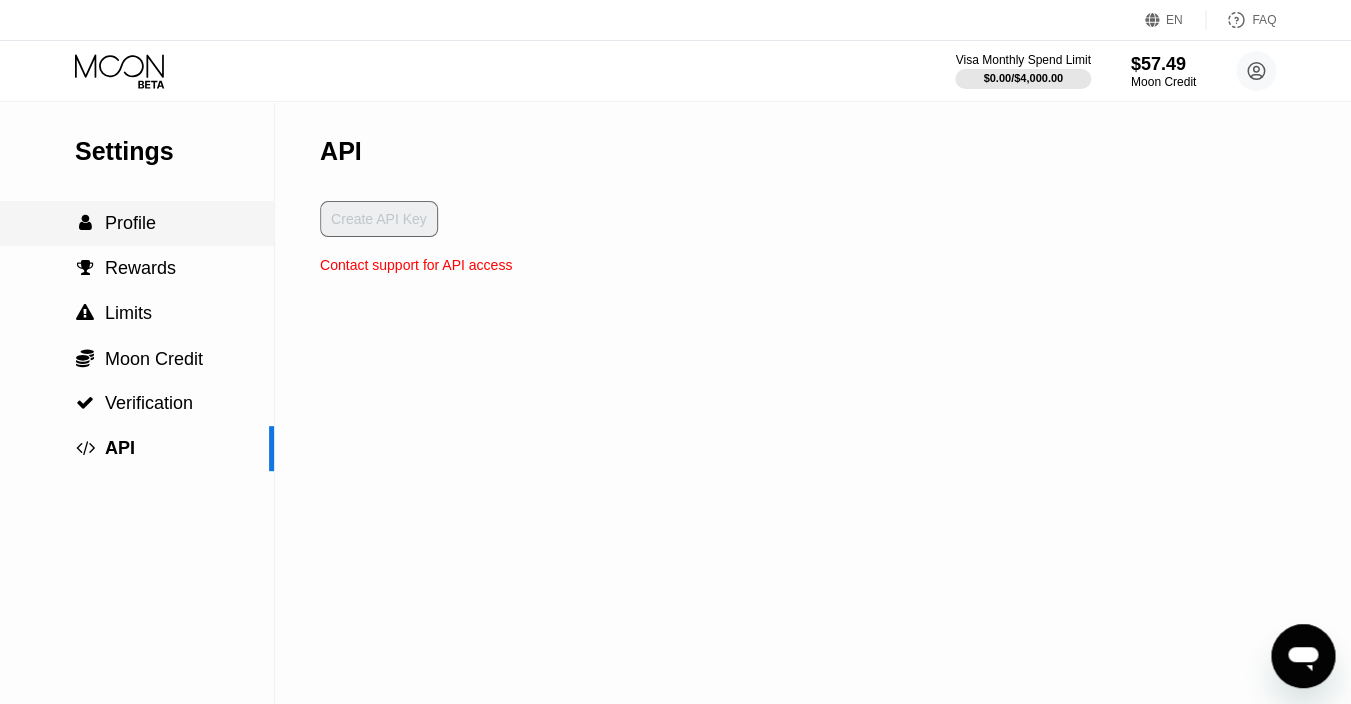 click on "Profile" at bounding box center (130, 223) 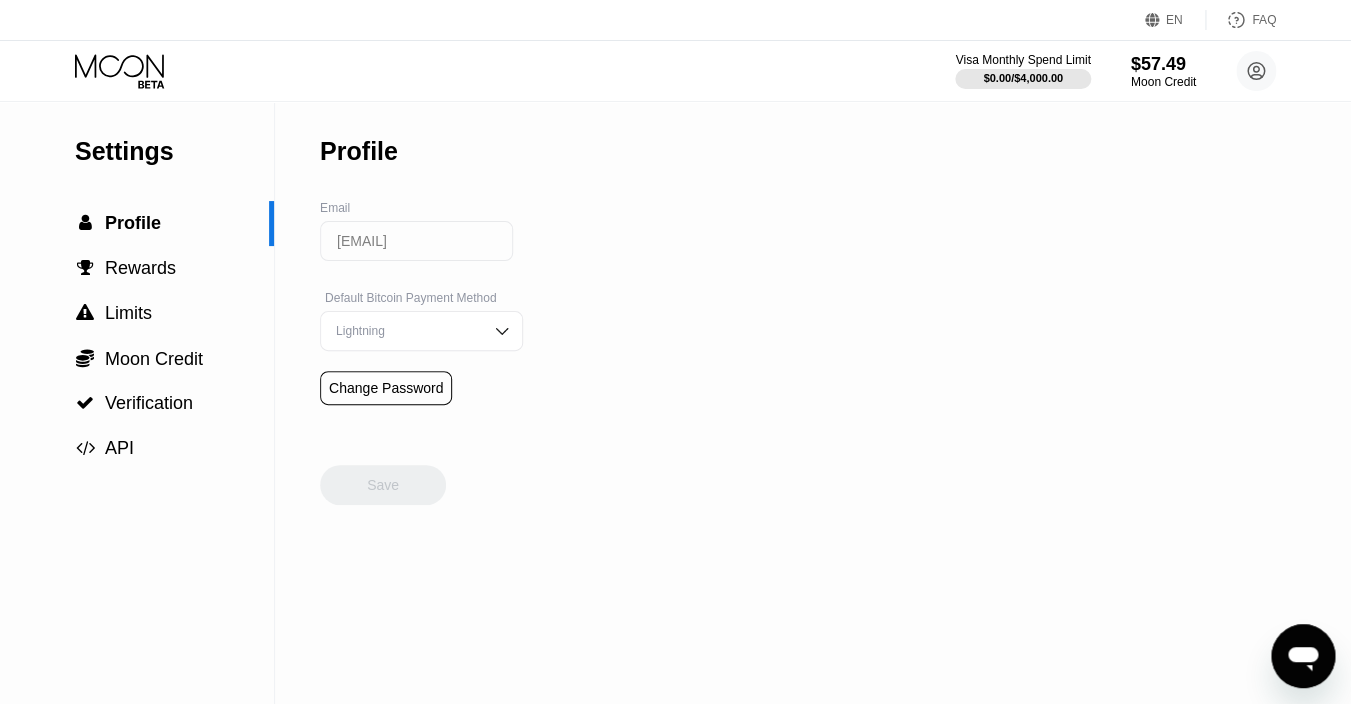click 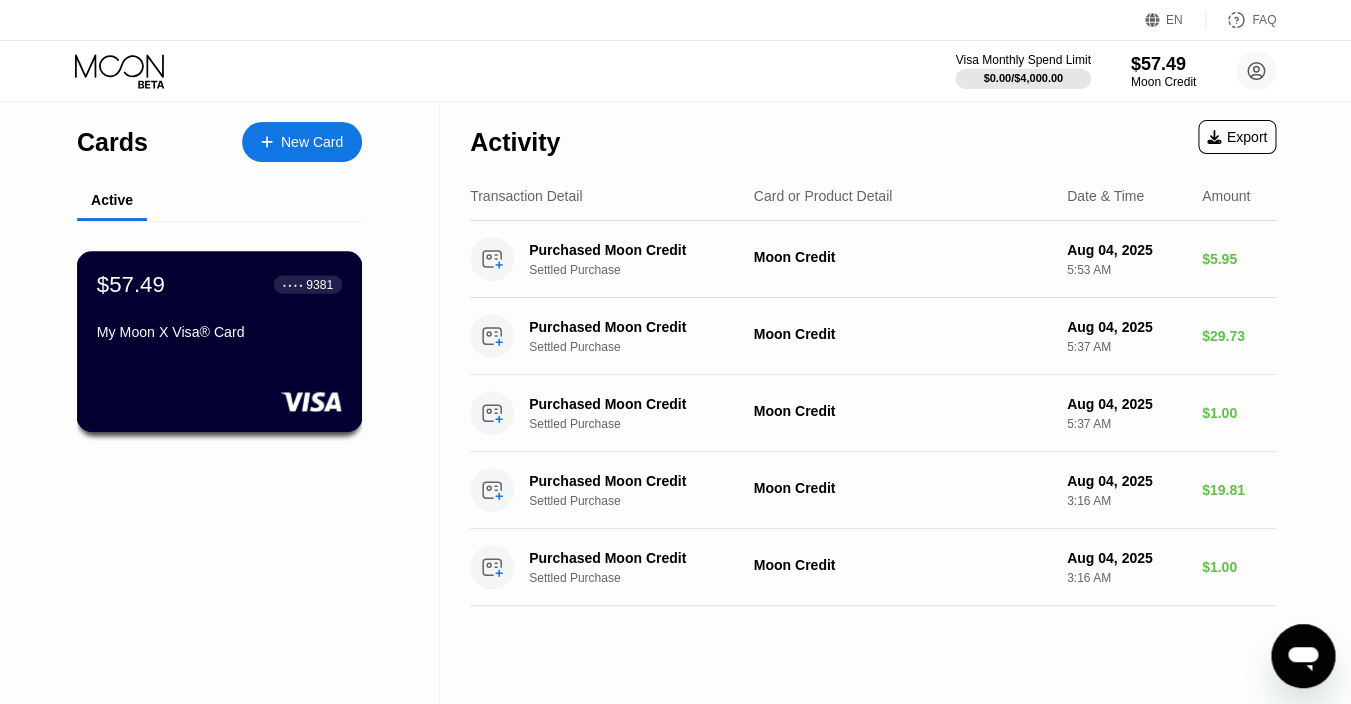 click on "My Moon X Visa® Card" at bounding box center (219, 332) 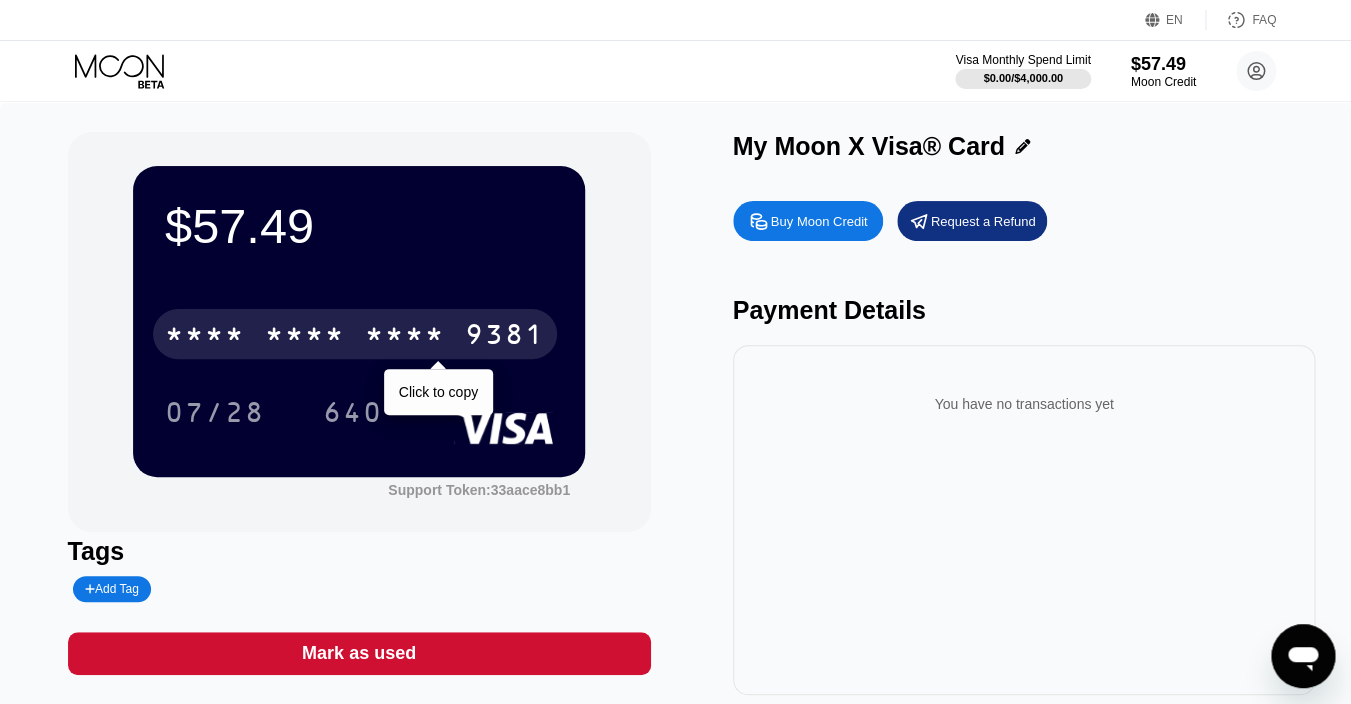 click on "9381" at bounding box center (505, 337) 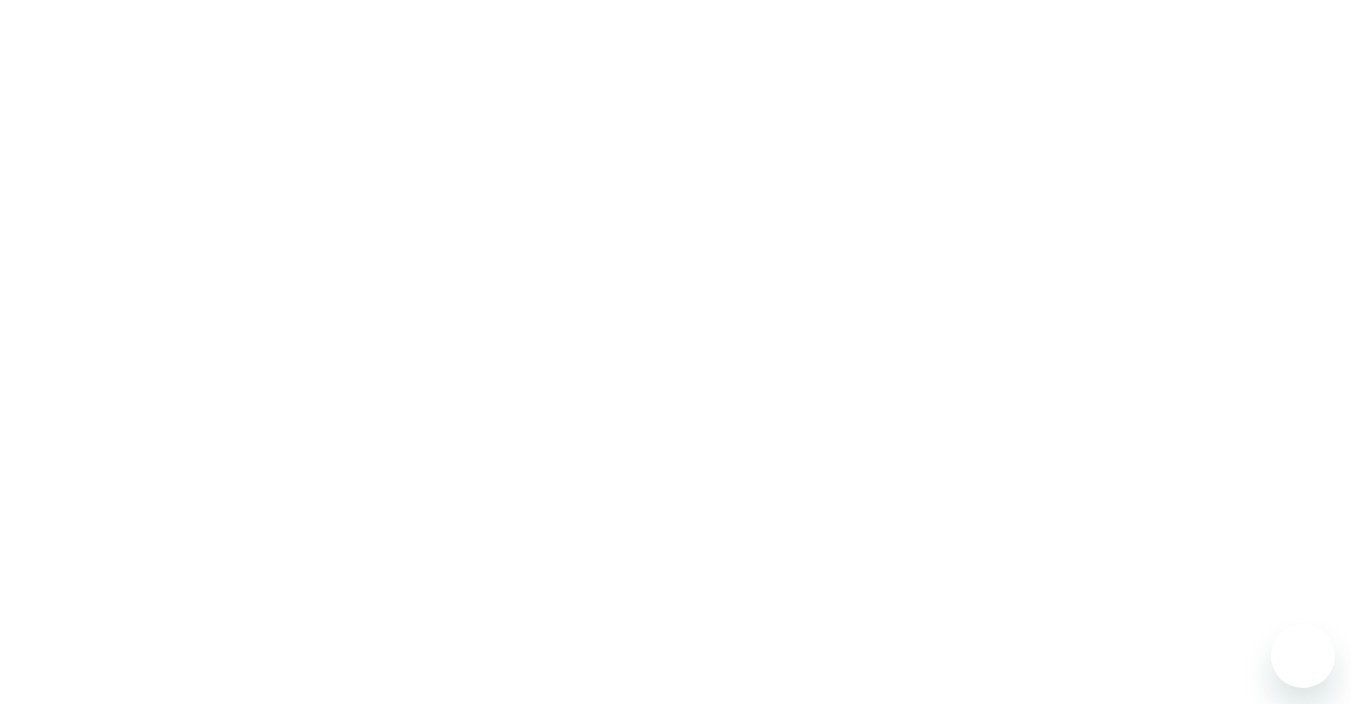 scroll, scrollTop: 0, scrollLeft: 0, axis: both 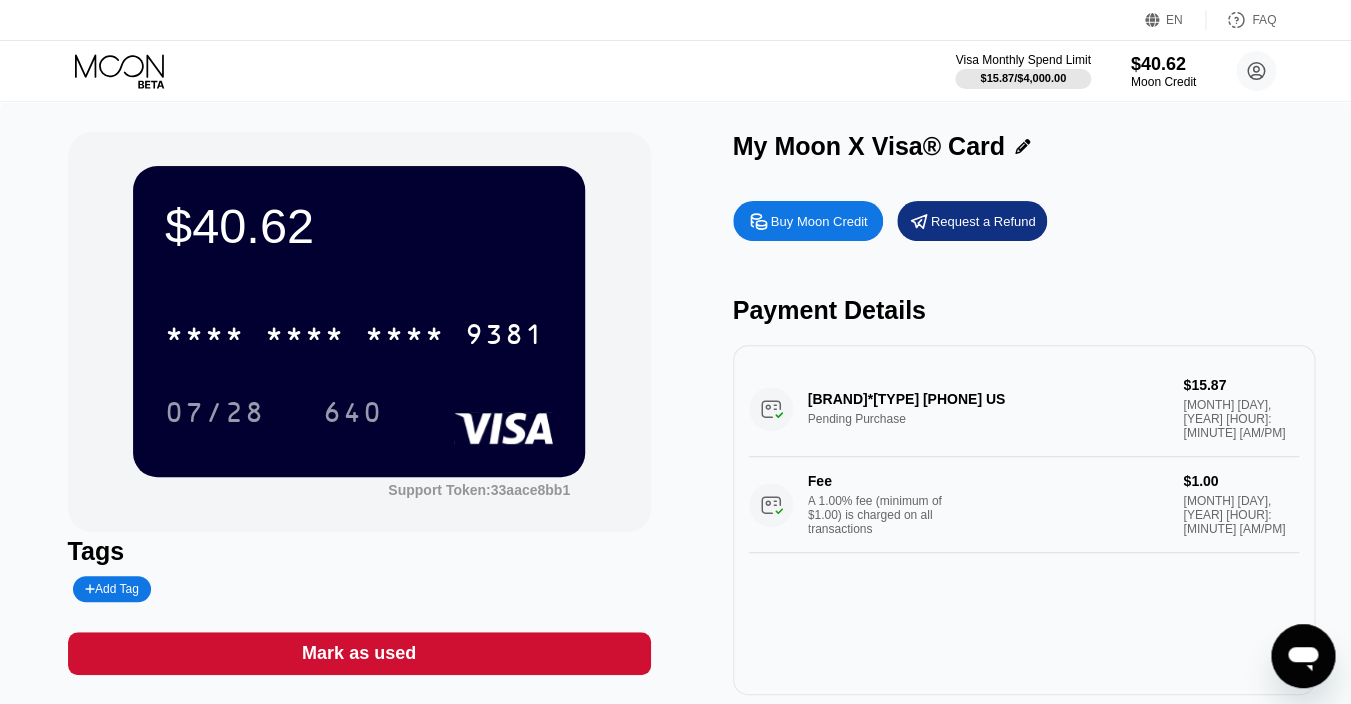 click on "* * * * * * * * * * * * 9381" at bounding box center (359, 328) 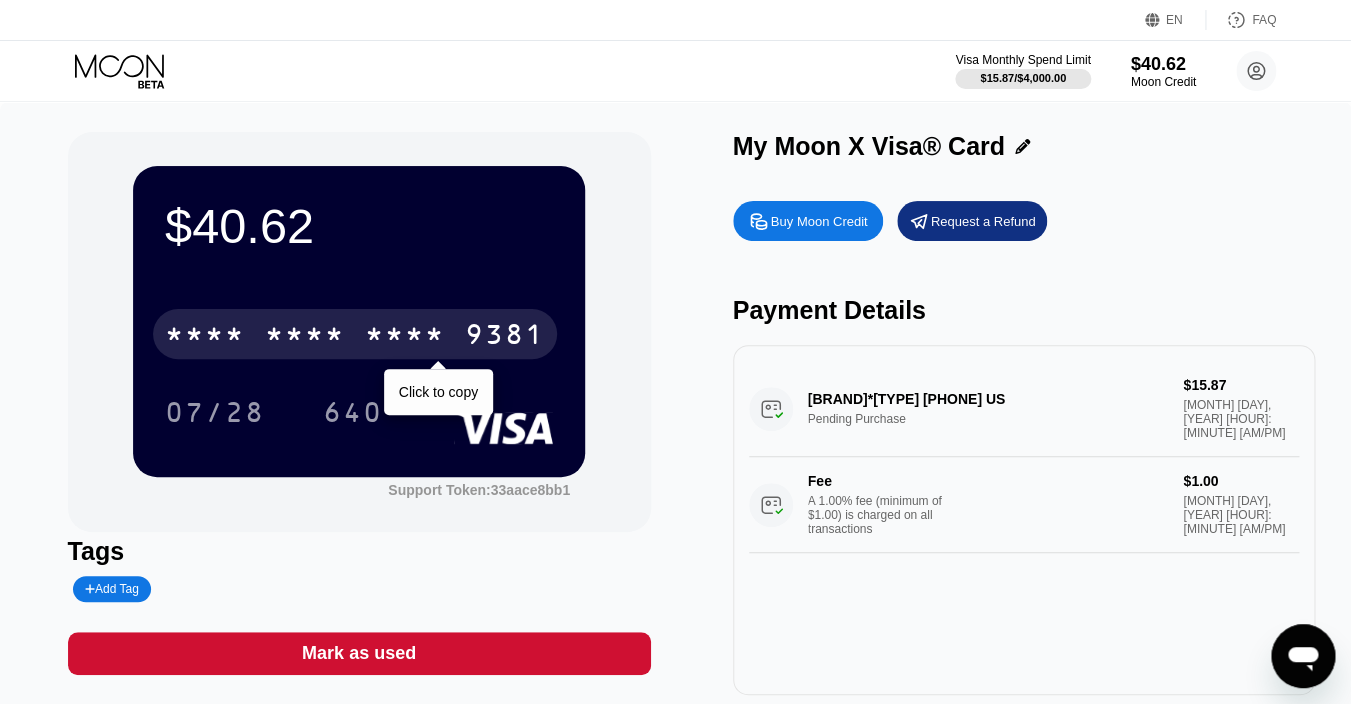 click on "* * * *" at bounding box center (305, 337) 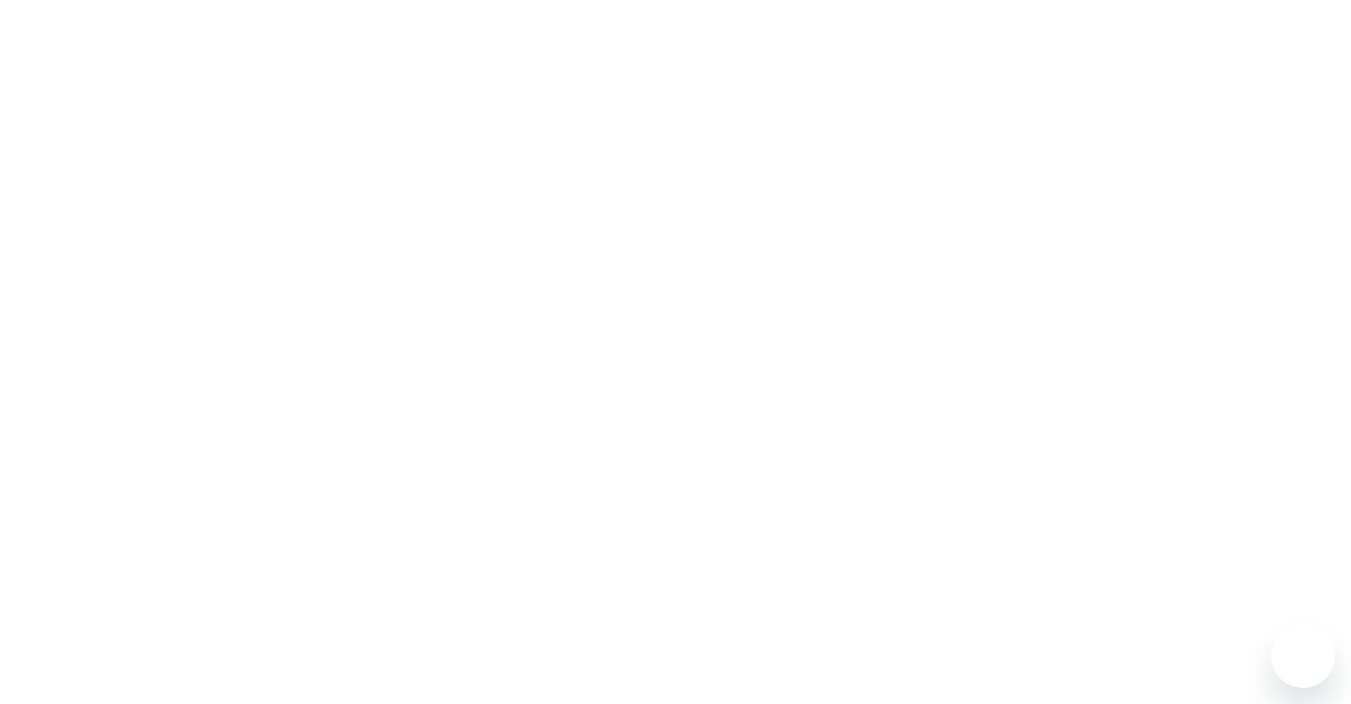 scroll, scrollTop: 0, scrollLeft: 0, axis: both 